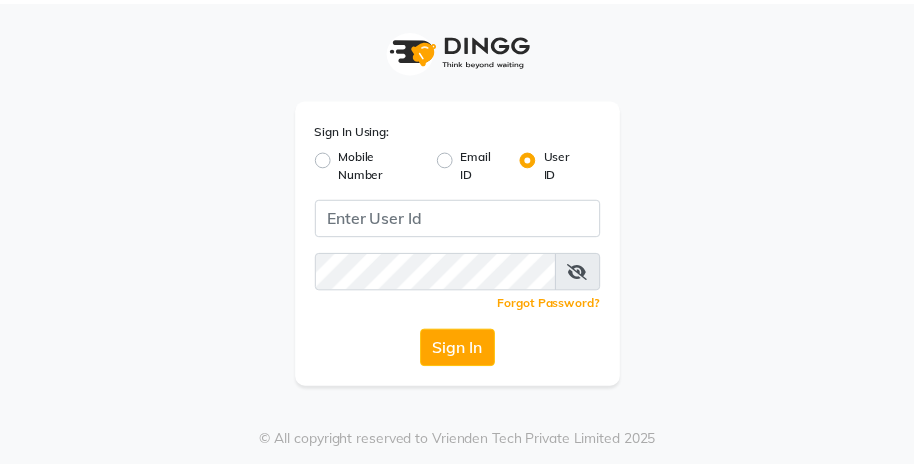 scroll, scrollTop: 0, scrollLeft: 0, axis: both 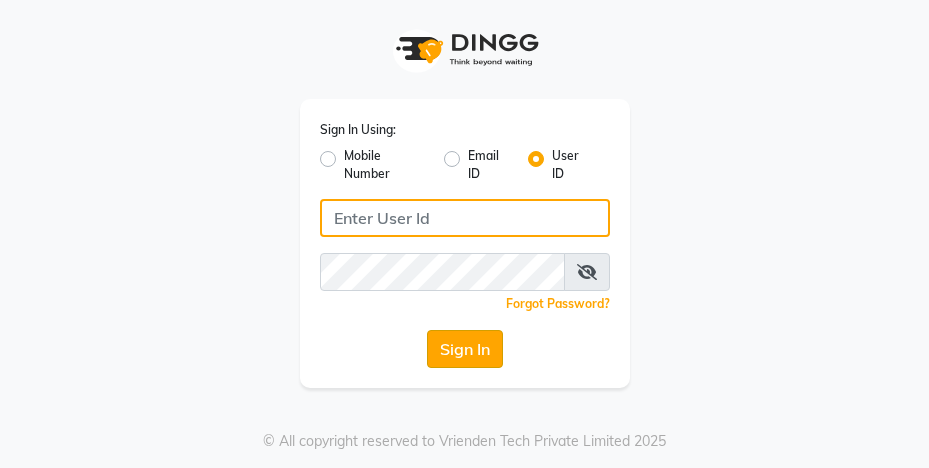type on "prabhutasalon" 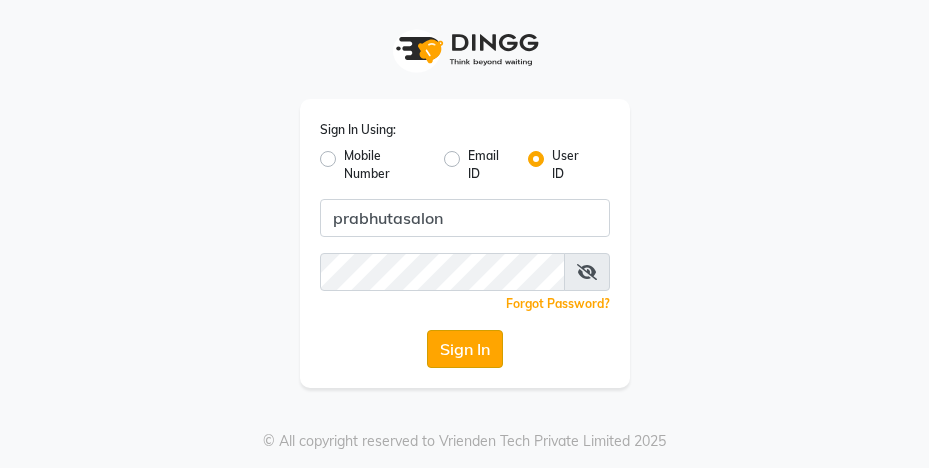 click on "Sign In" 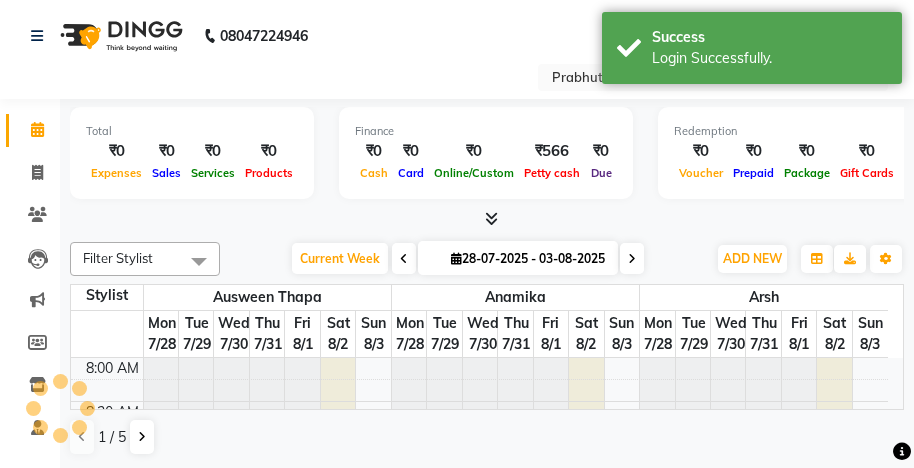 select on "en" 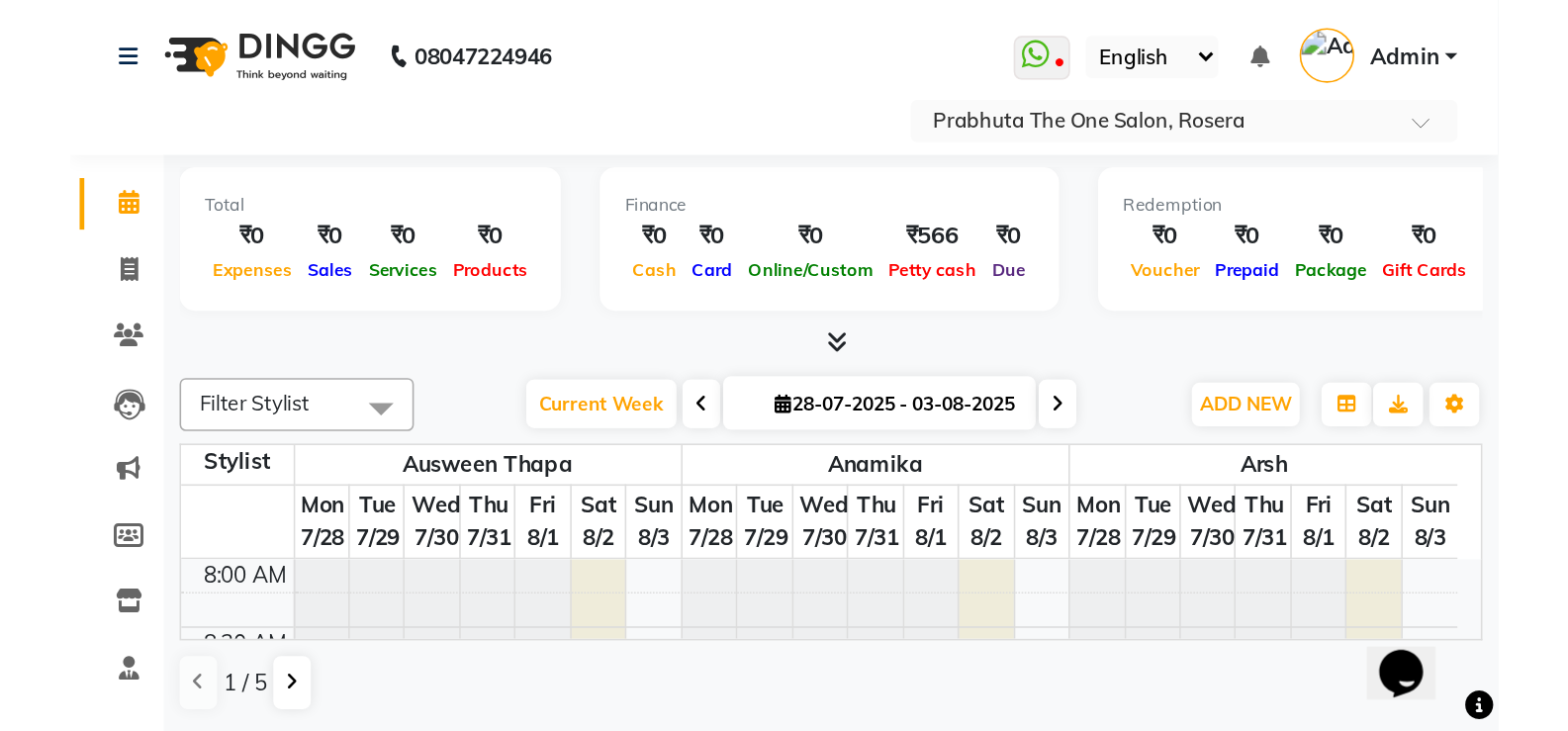 scroll, scrollTop: 0, scrollLeft: 0, axis: both 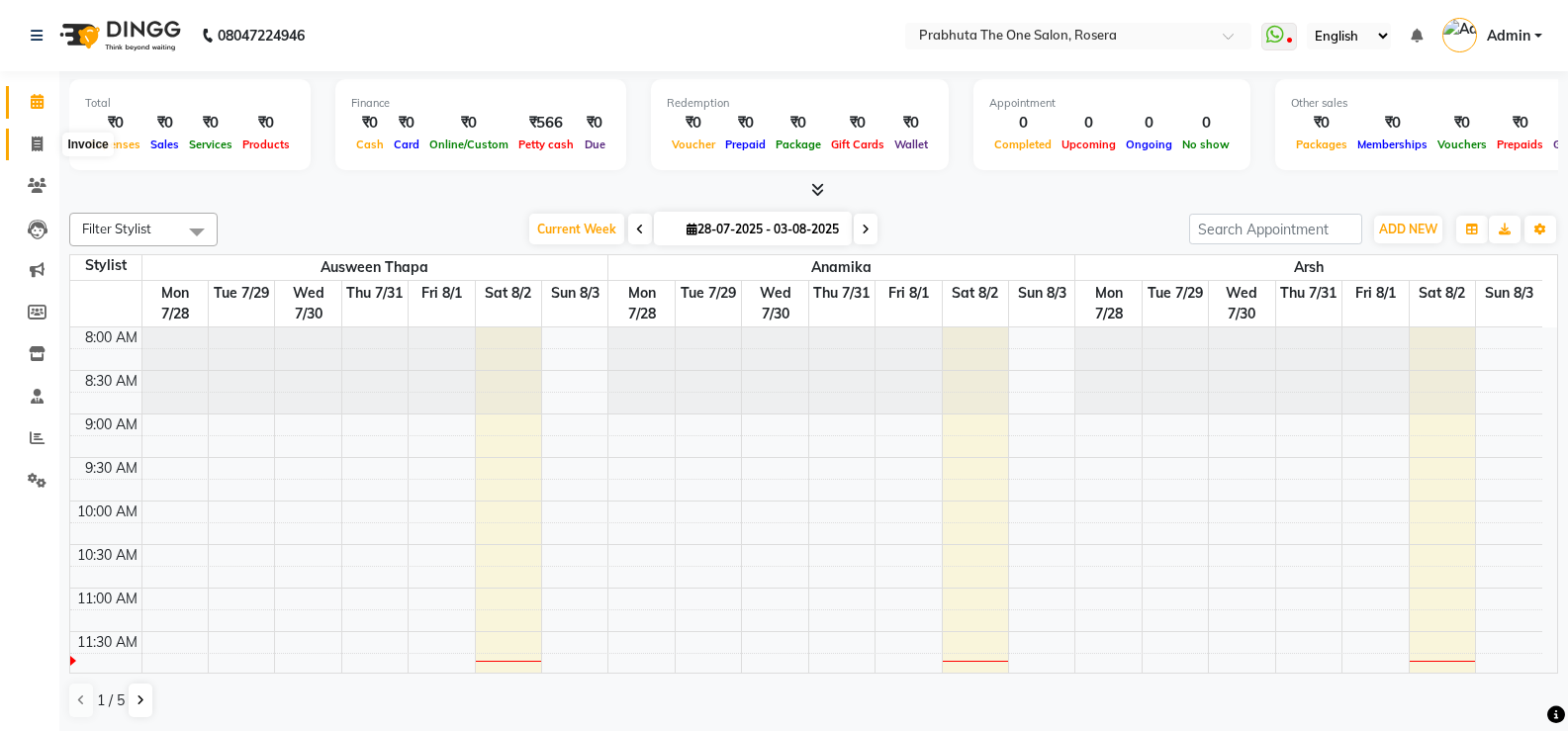 click 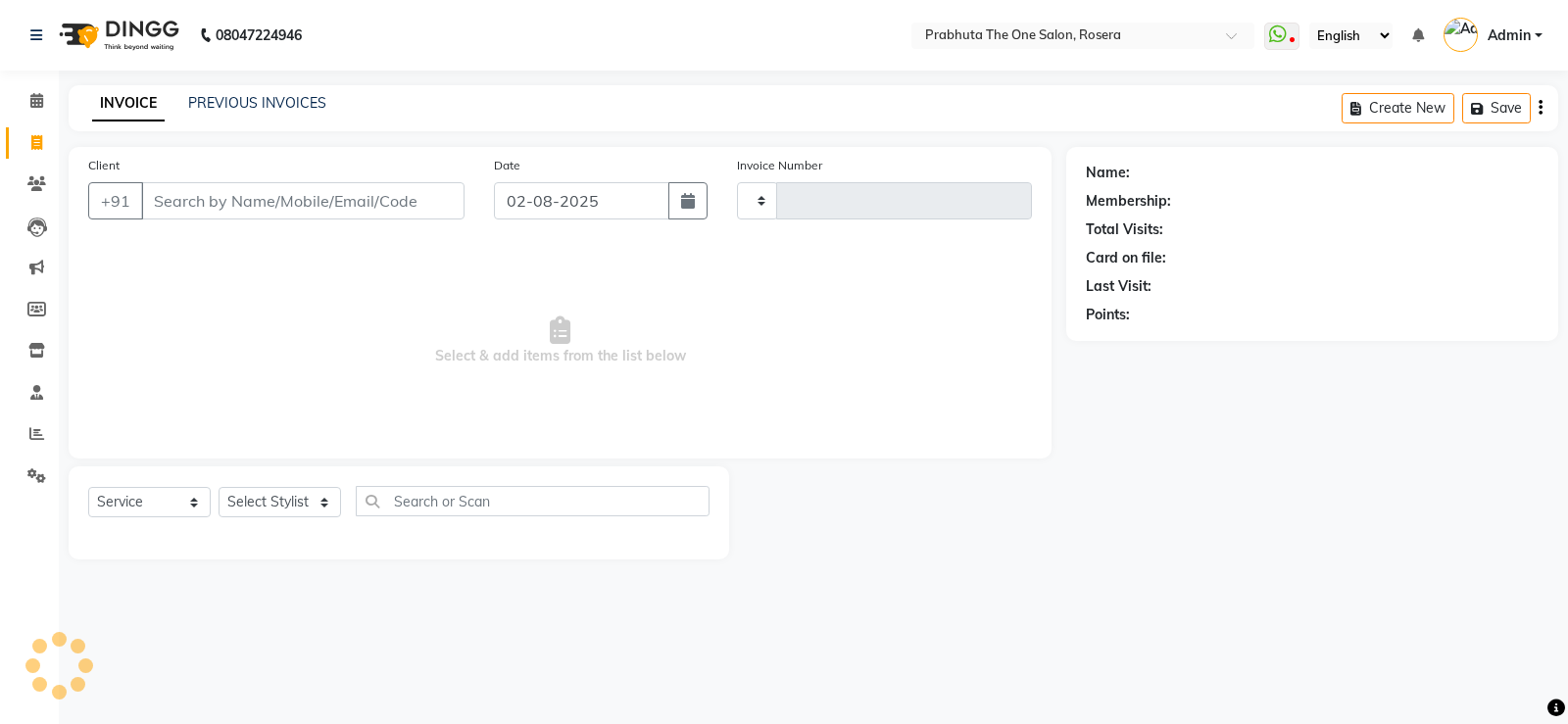 type on "0909" 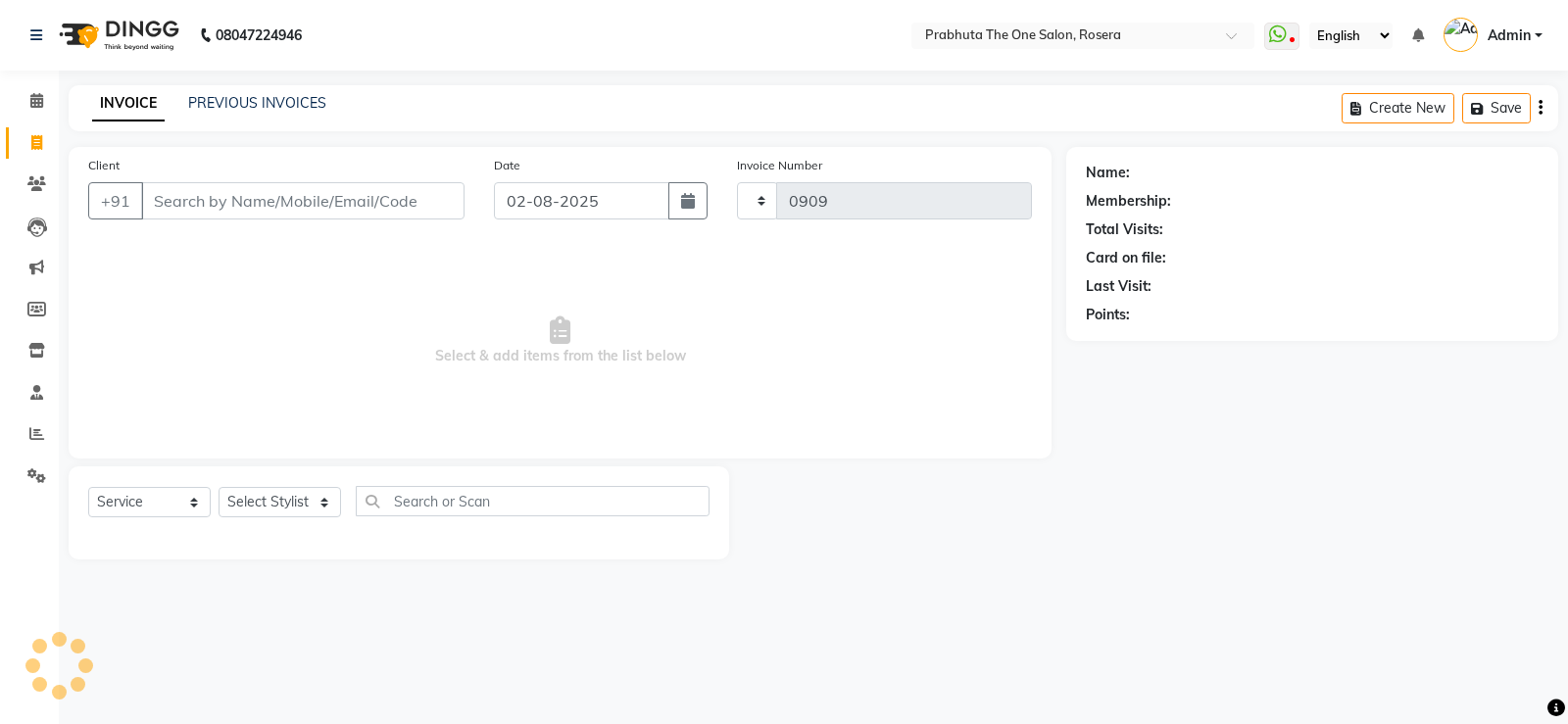 select on "5326" 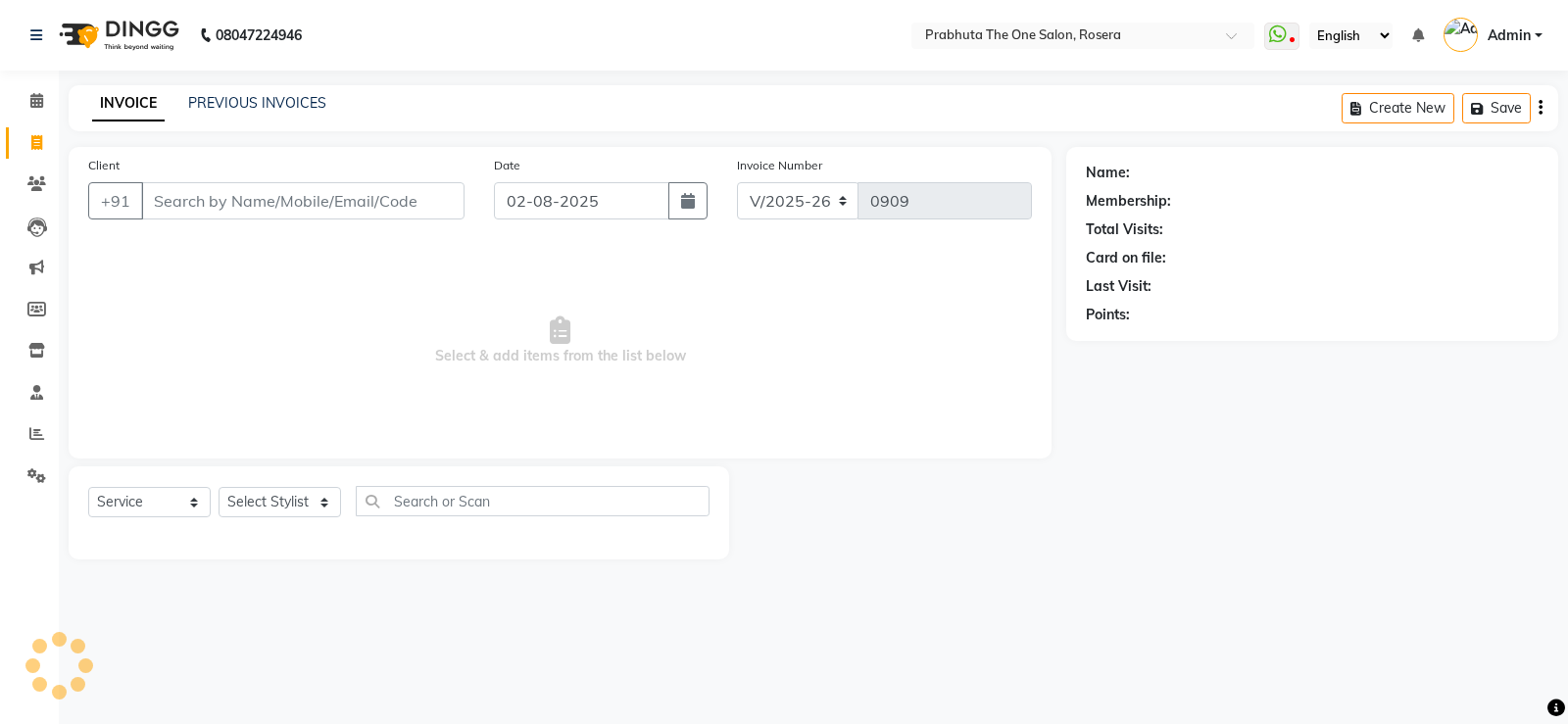 click on "Client" at bounding box center (303, 201) 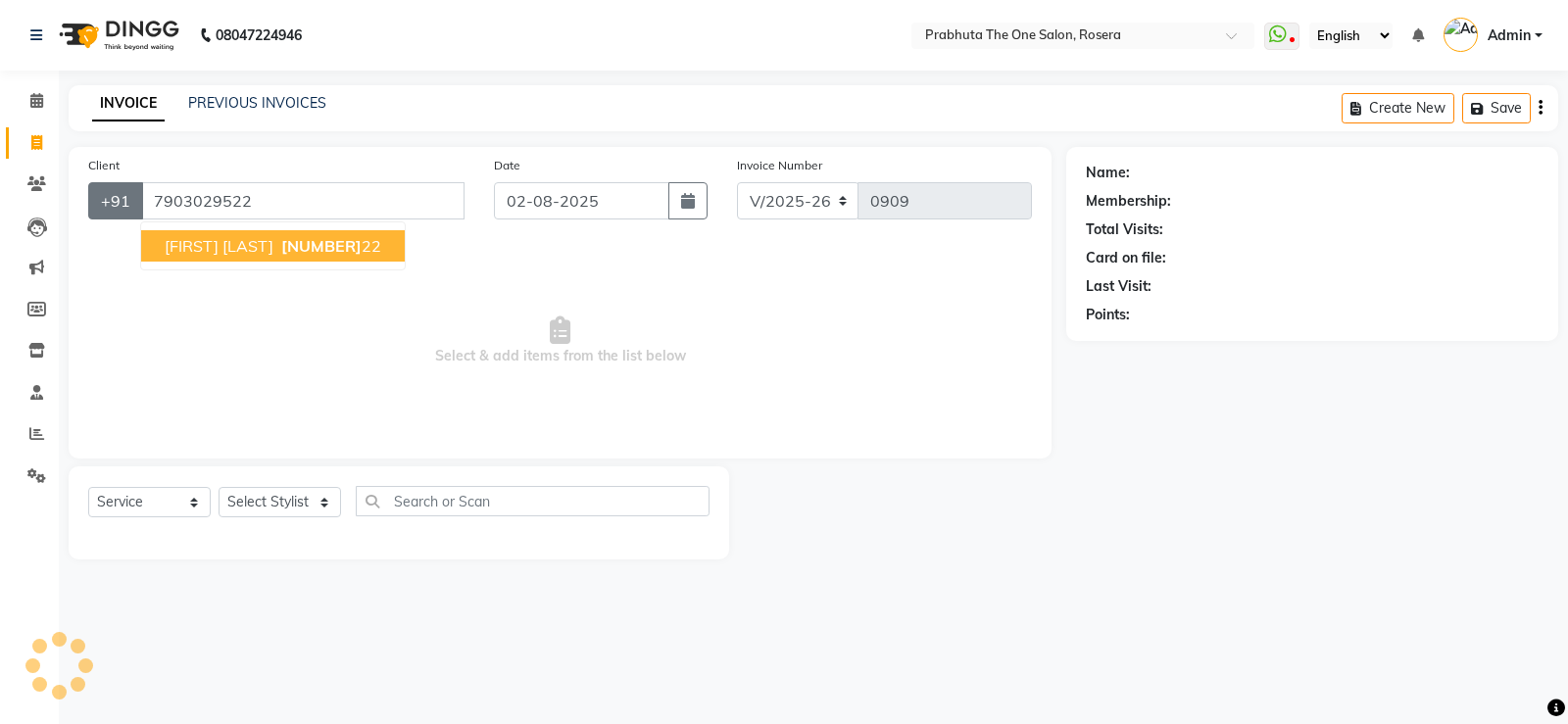 type on "7903029522" 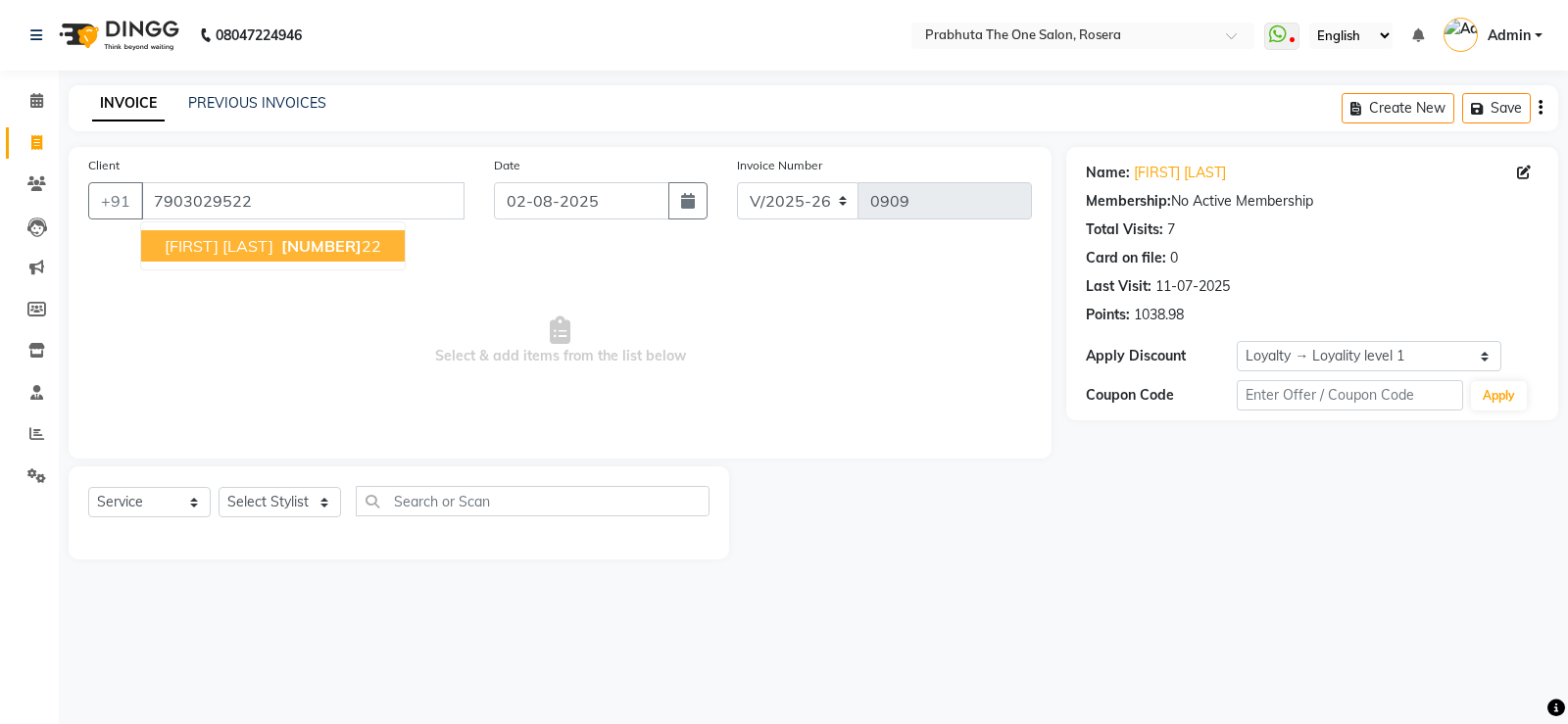 click on "[FIRST] [LAST]" at bounding box center (219, 246) 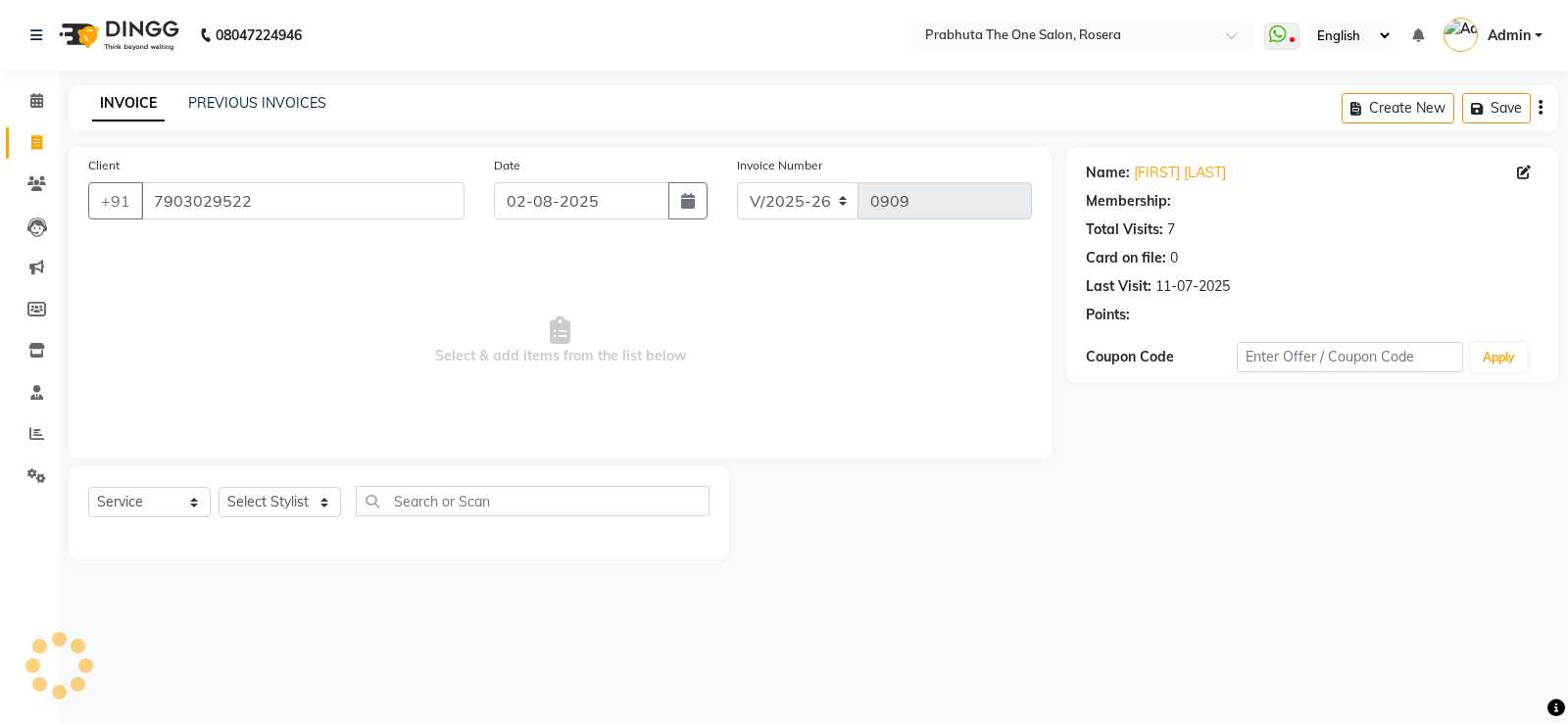 select on "1: Object" 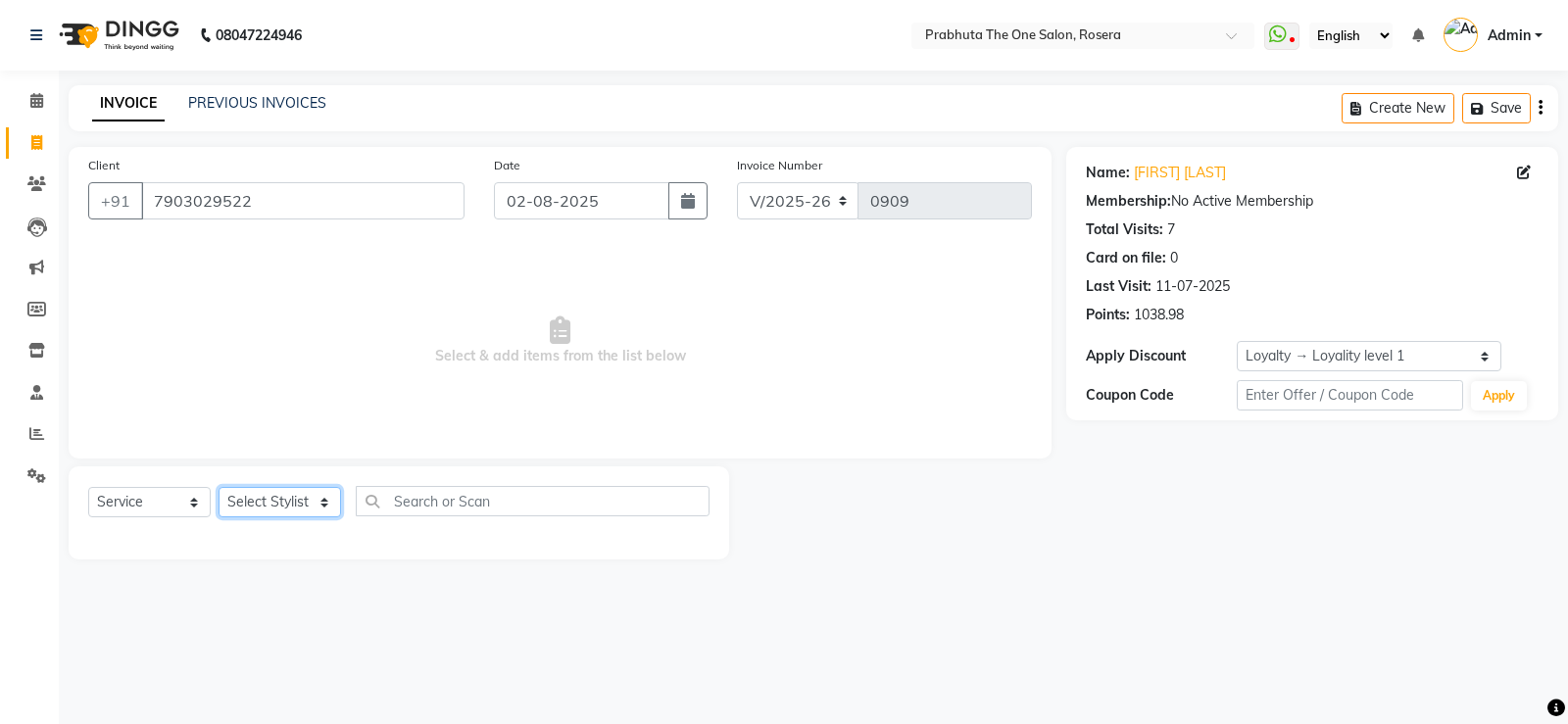 click on "Select Stylist [NAME] [NAME] [NAME] [NAME] [NAME] [NAME] [NAME] [NAME] [NAME] [NAME] [NAME] [NAME] [NAME] [NAME] [NAME]" 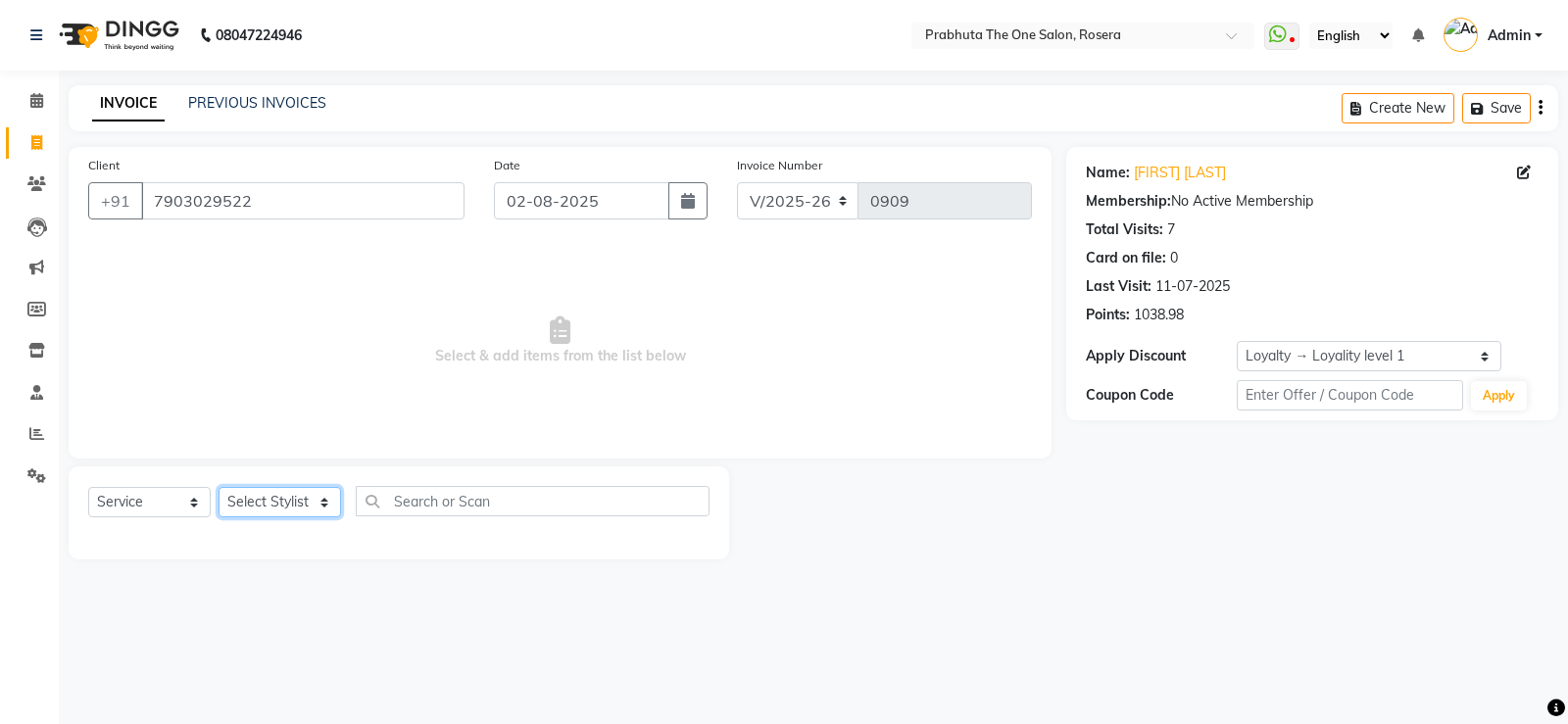 select on "[NUMBER]" 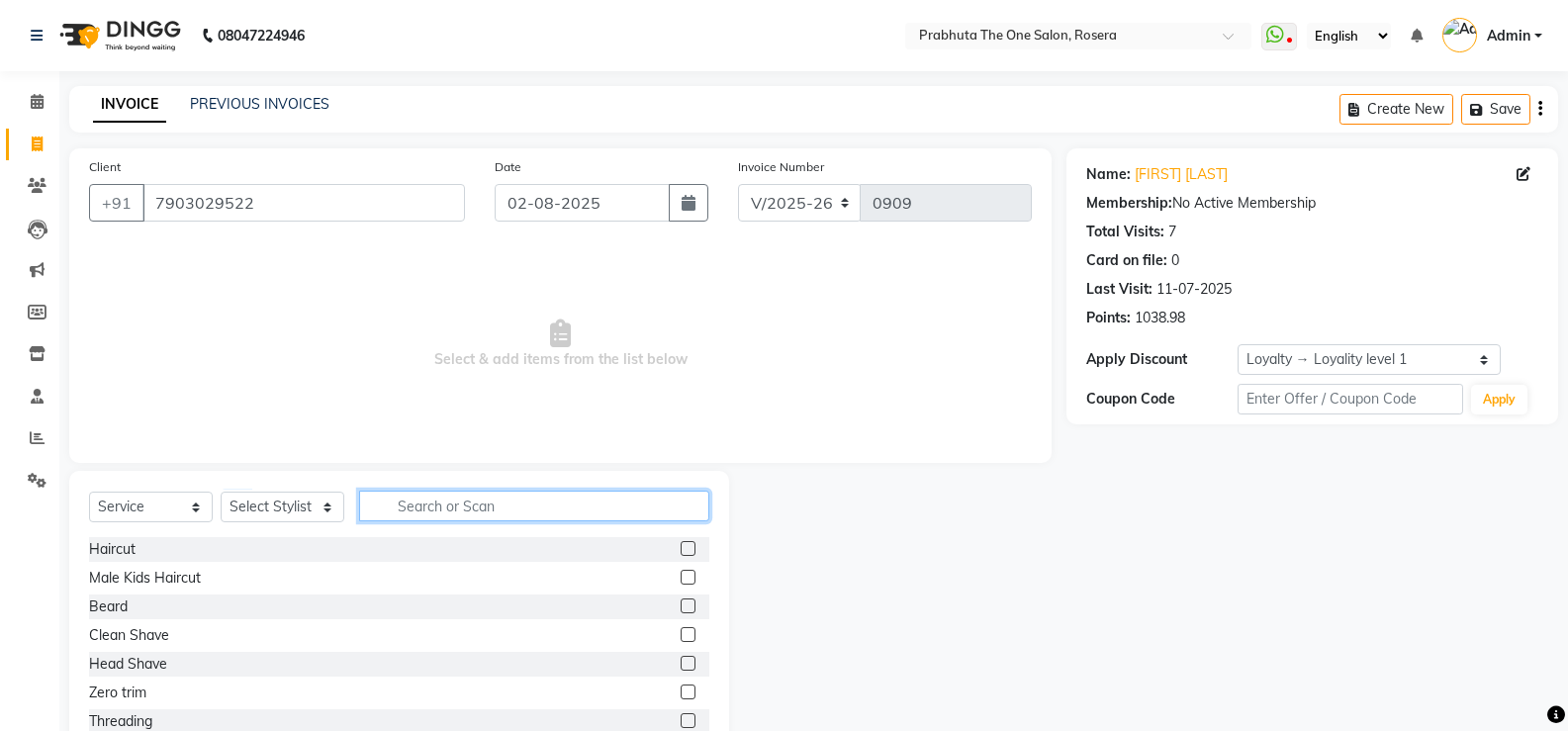 click 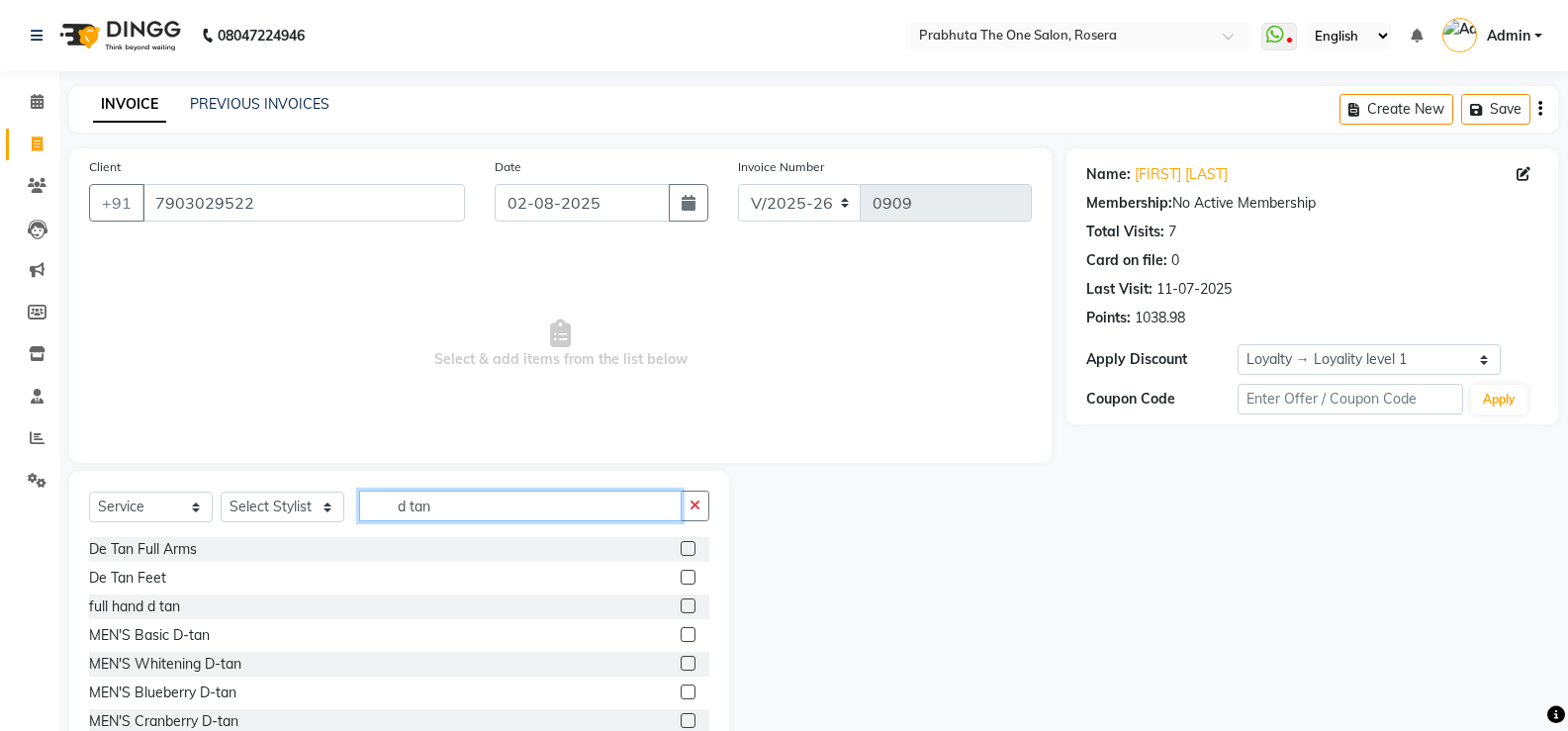 type on "d tan" 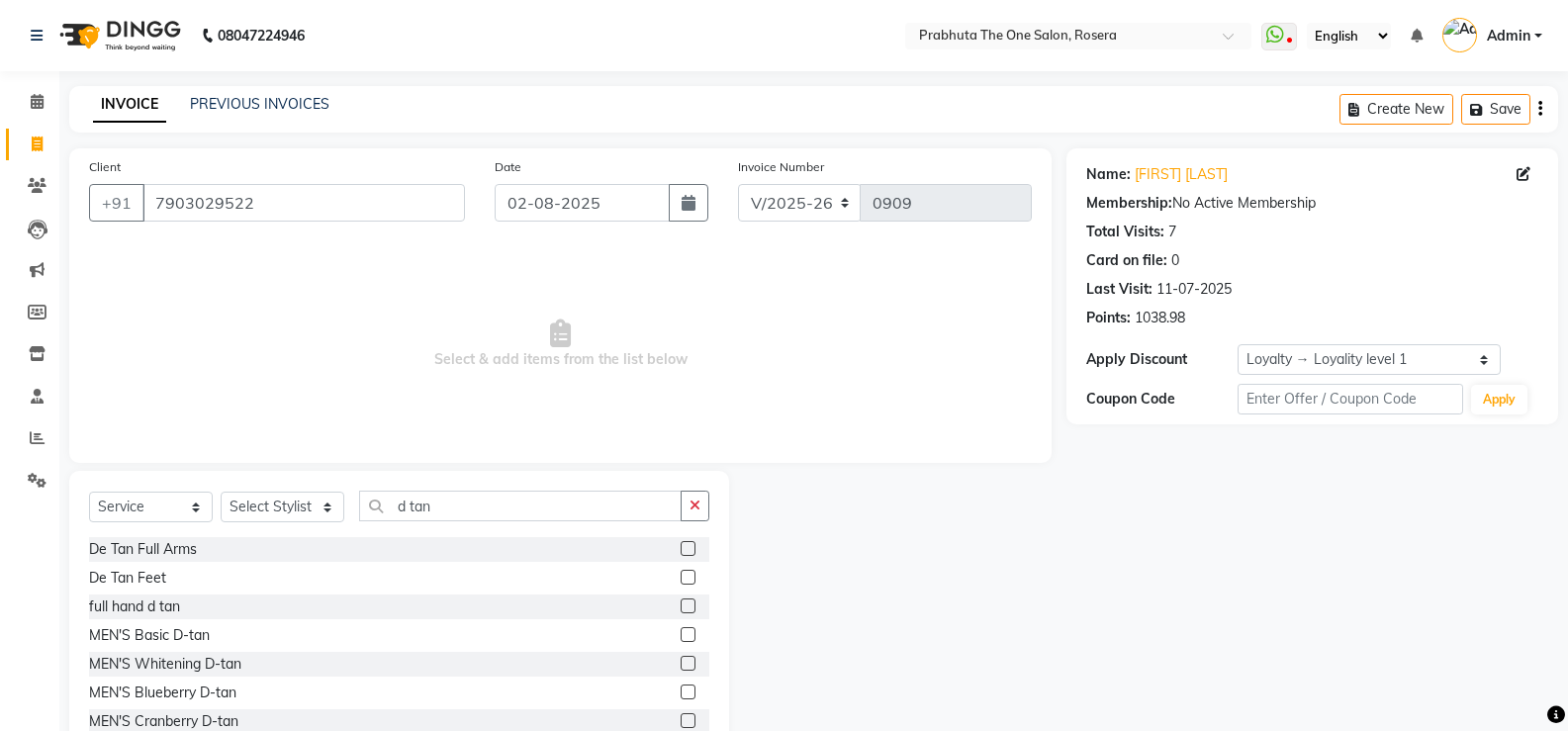 click 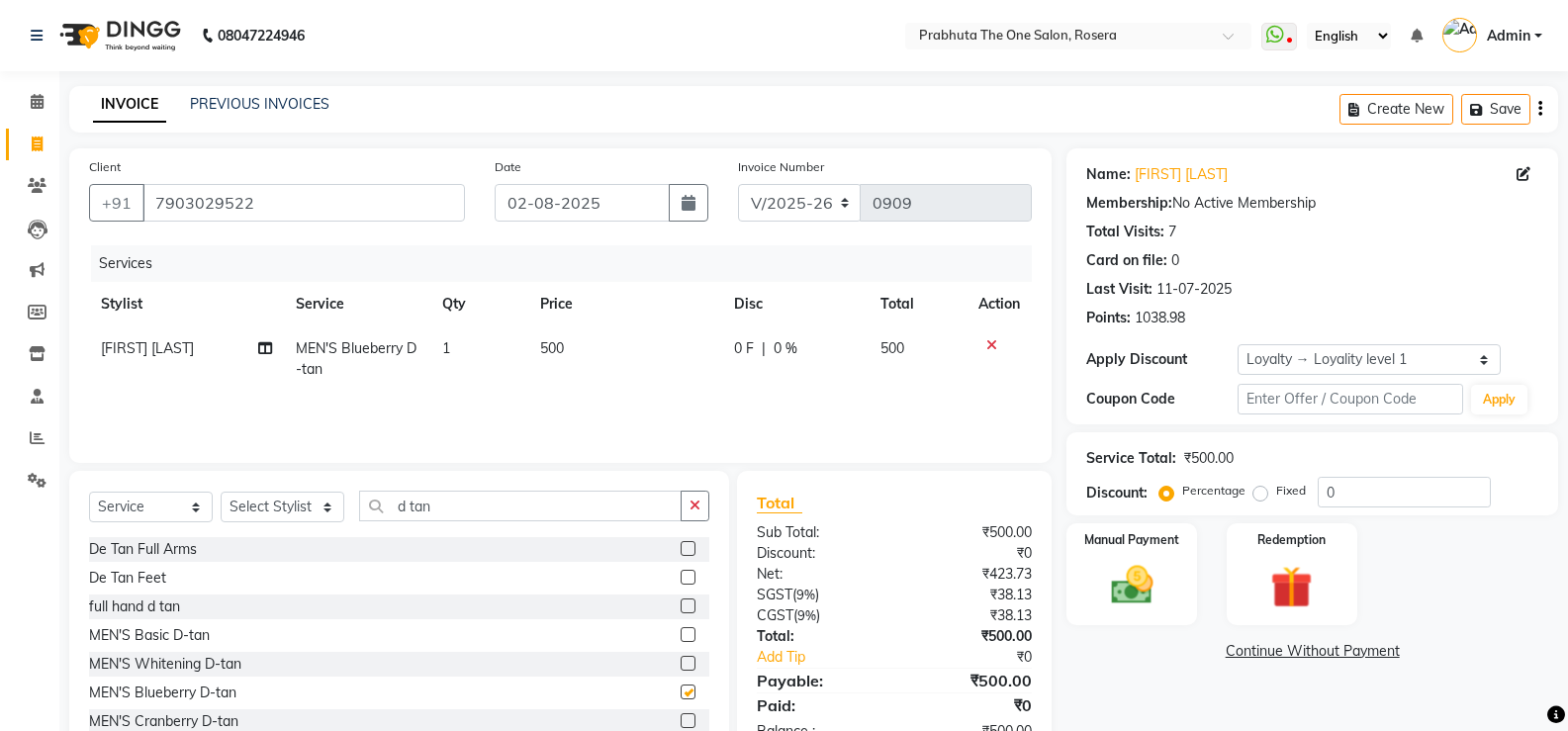 checkbox on "false" 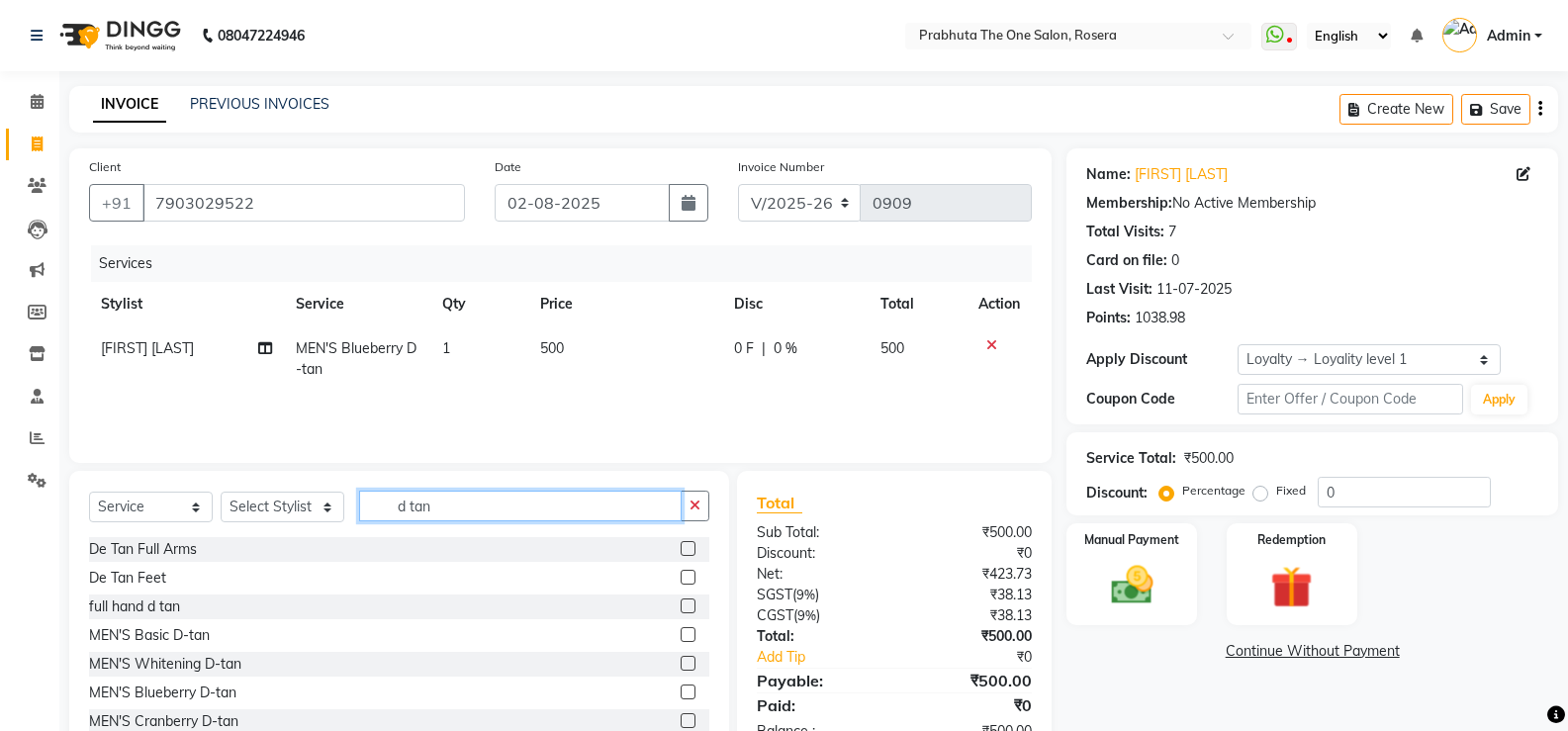click on "d tan" 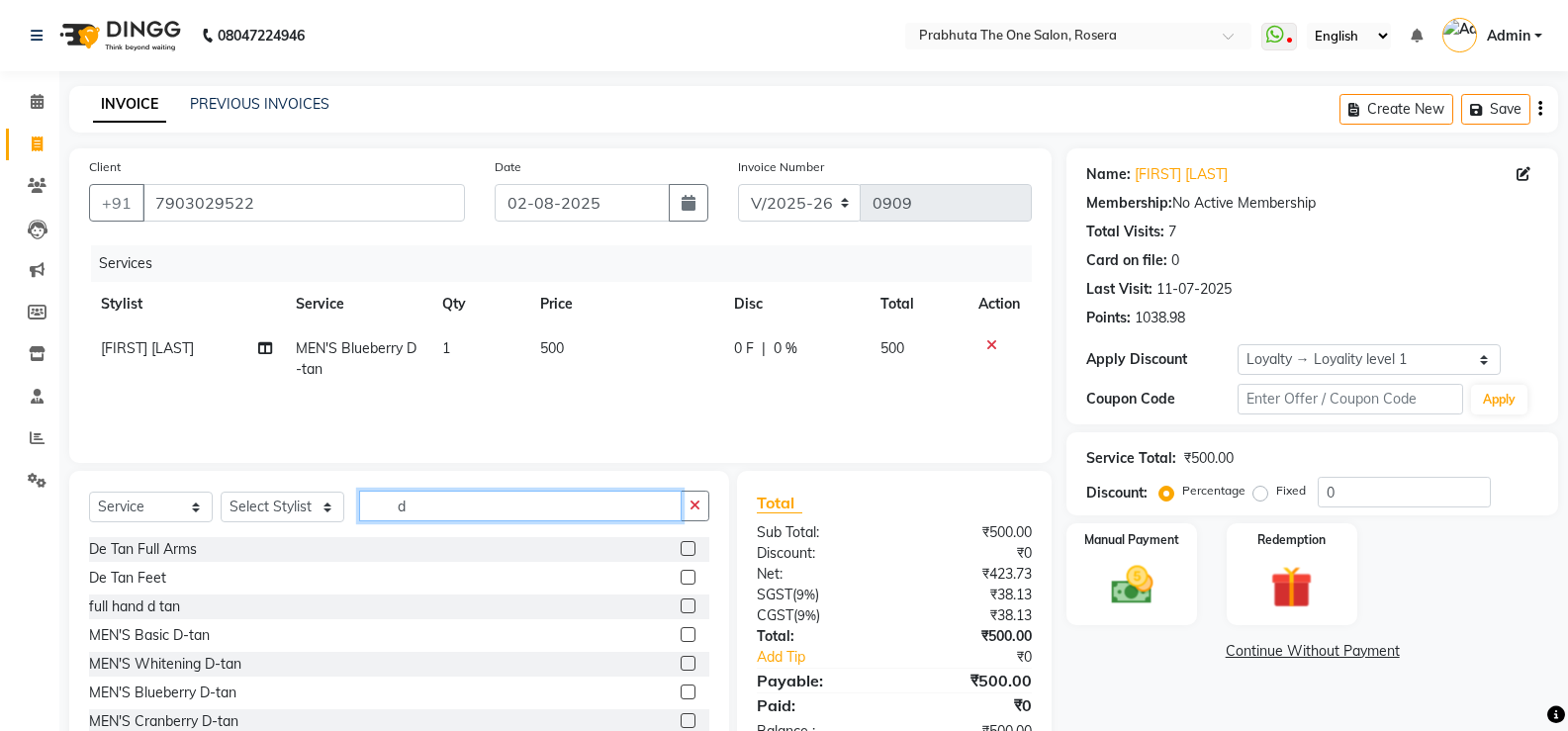 type on "d" 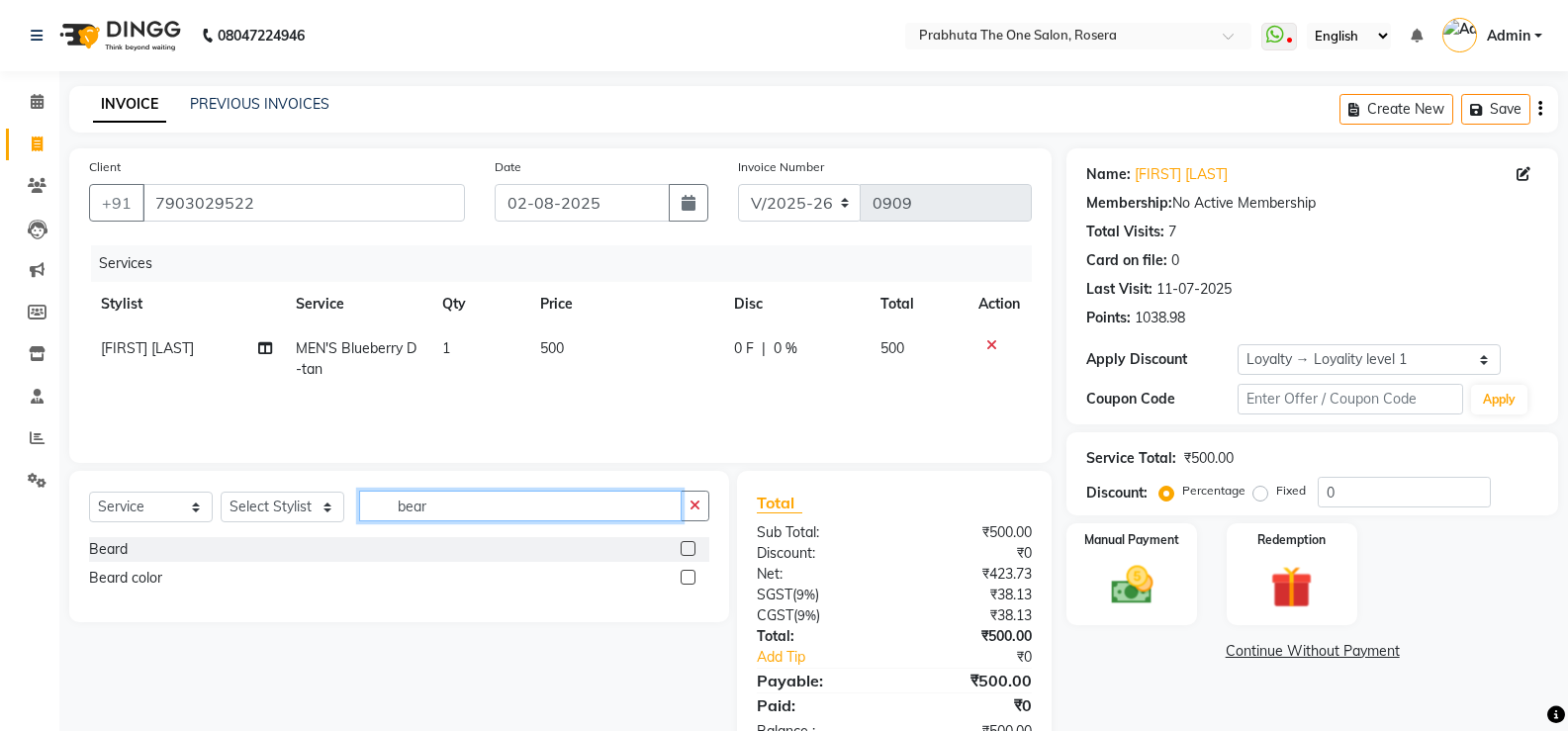 type on "bear" 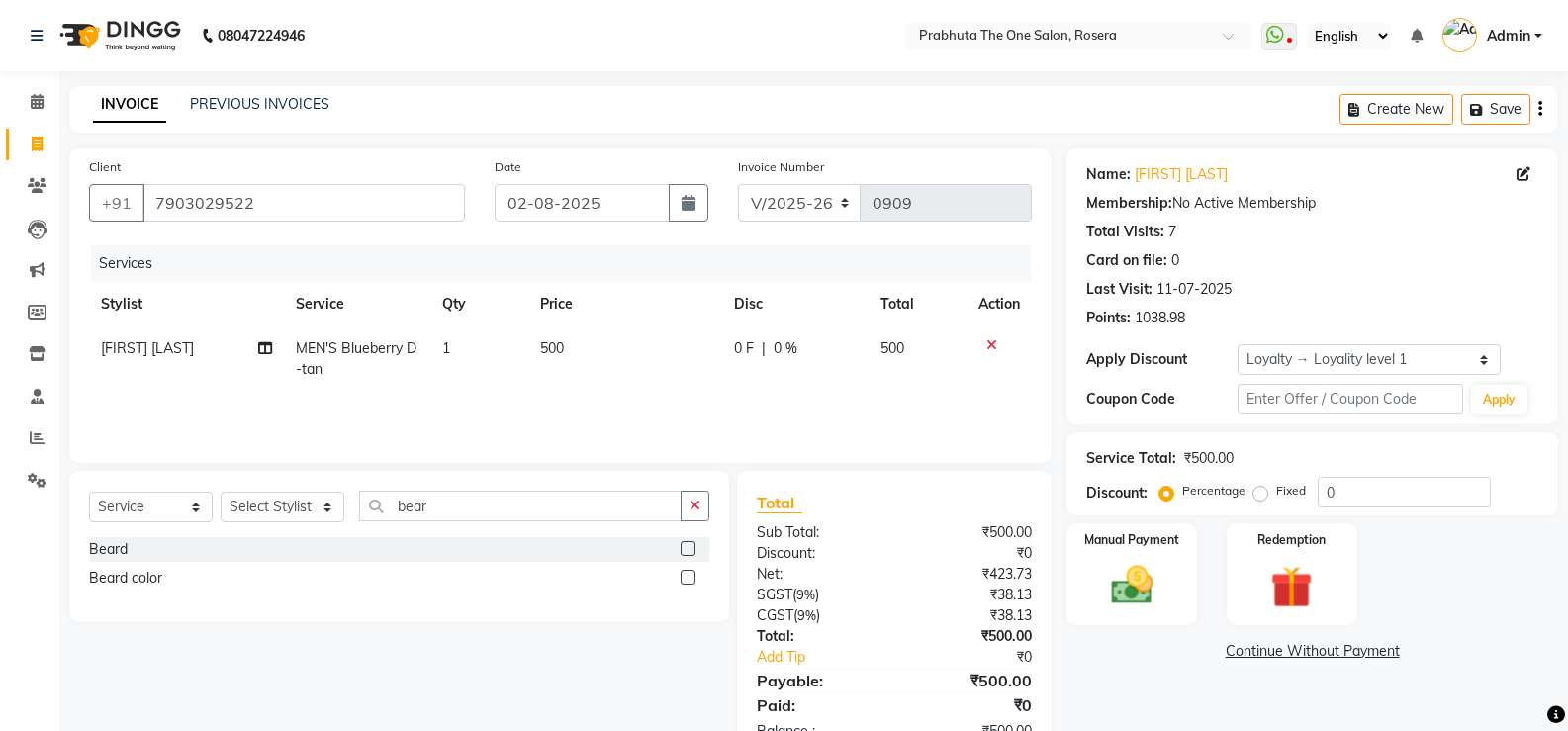 click 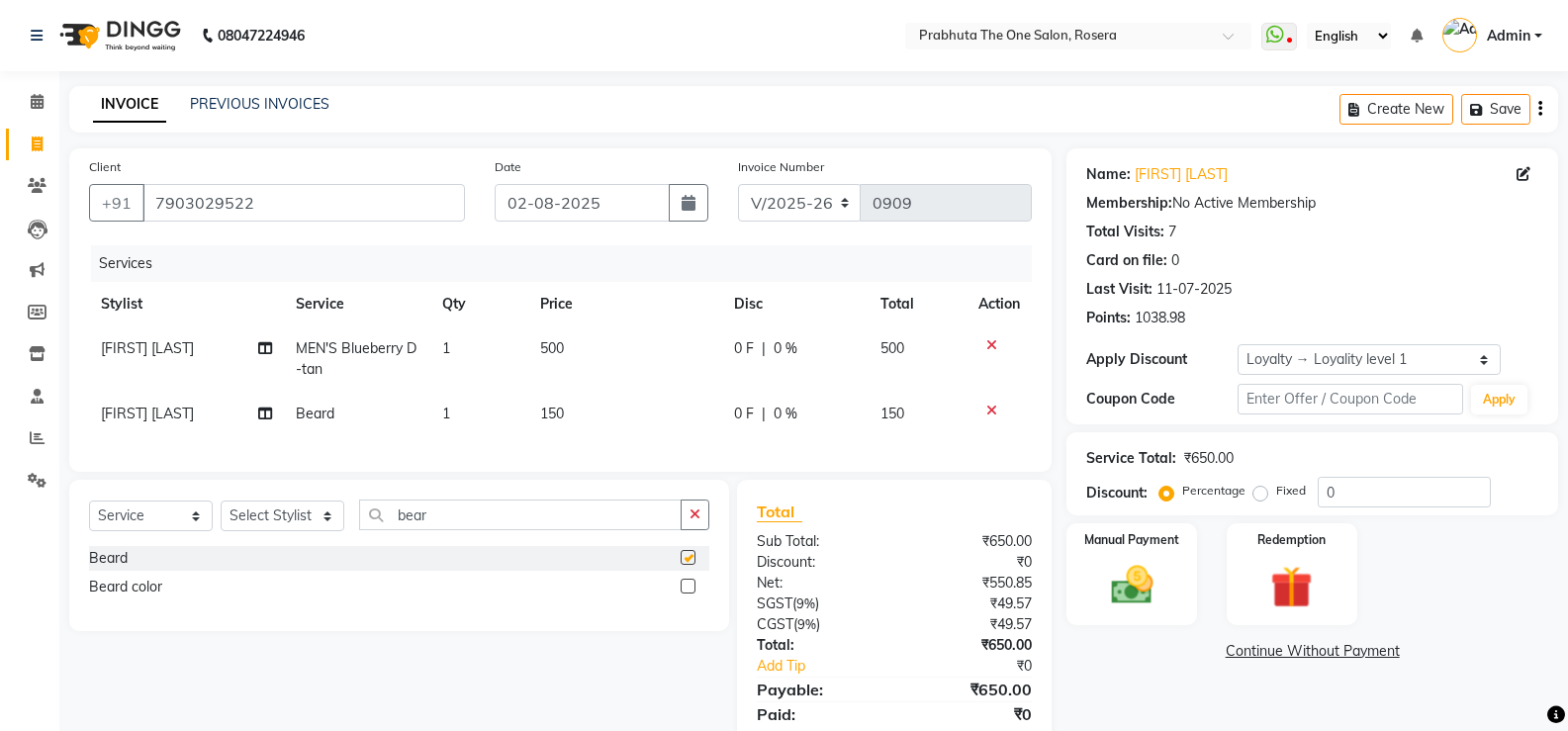 checkbox on "false" 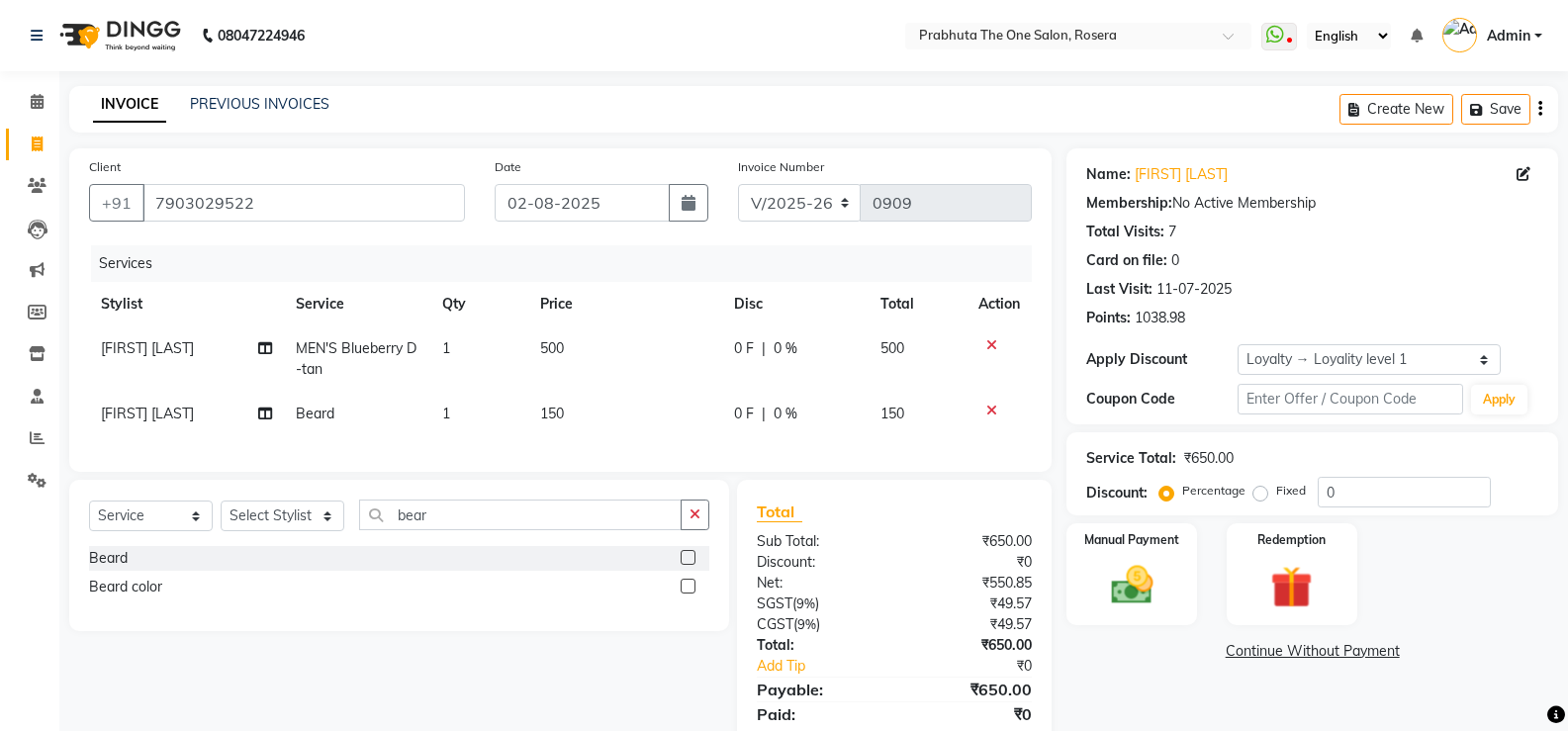 click on "150" 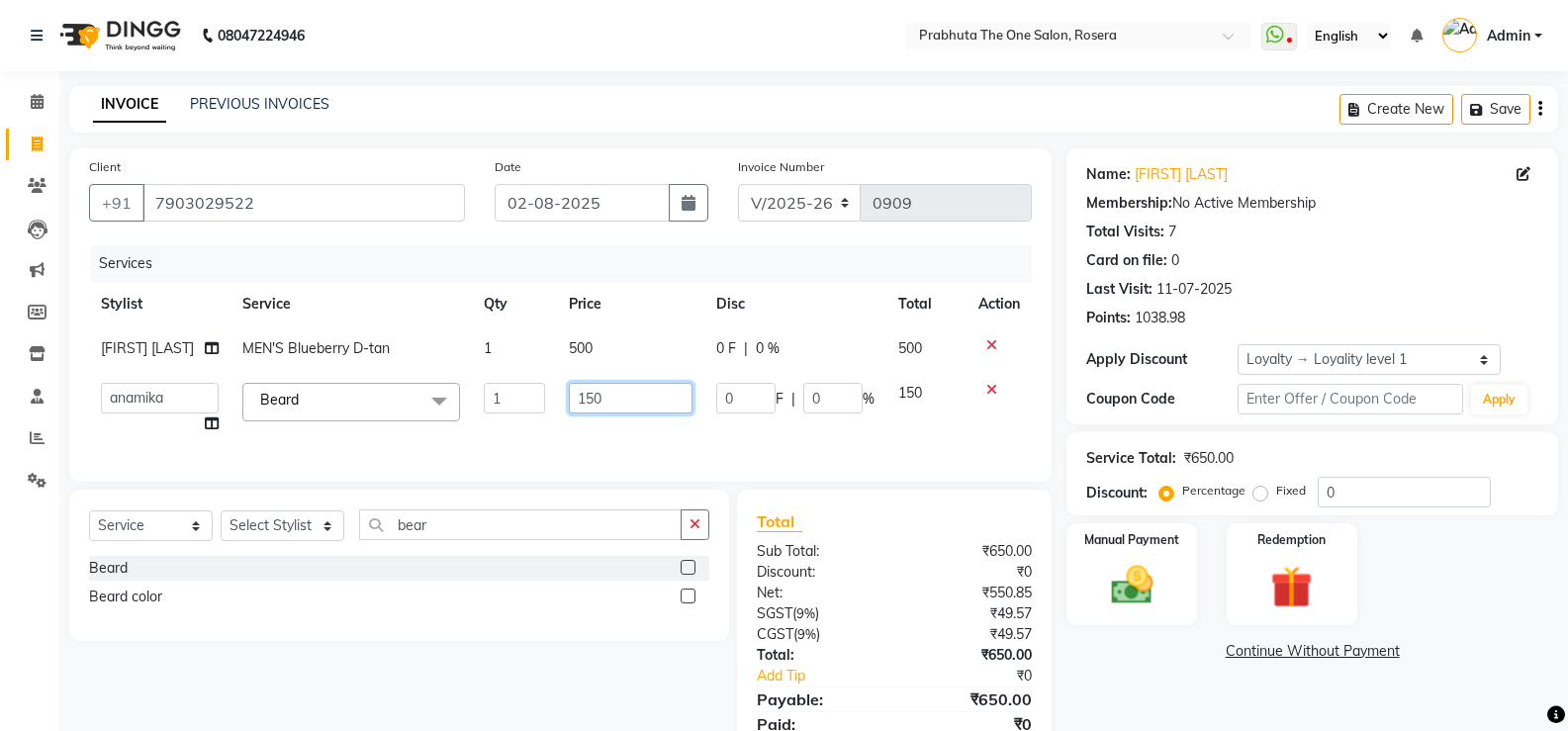 click on "150" 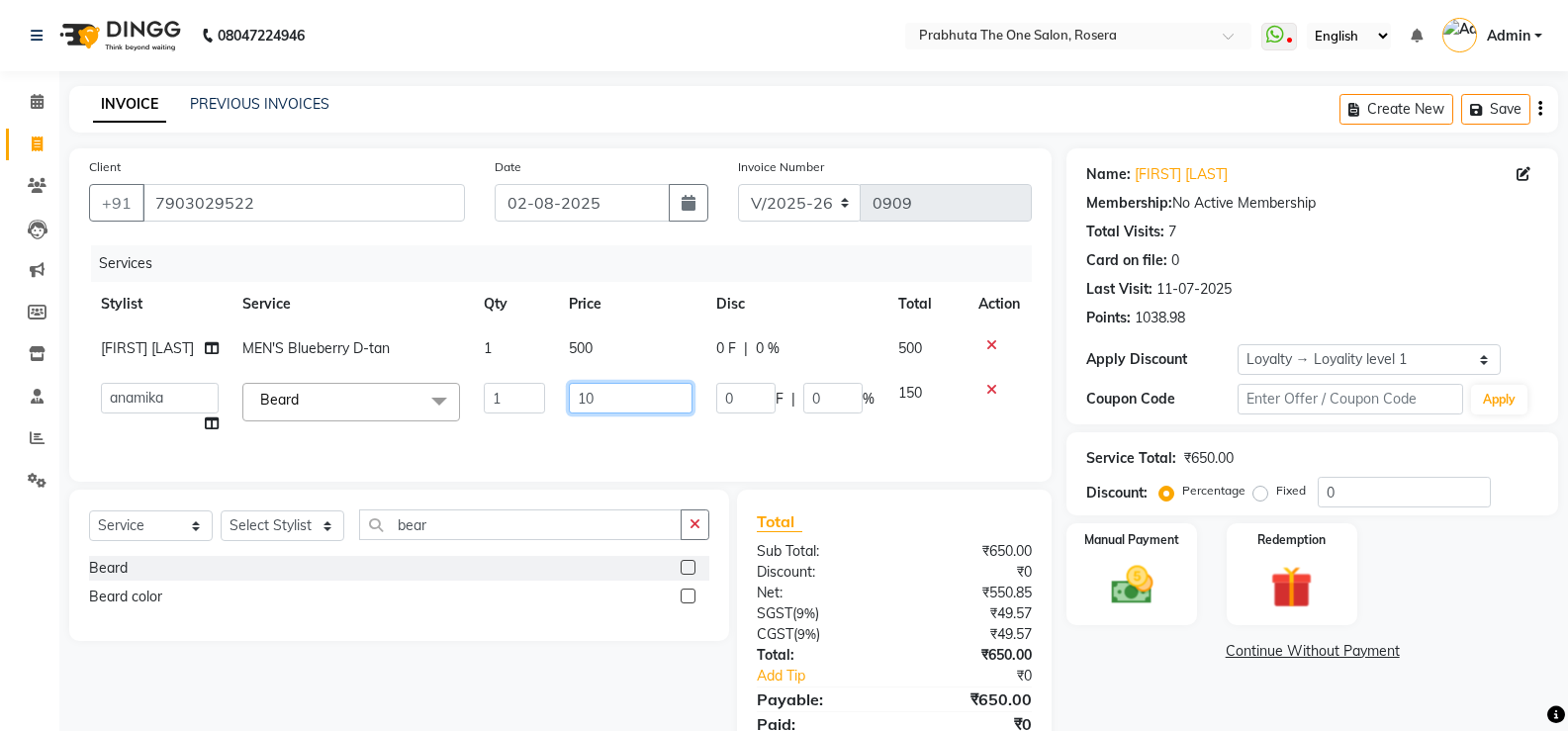 type on "100" 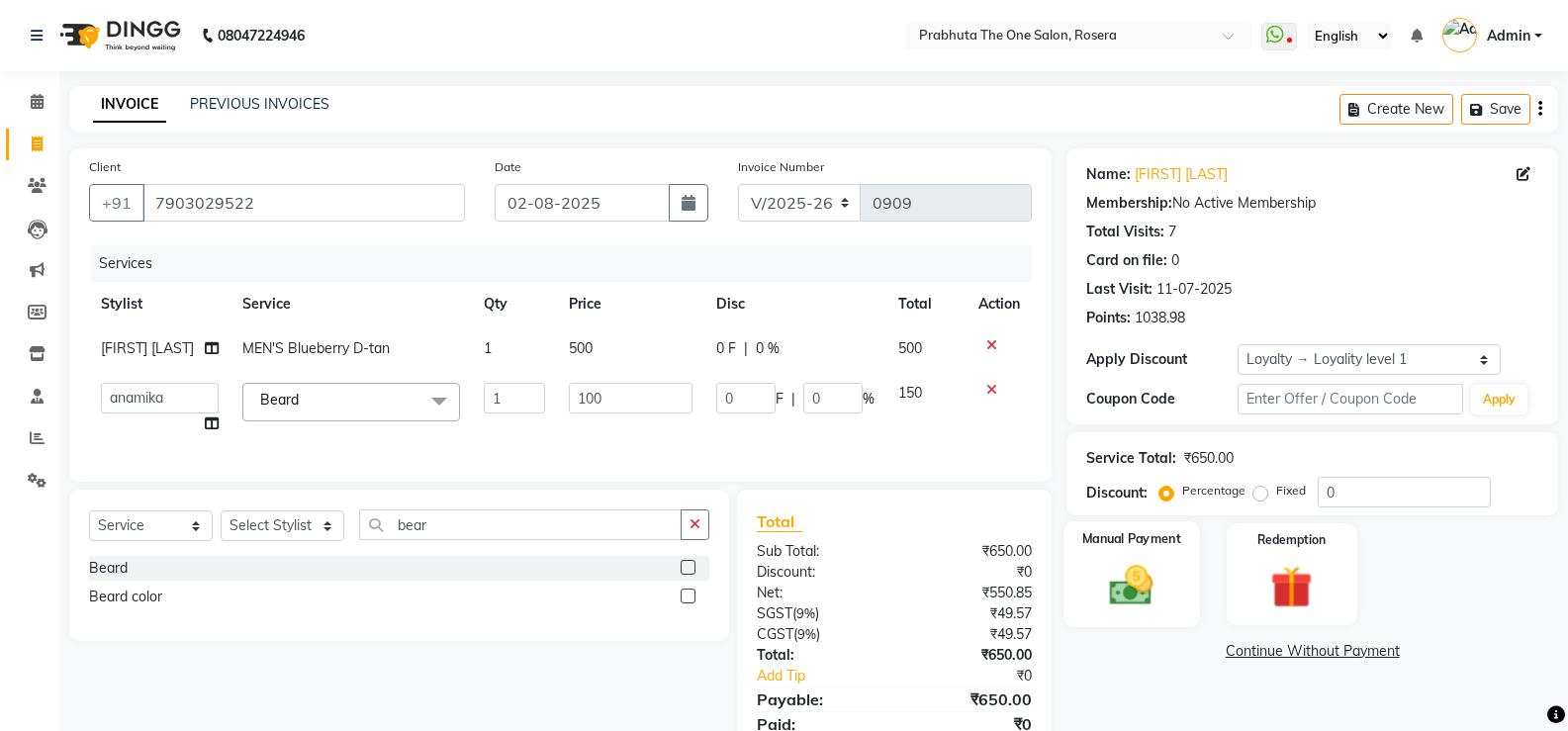 click on "Manual Payment" 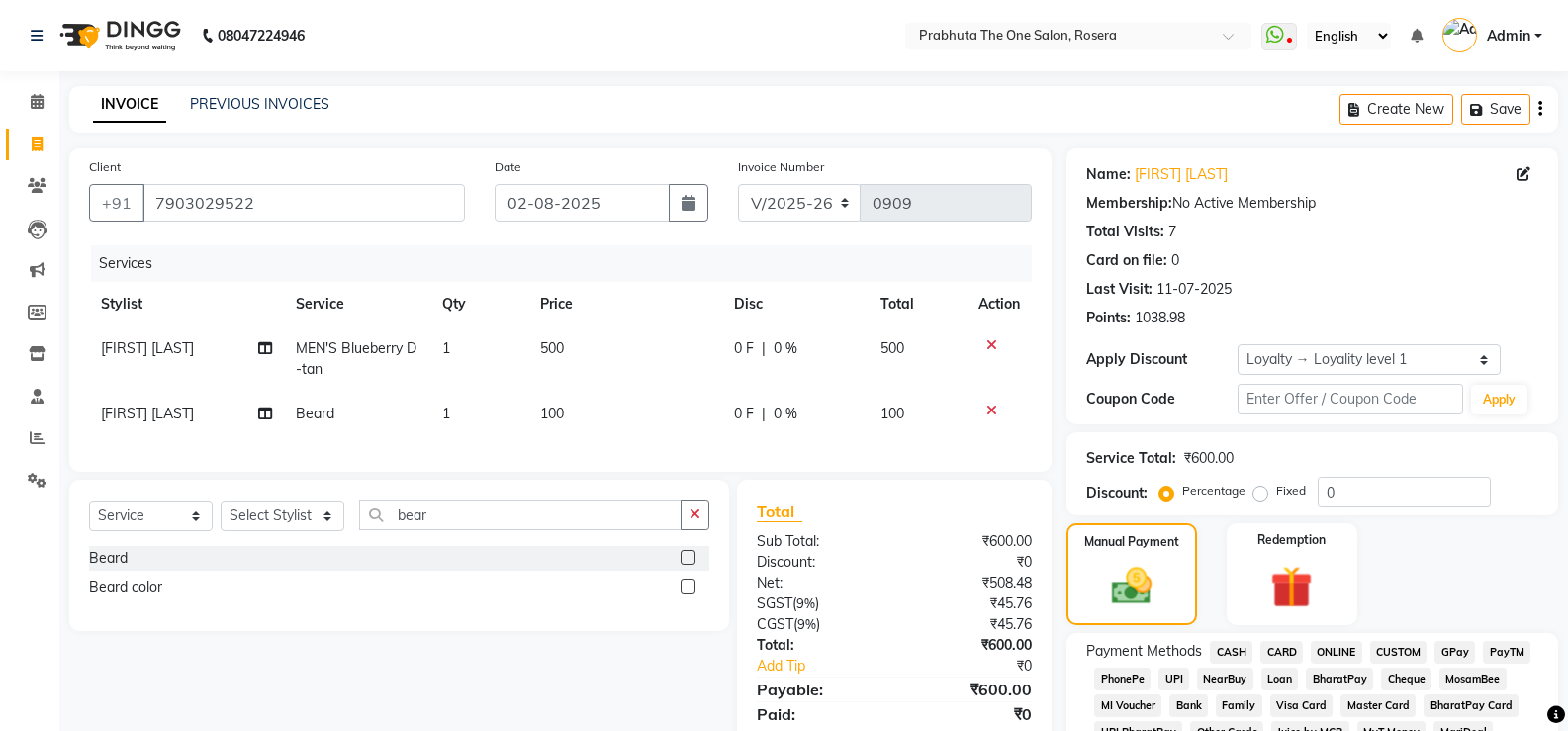 click on "GPay" 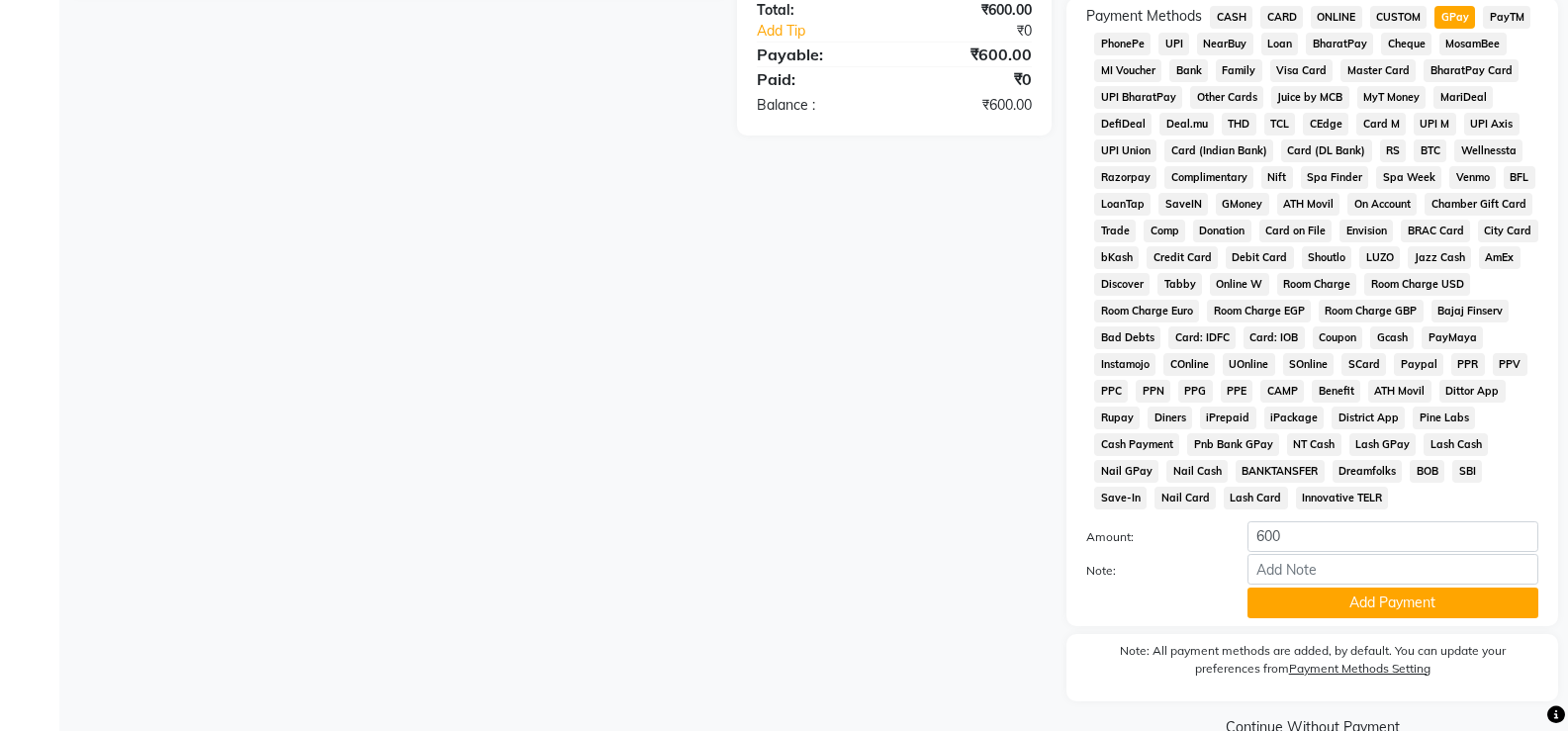scroll, scrollTop: 676, scrollLeft: 0, axis: vertical 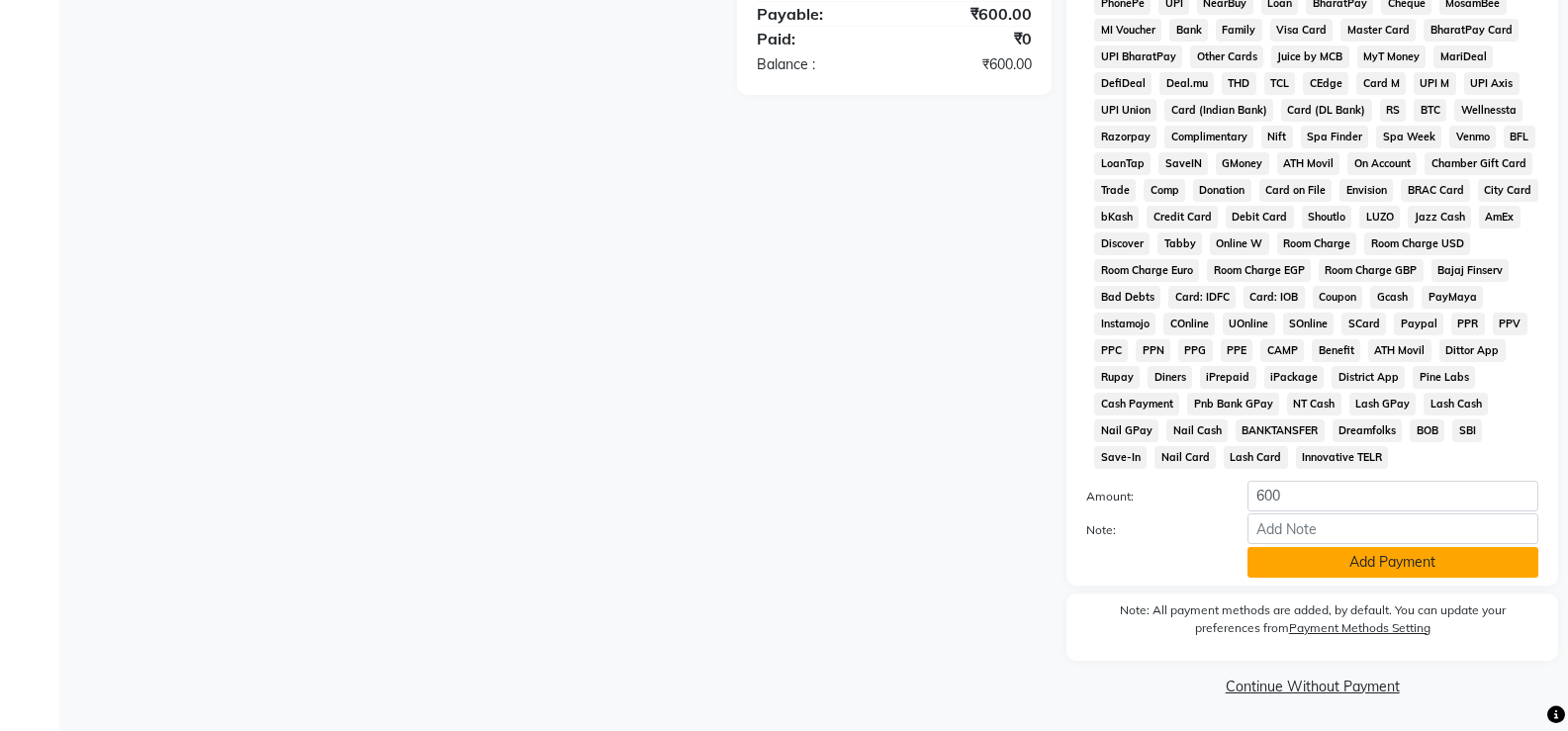 click on "Add Payment" 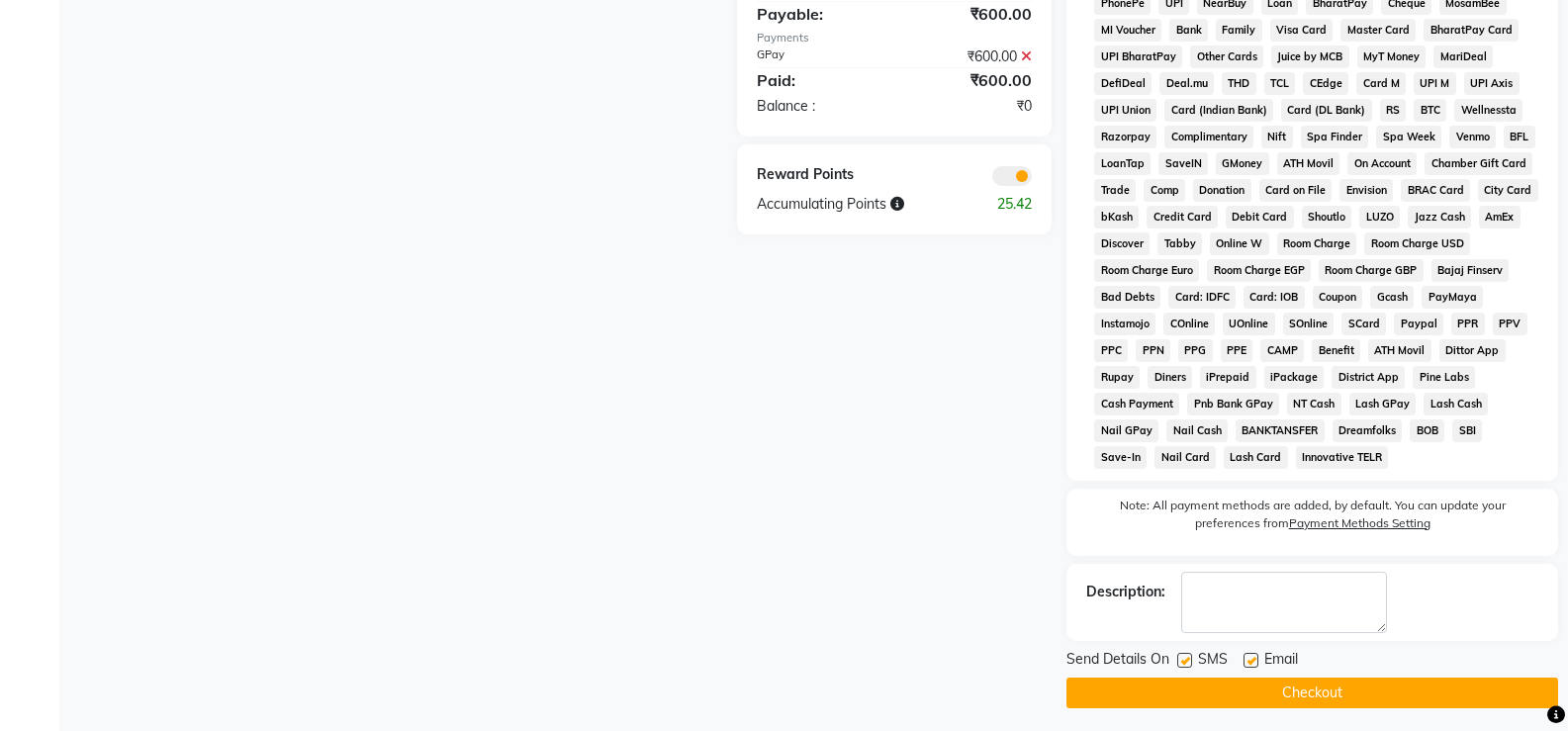 click on "Checkout" 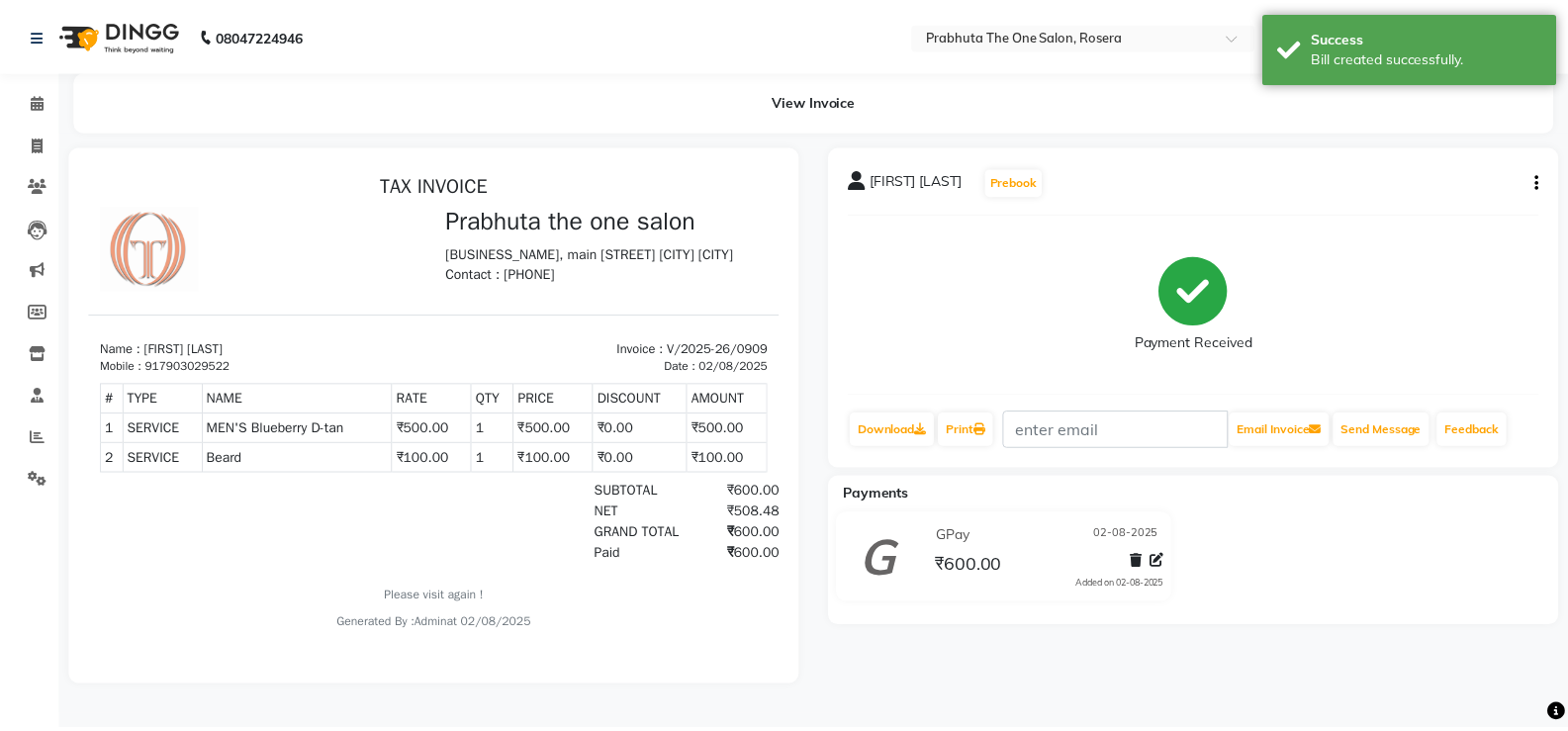 scroll, scrollTop: 0, scrollLeft: 0, axis: both 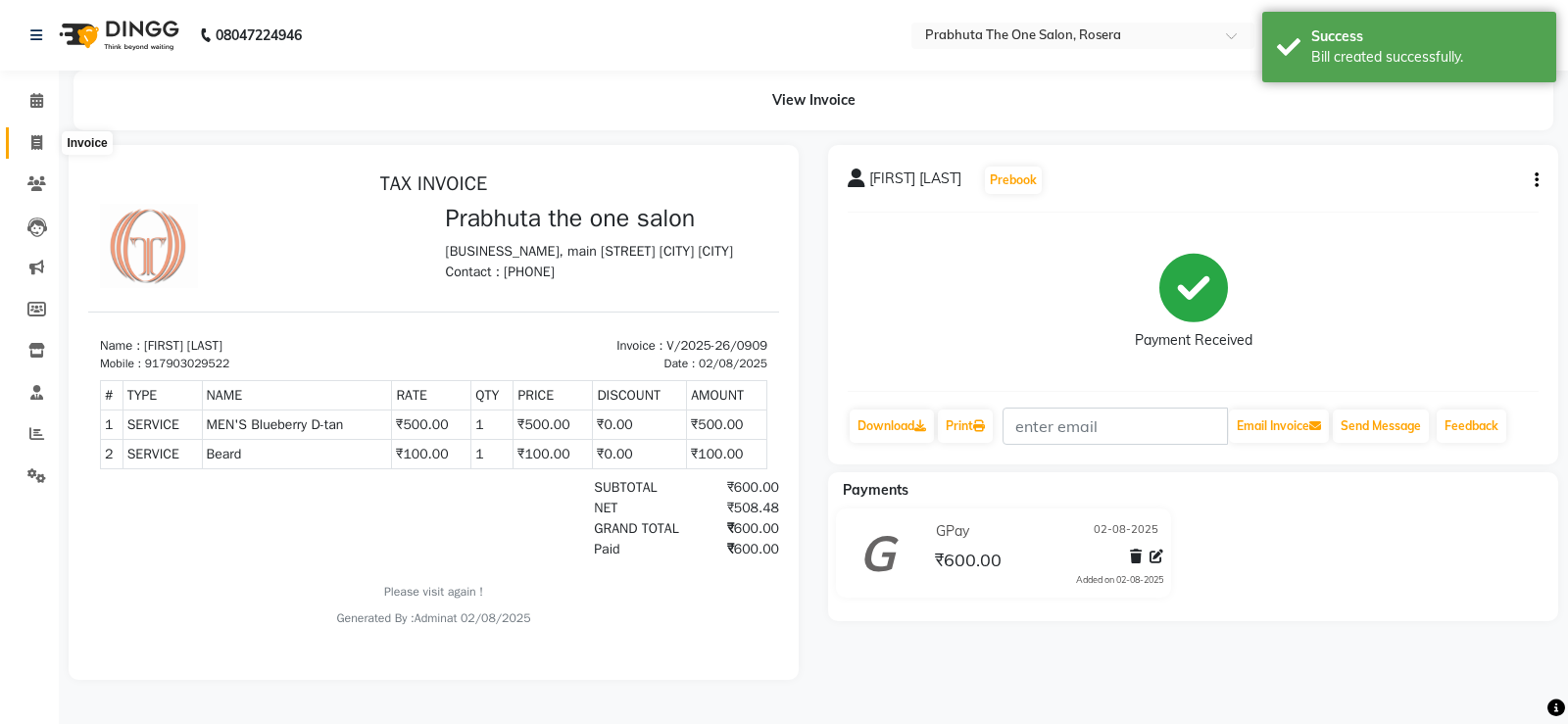click 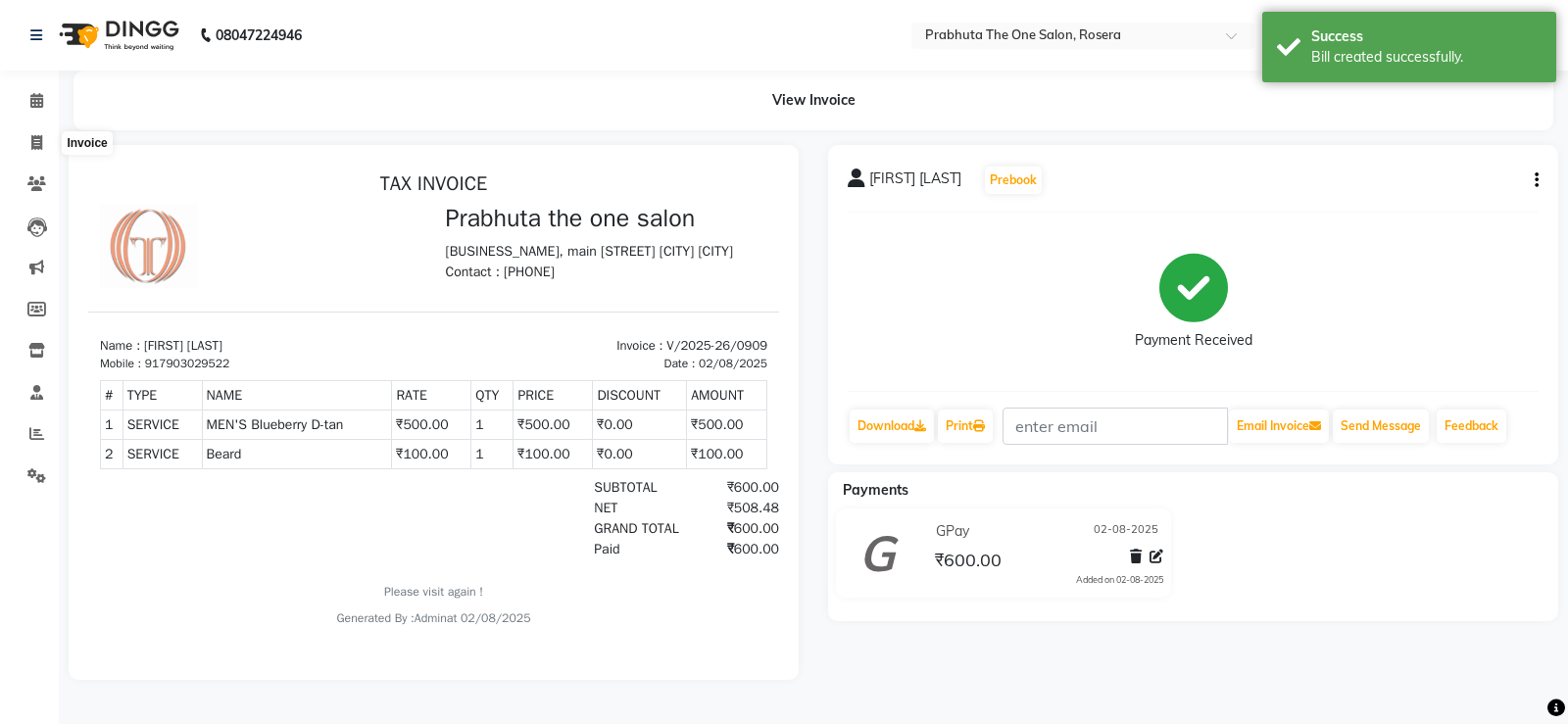 select on "5326" 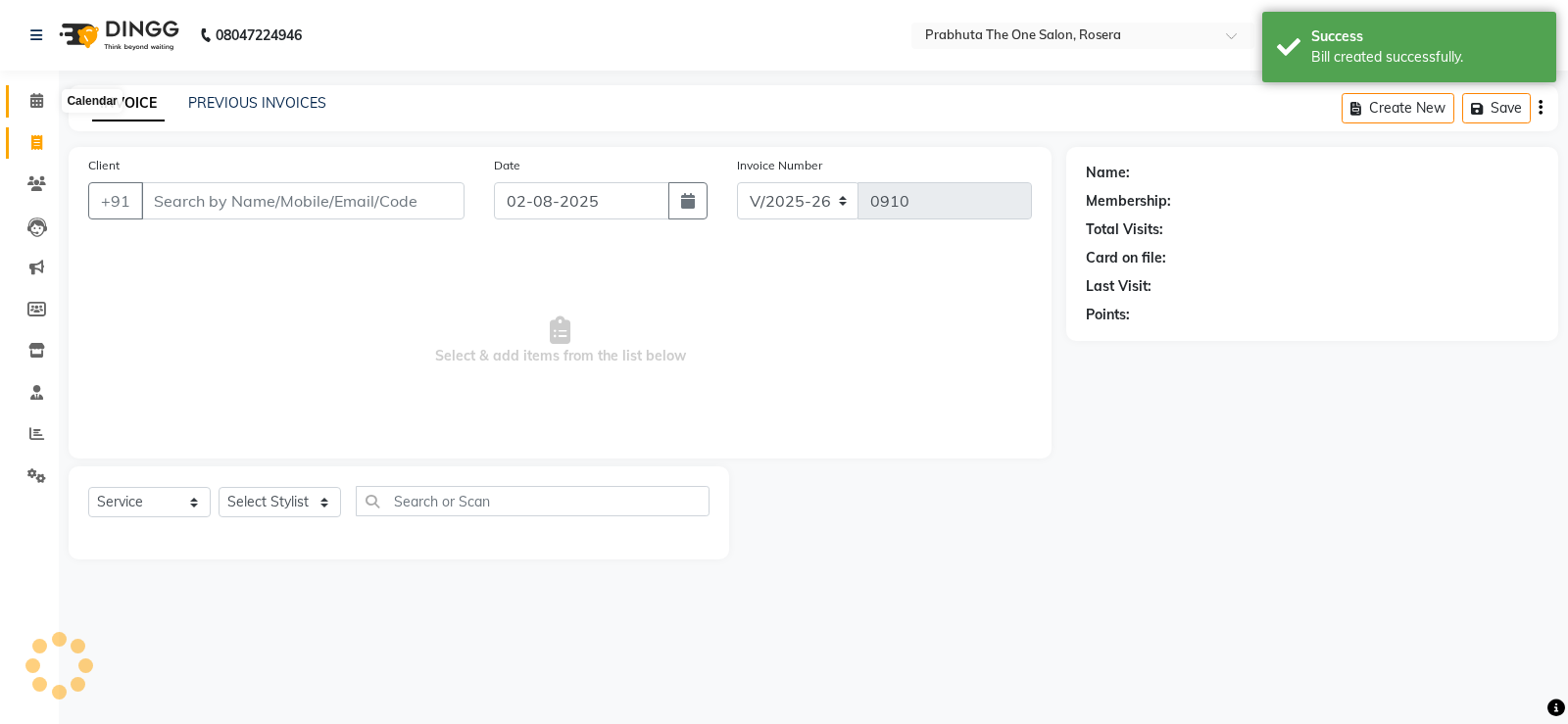 click 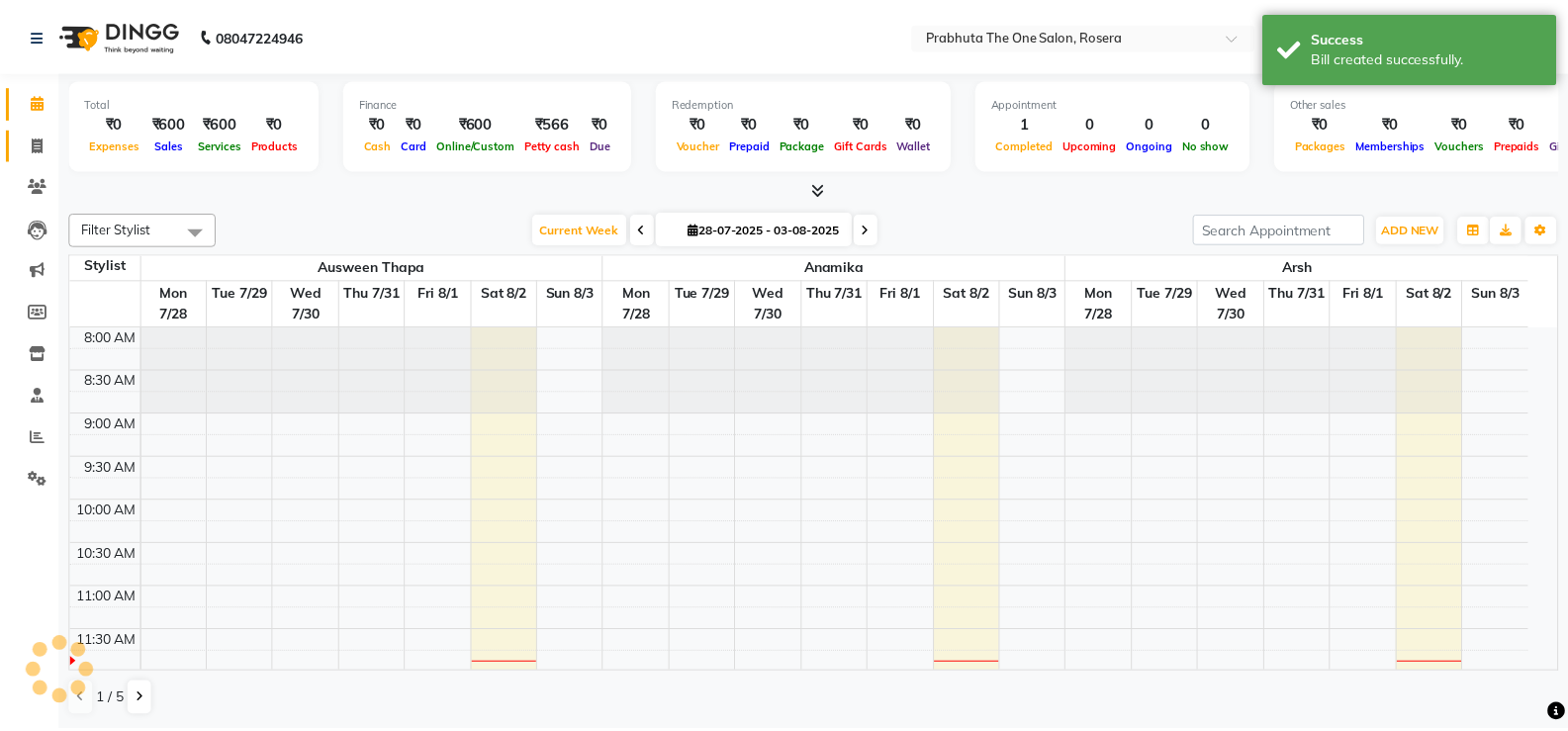 scroll, scrollTop: 0, scrollLeft: 0, axis: both 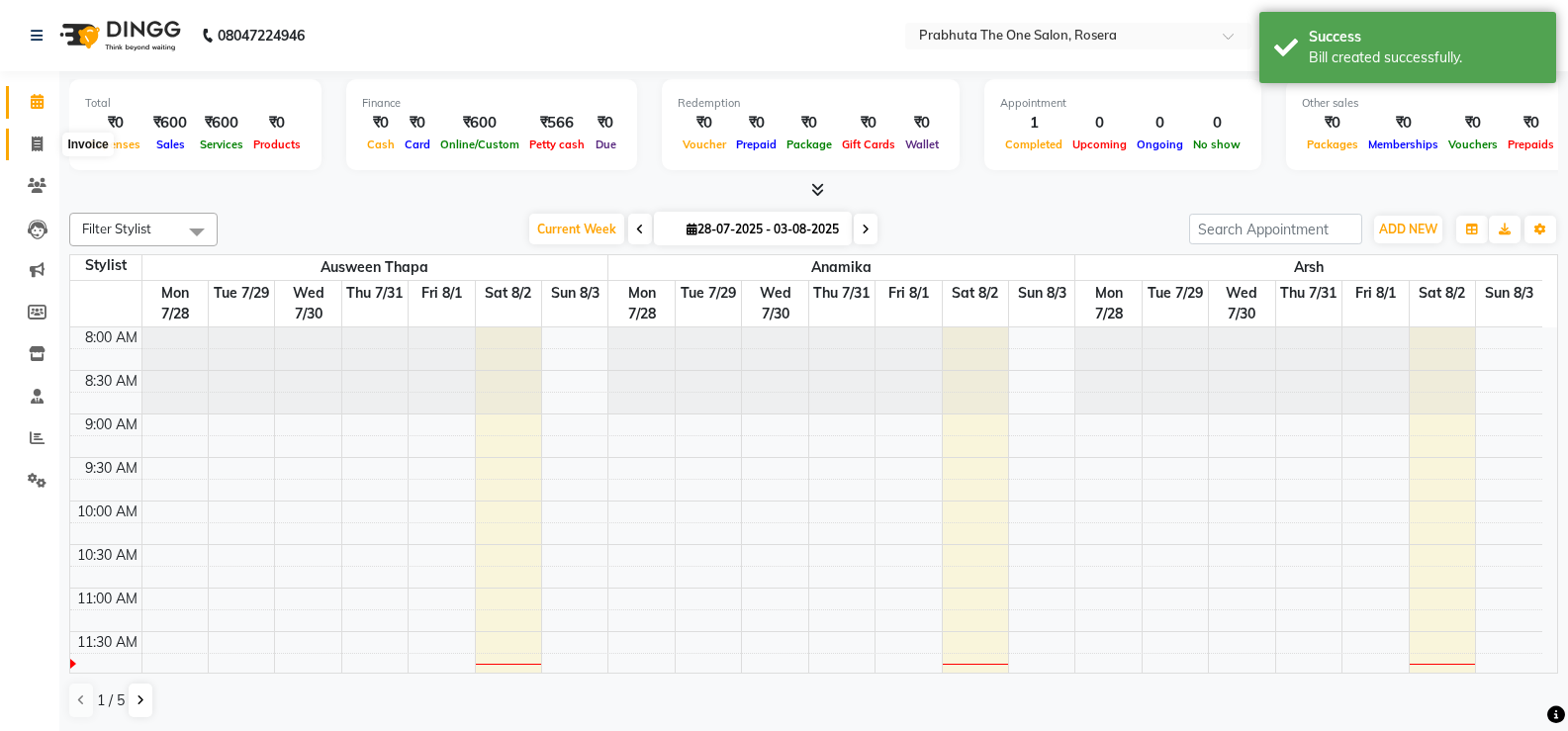 click 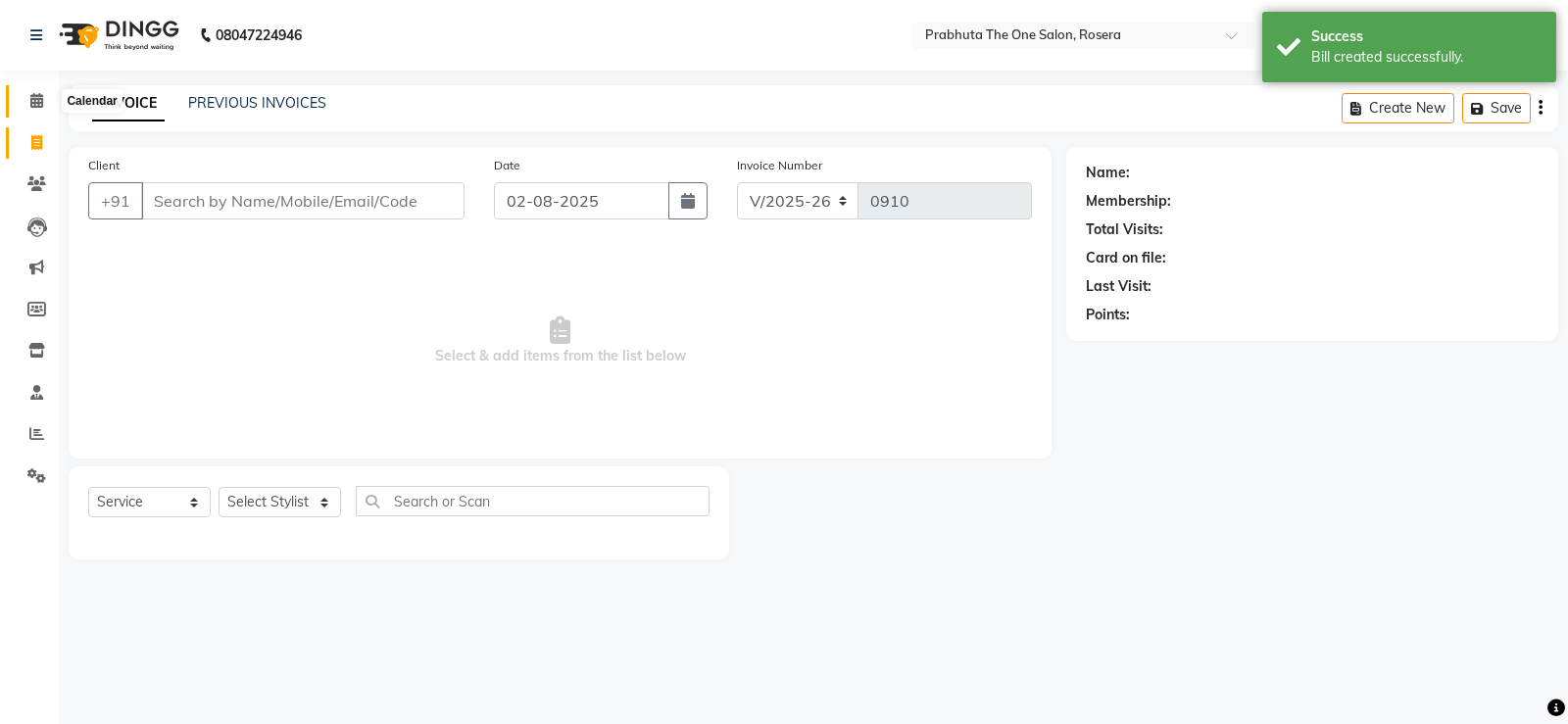click 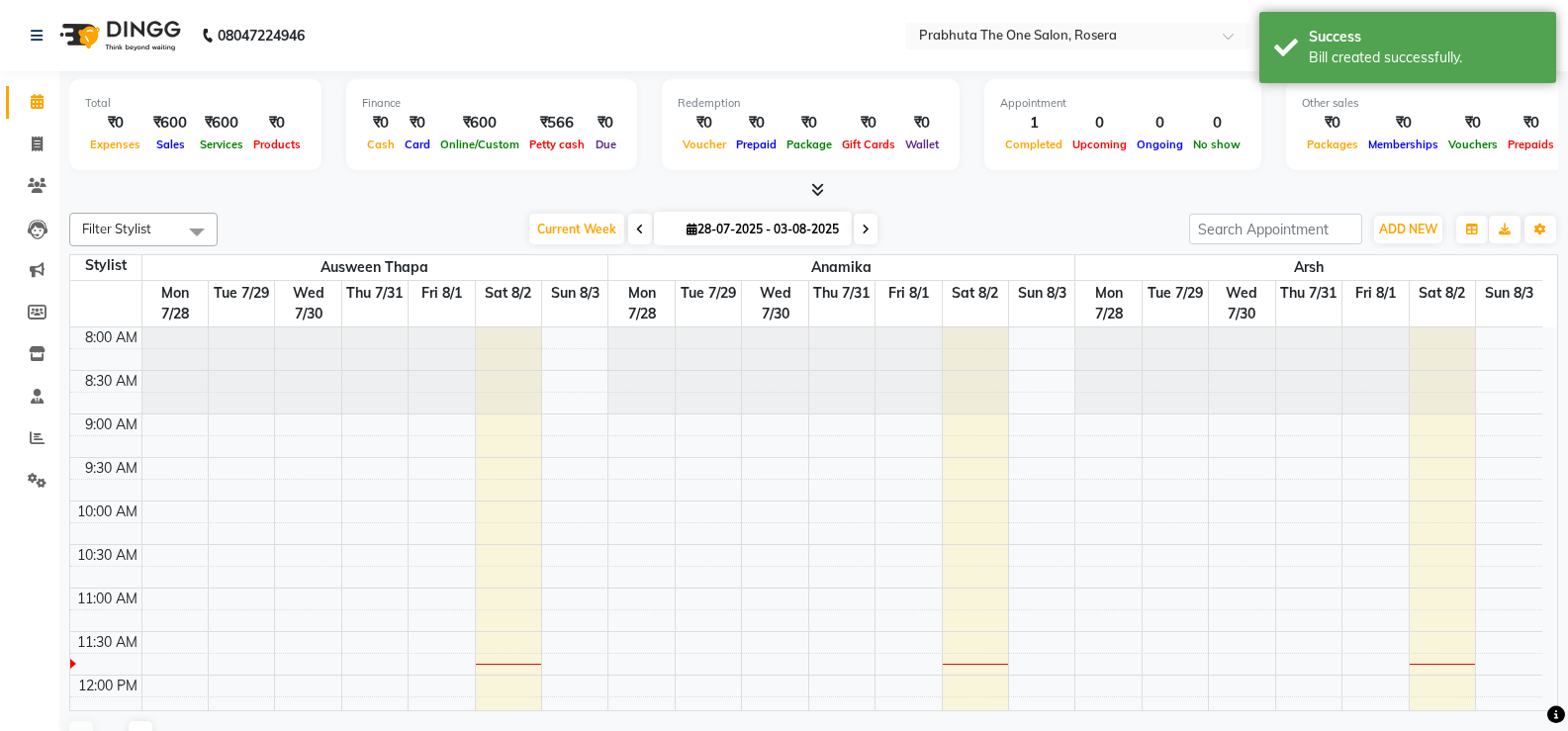 scroll, scrollTop: 0, scrollLeft: 0, axis: both 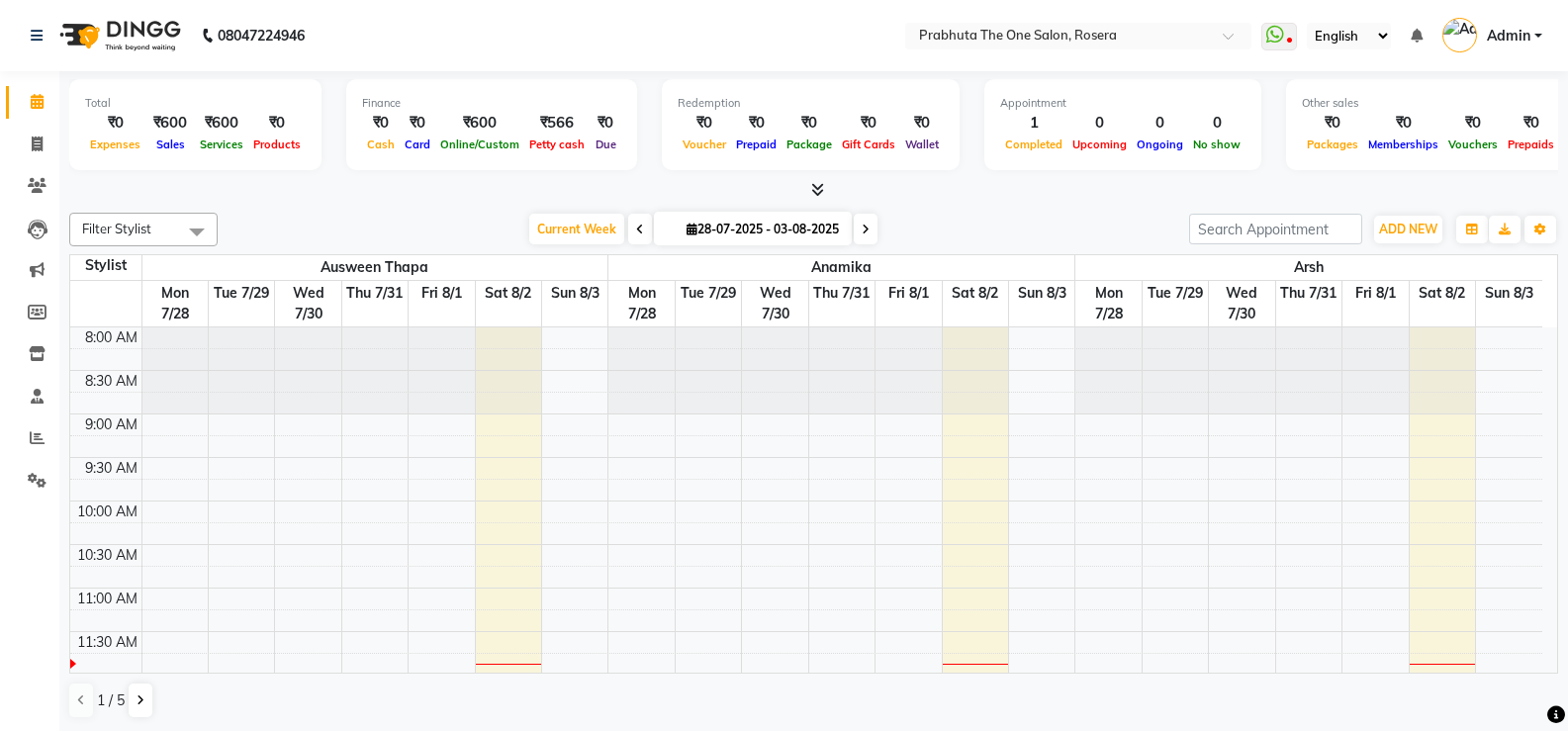 click on "Invoice" 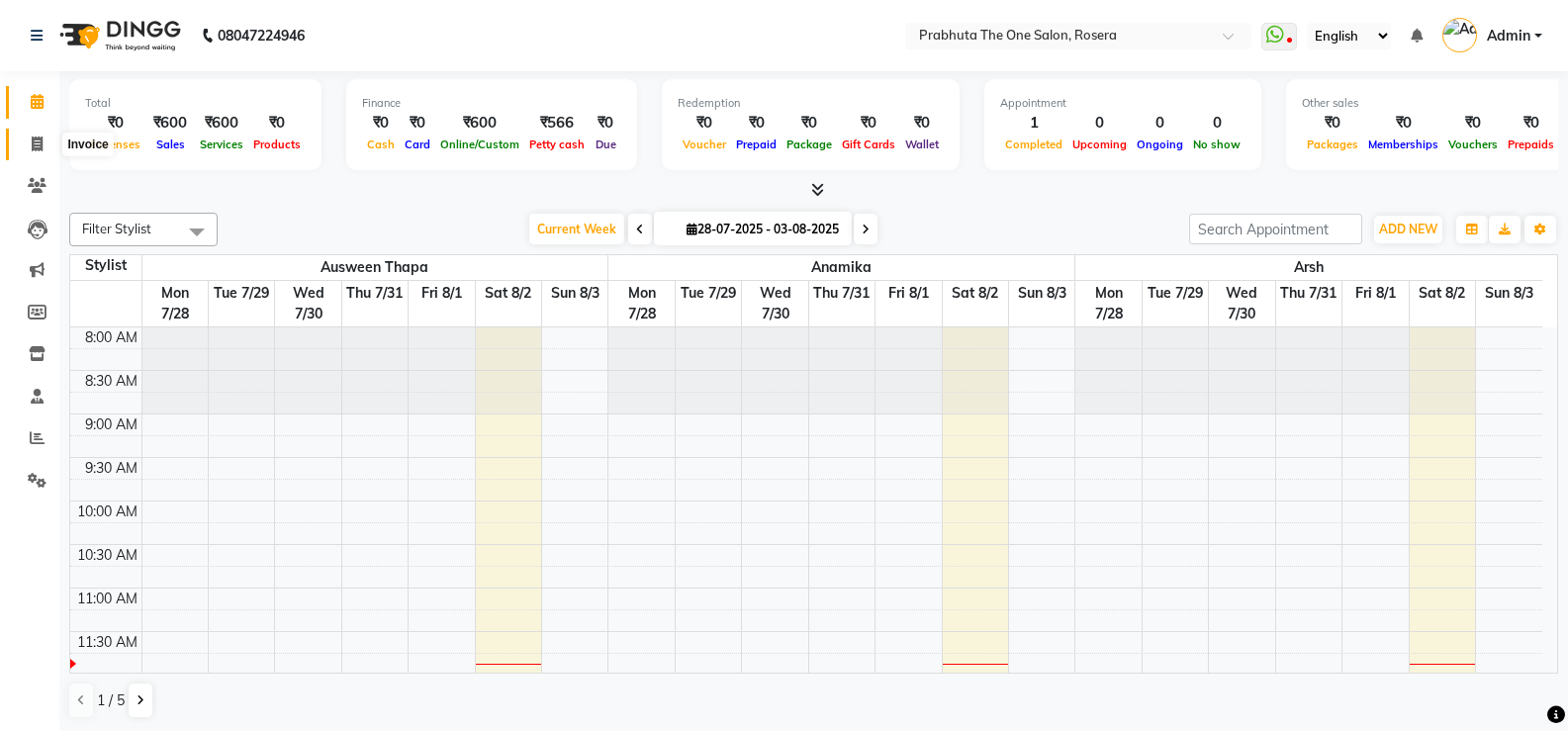 click 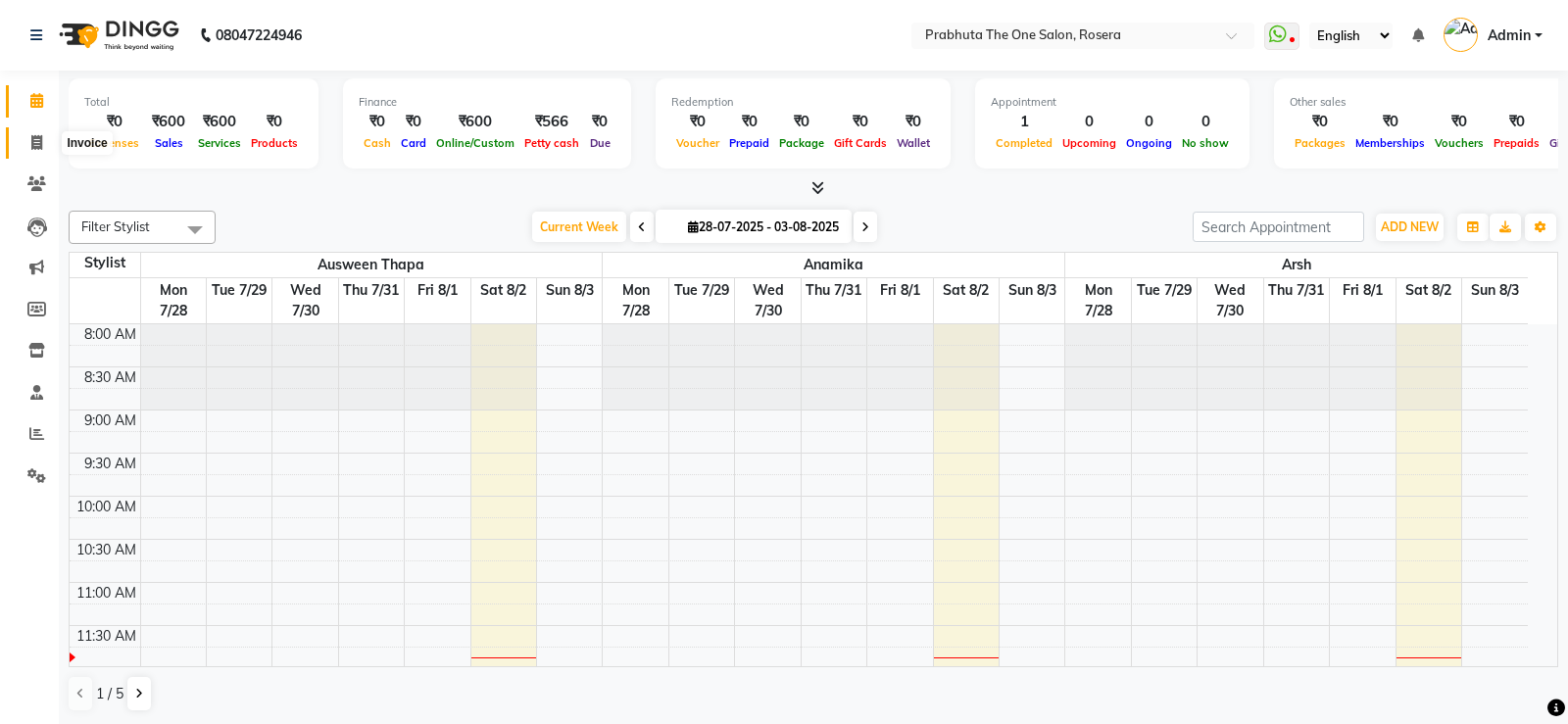 select on "5326" 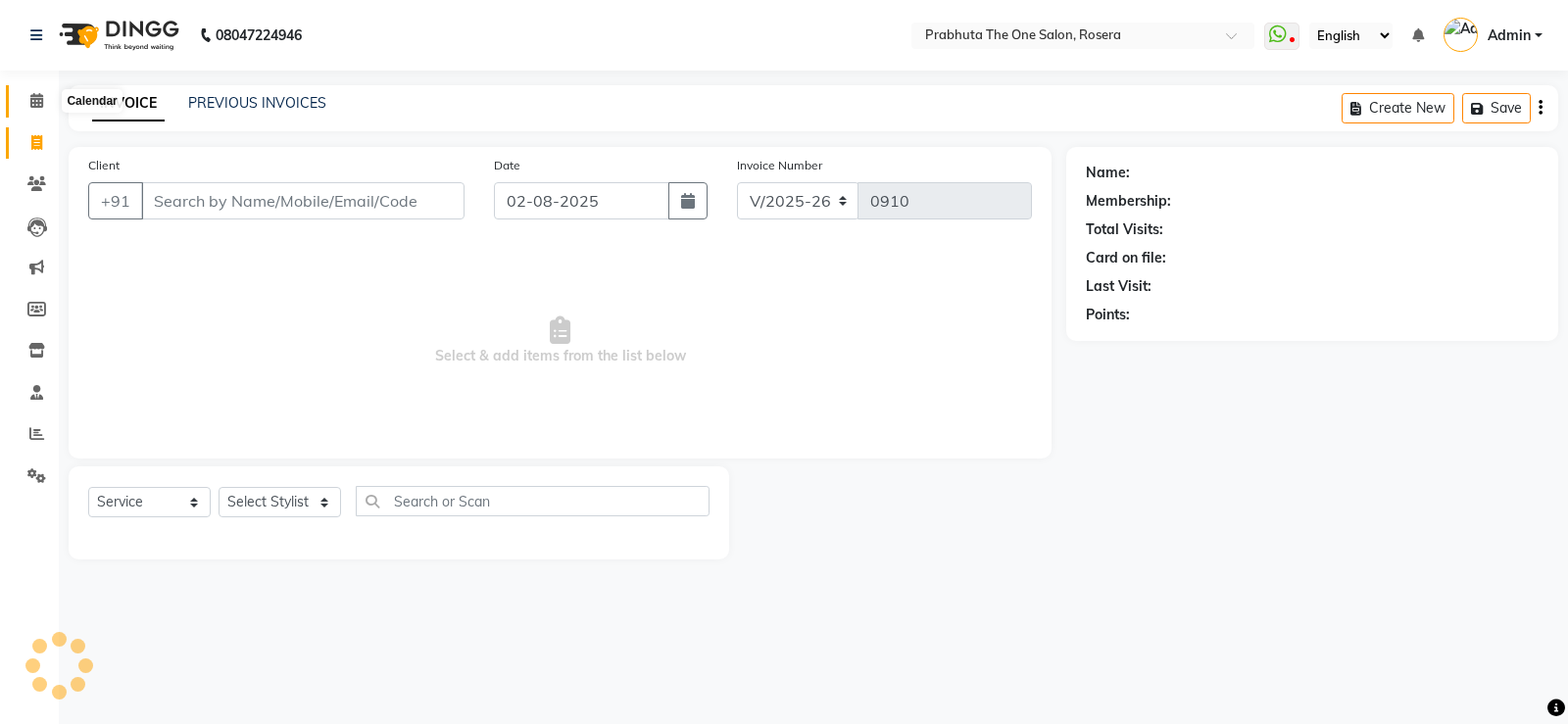 click 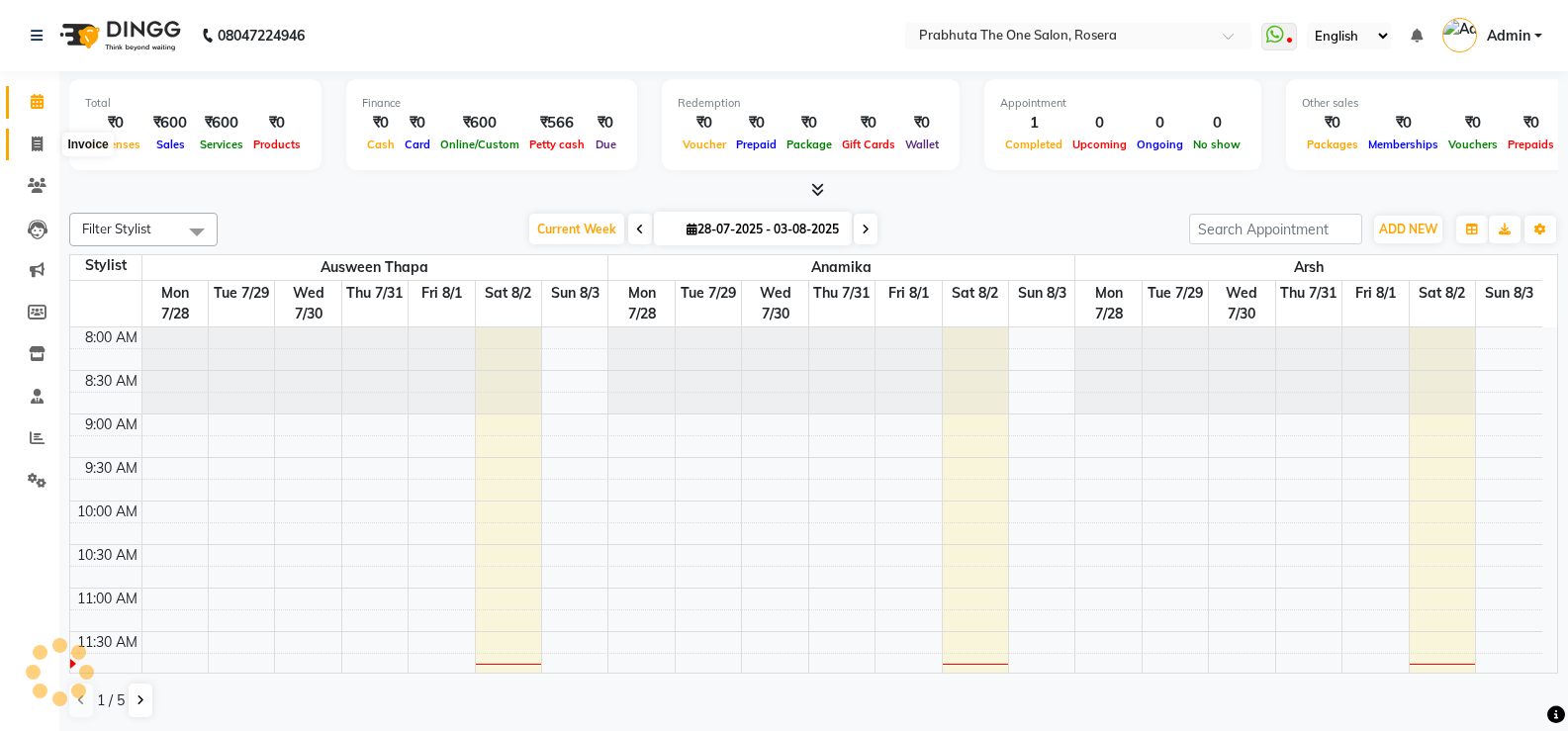 click 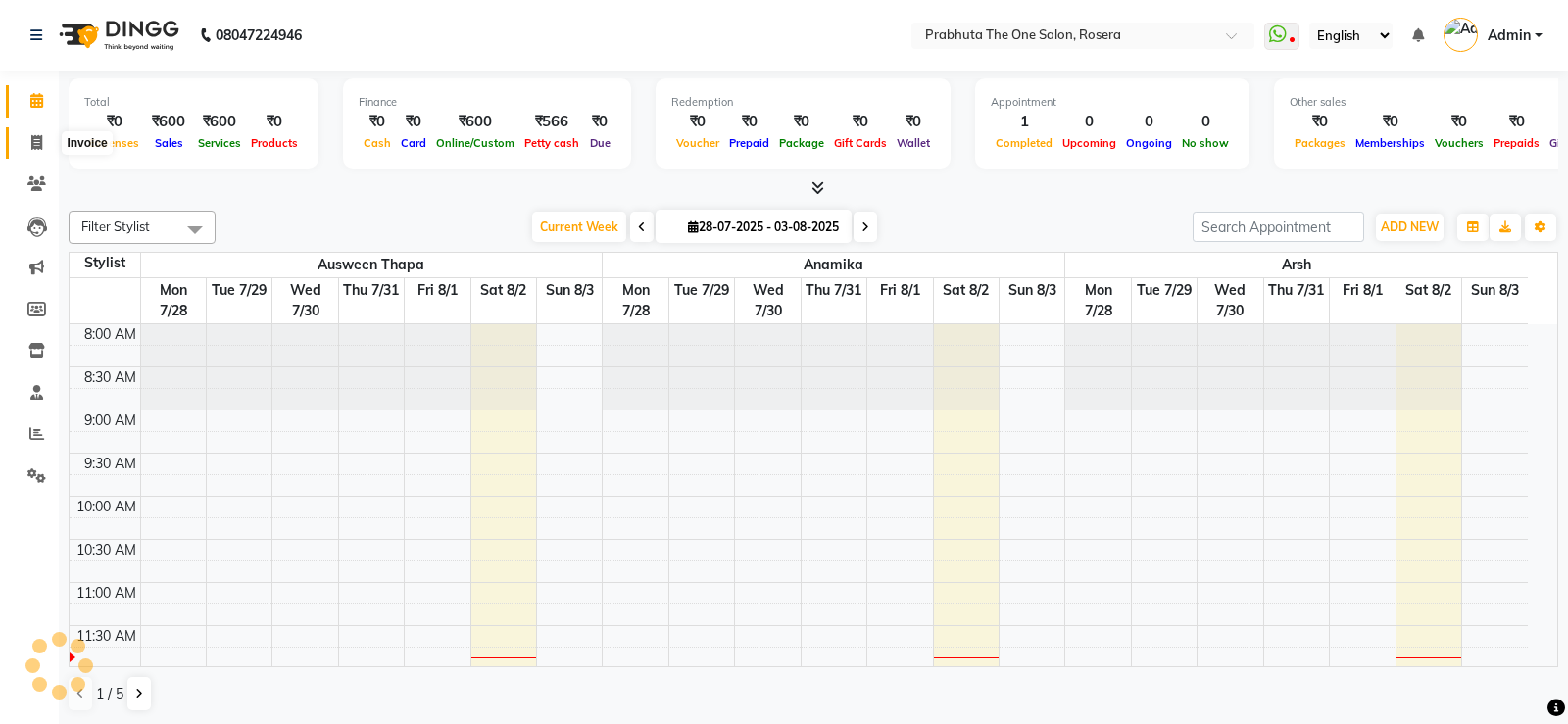 select on "5326" 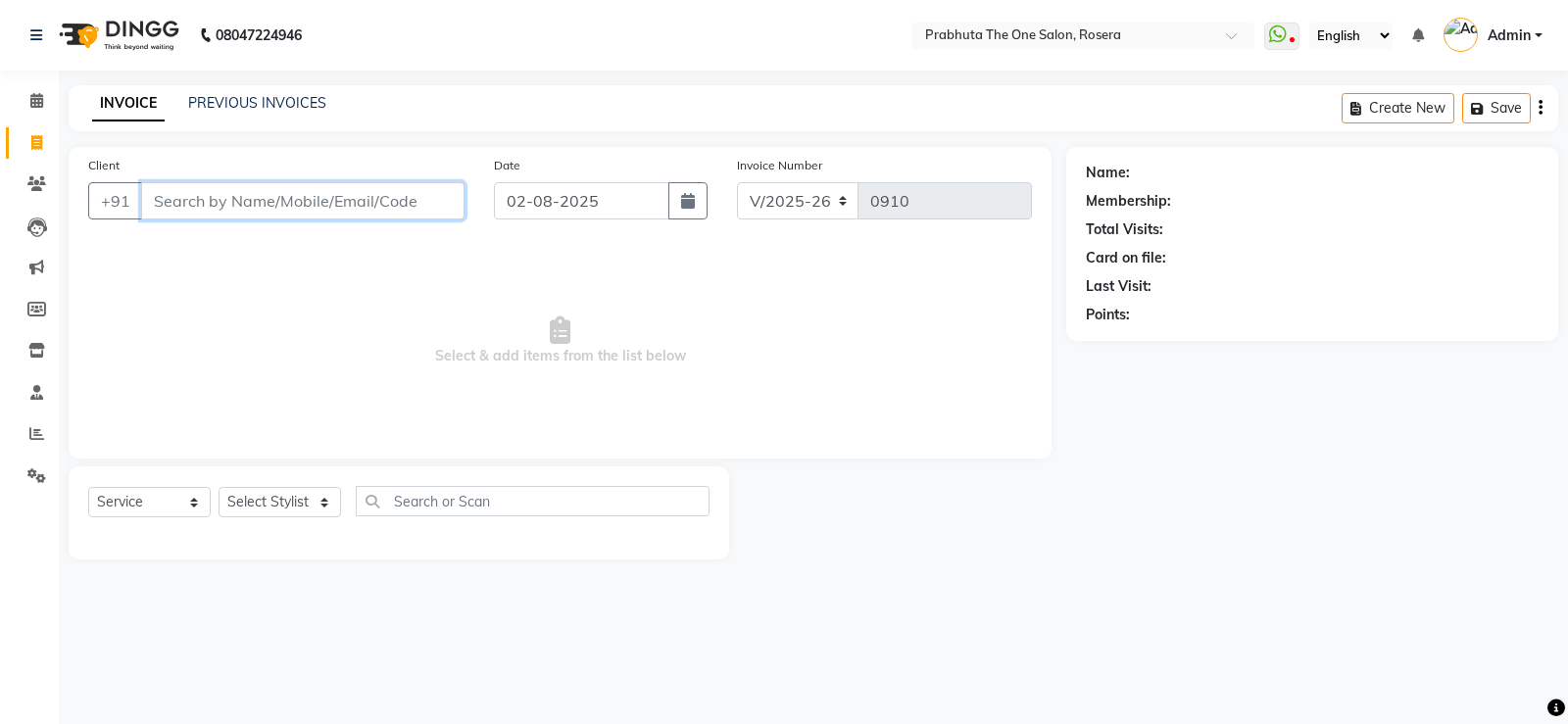 click on "Client" at bounding box center (303, 201) 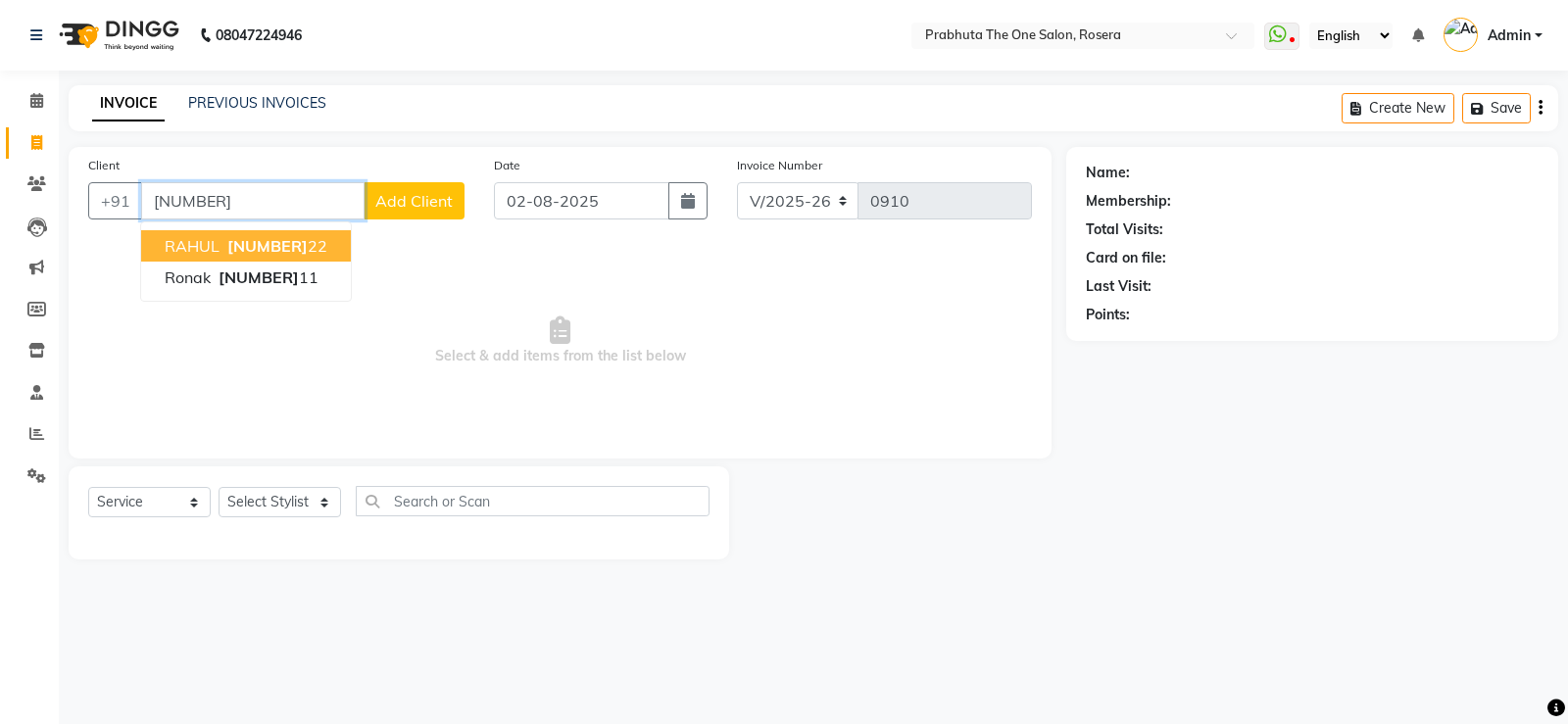 click on "[NUMBER]" at bounding box center [268, 246] 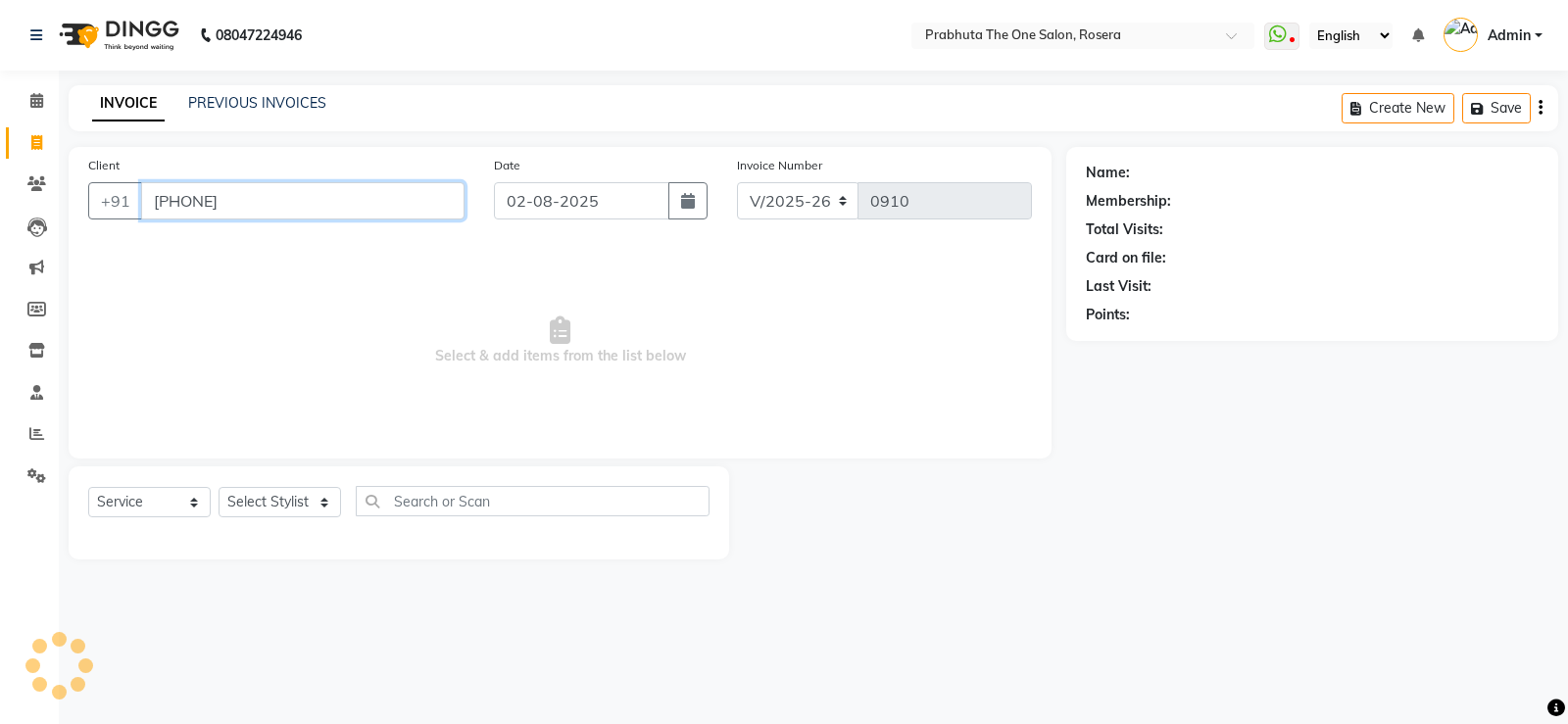 type on "[PHONE]" 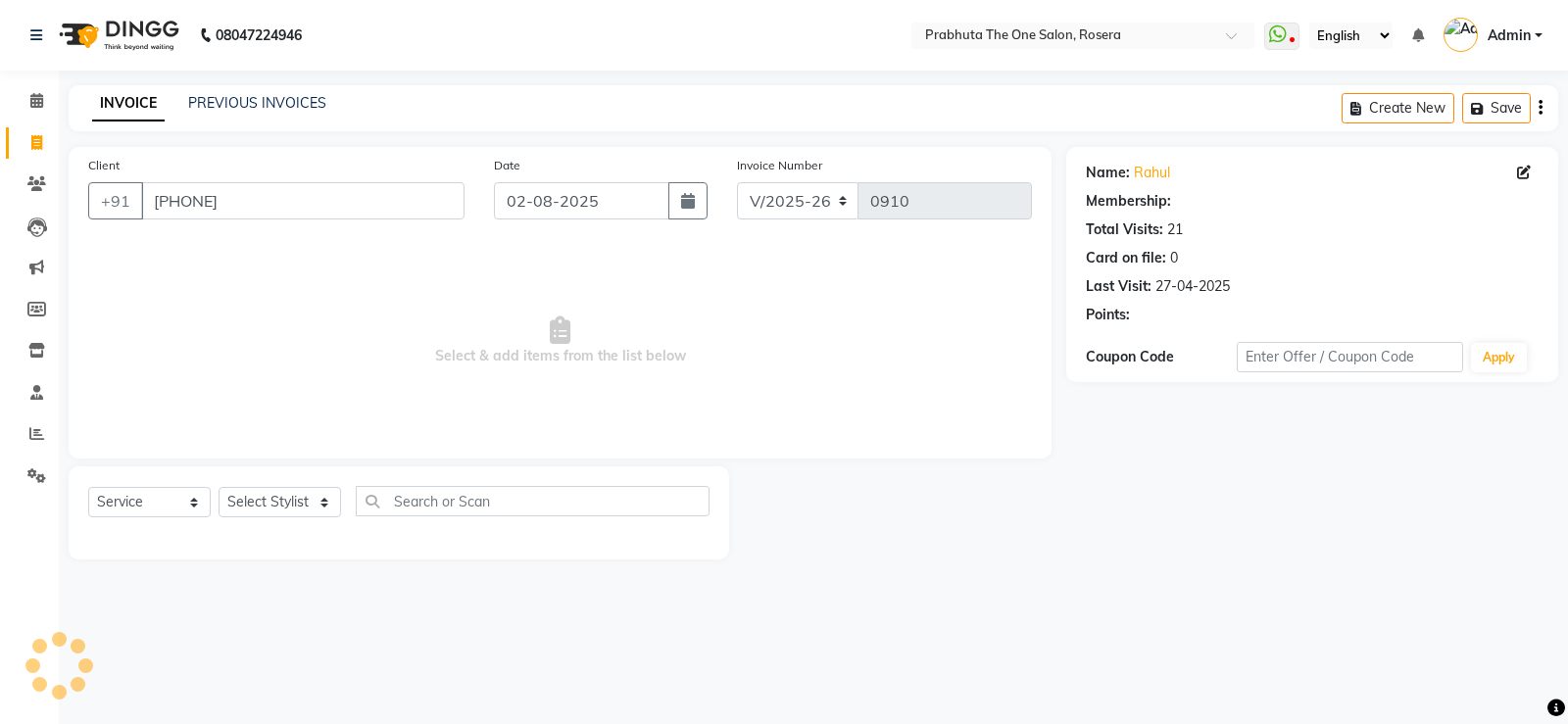 select on "1: Object" 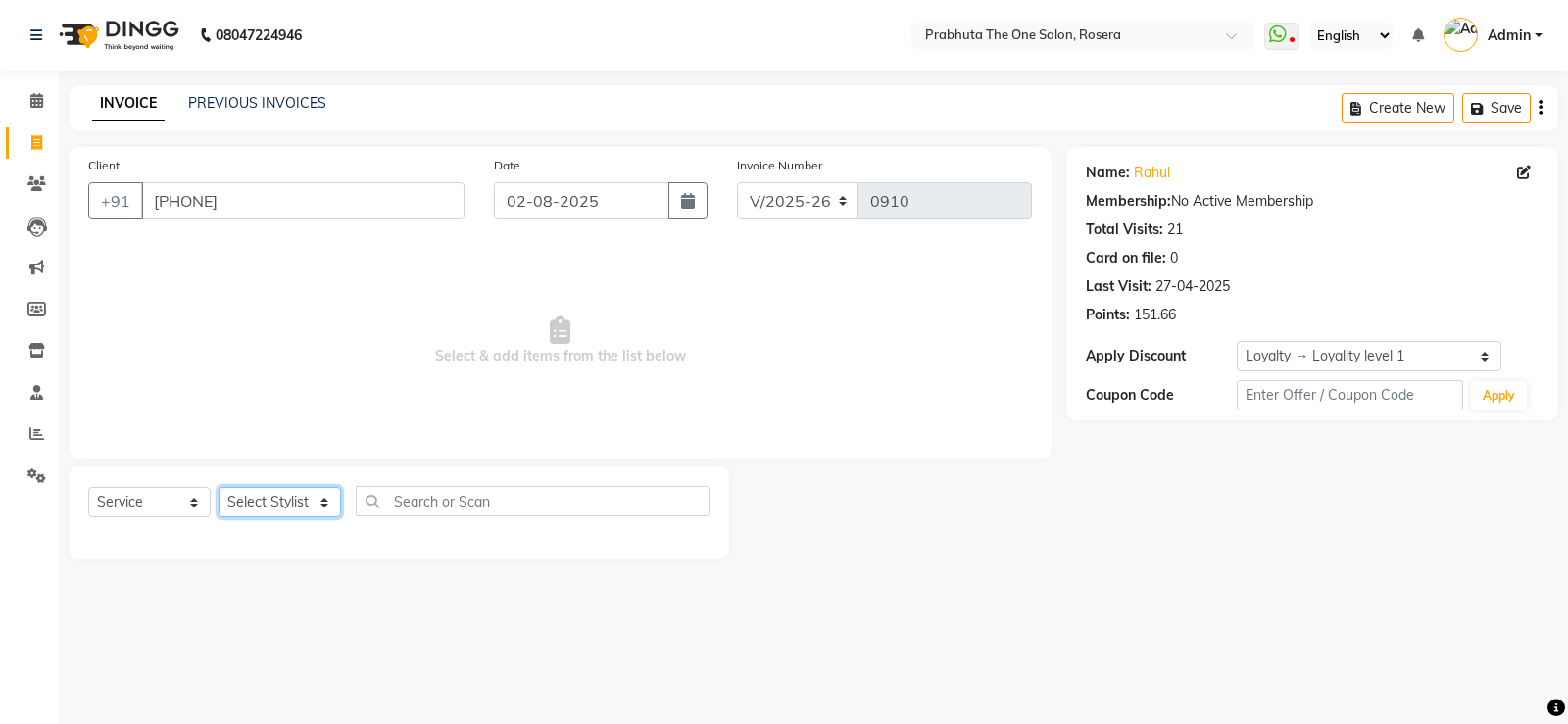 click on "Select Stylist [NAME] [NAME] [NAME] [NAME] [NAME] [NAME] [NAME] [NAME] [NAME] [NAME] [NAME] [NAME] [NAME] [NAME] [NAME]" 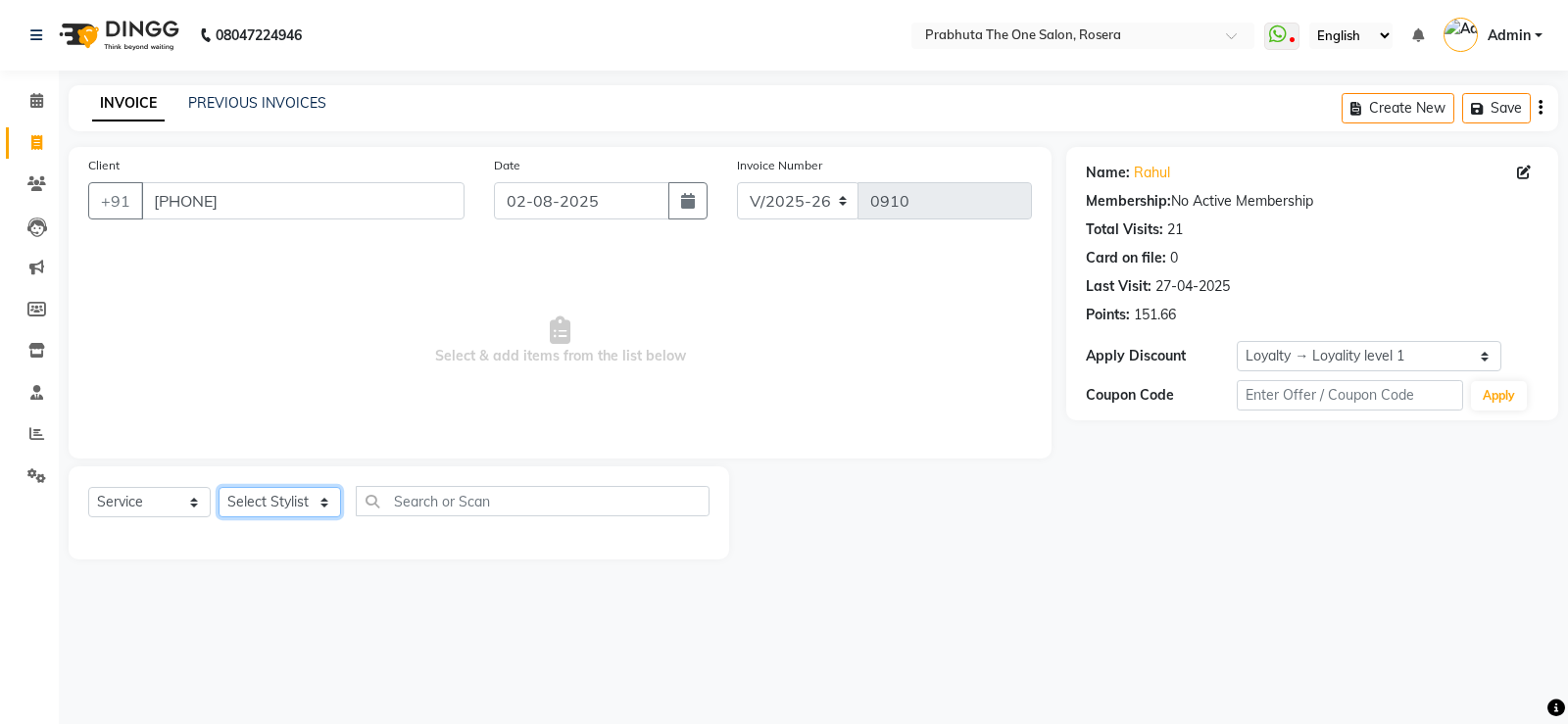 click on "Select Stylist [NAME] [NAME] [NAME] [NAME] [NAME] [NAME] [NAME] [NAME] [NAME] [NAME] [NAME] [NAME] [NAME] [NAME] [NAME]" 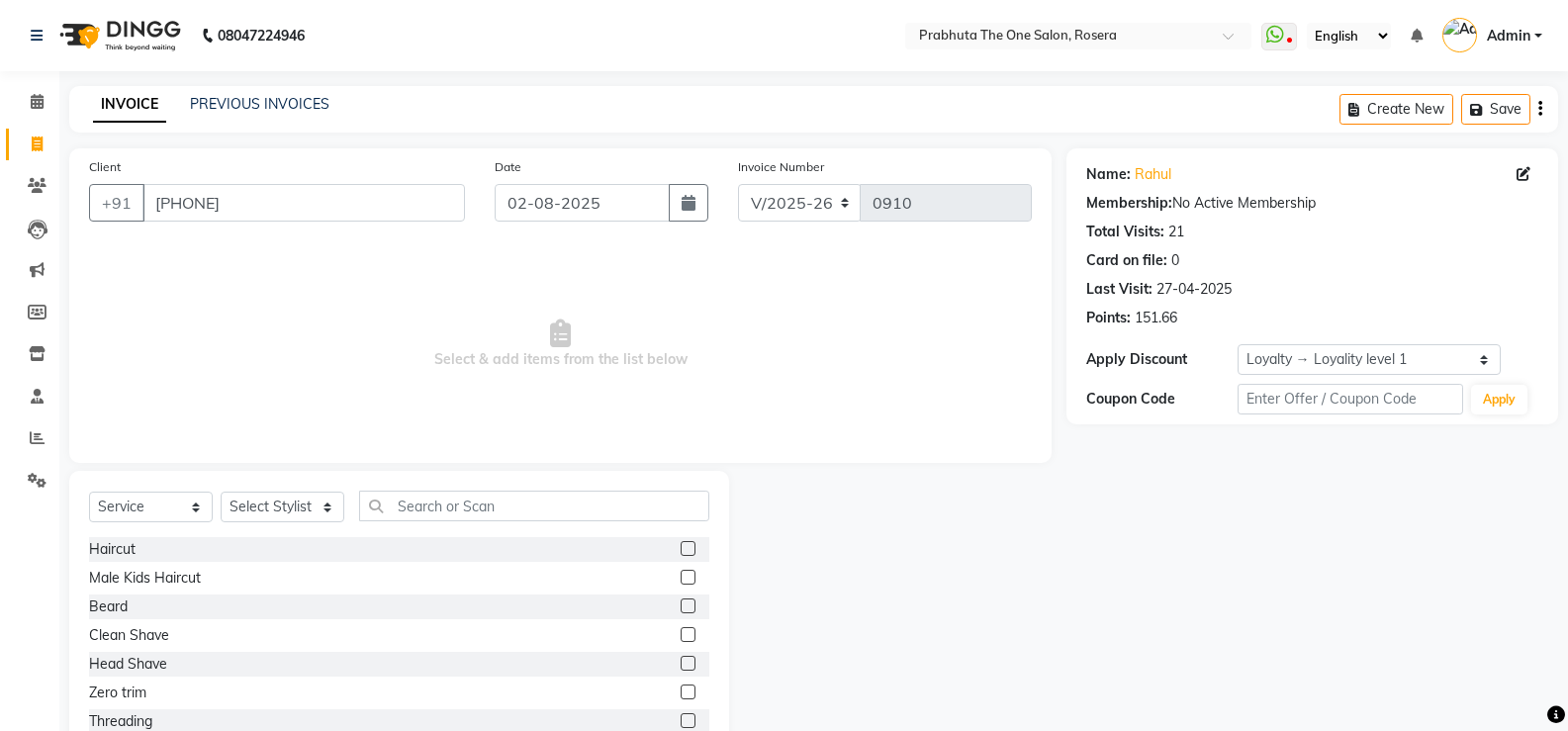 click 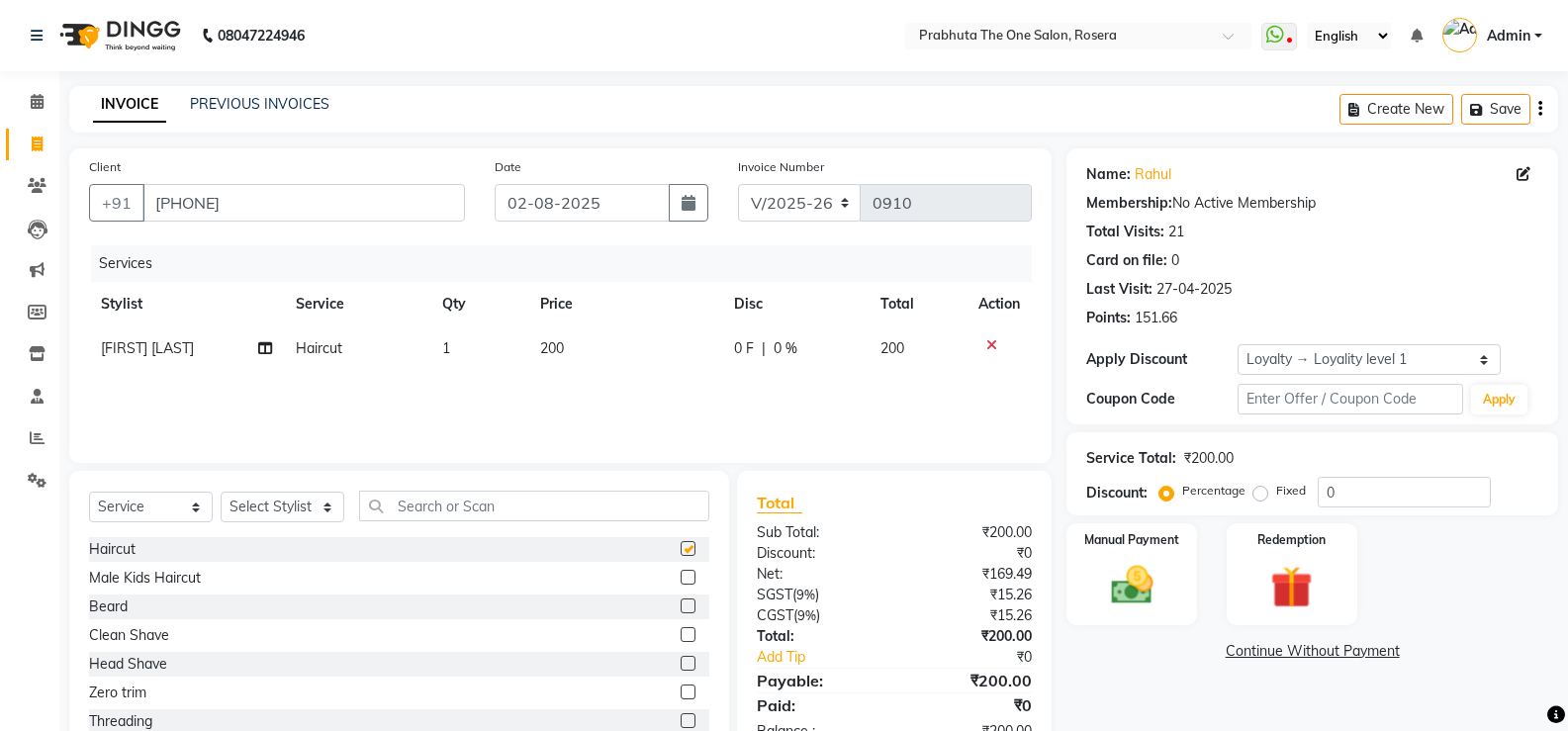 checkbox on "false" 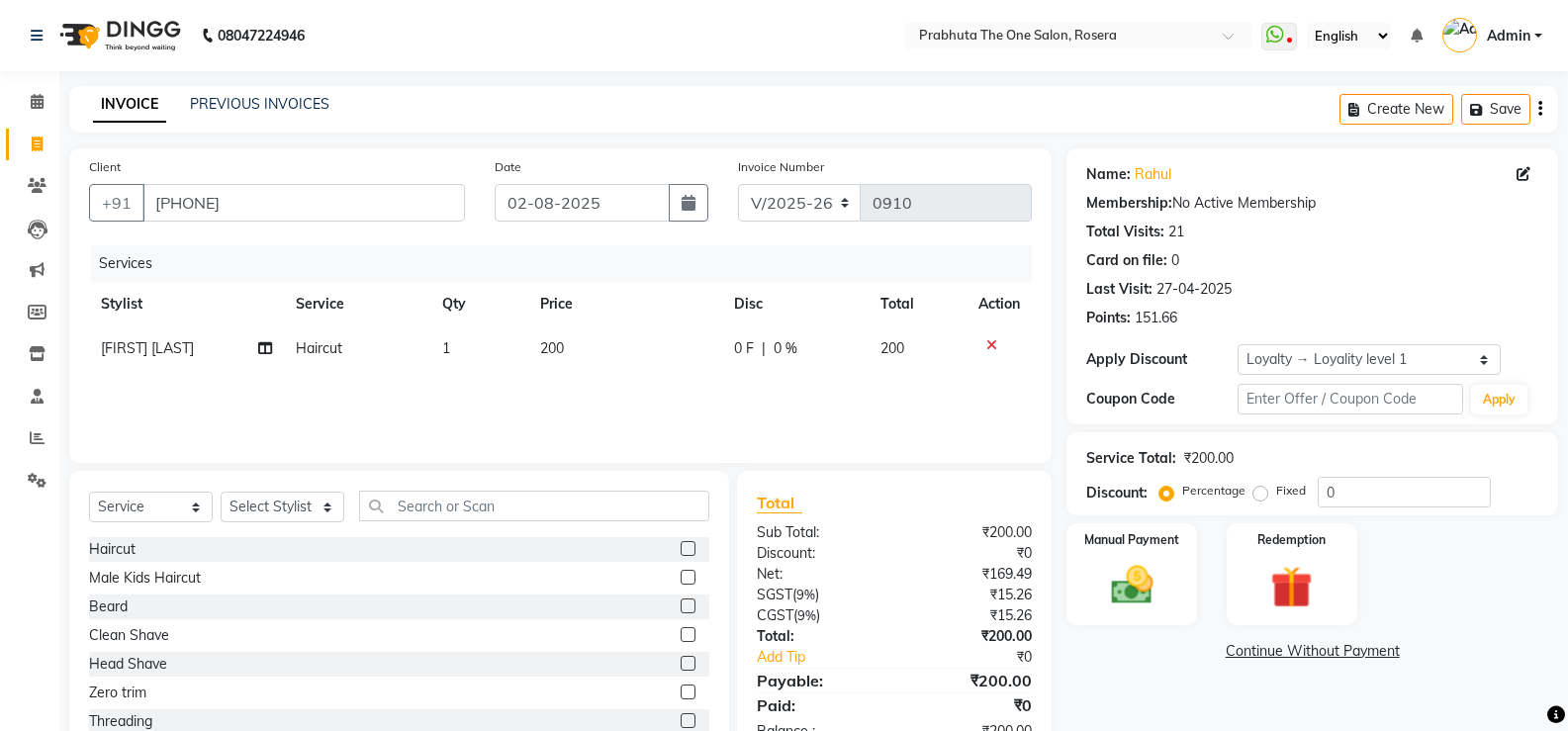 click 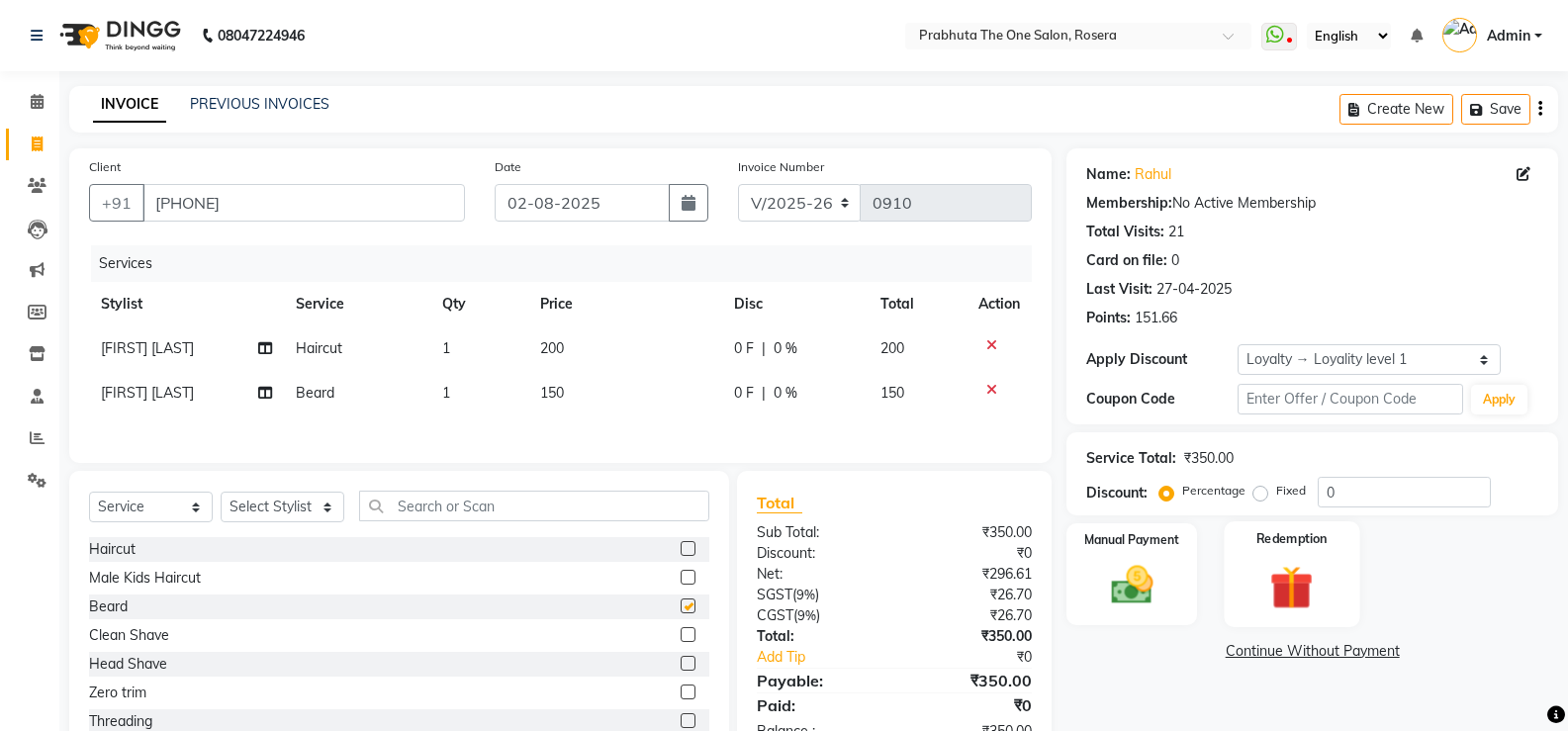 checkbox on "false" 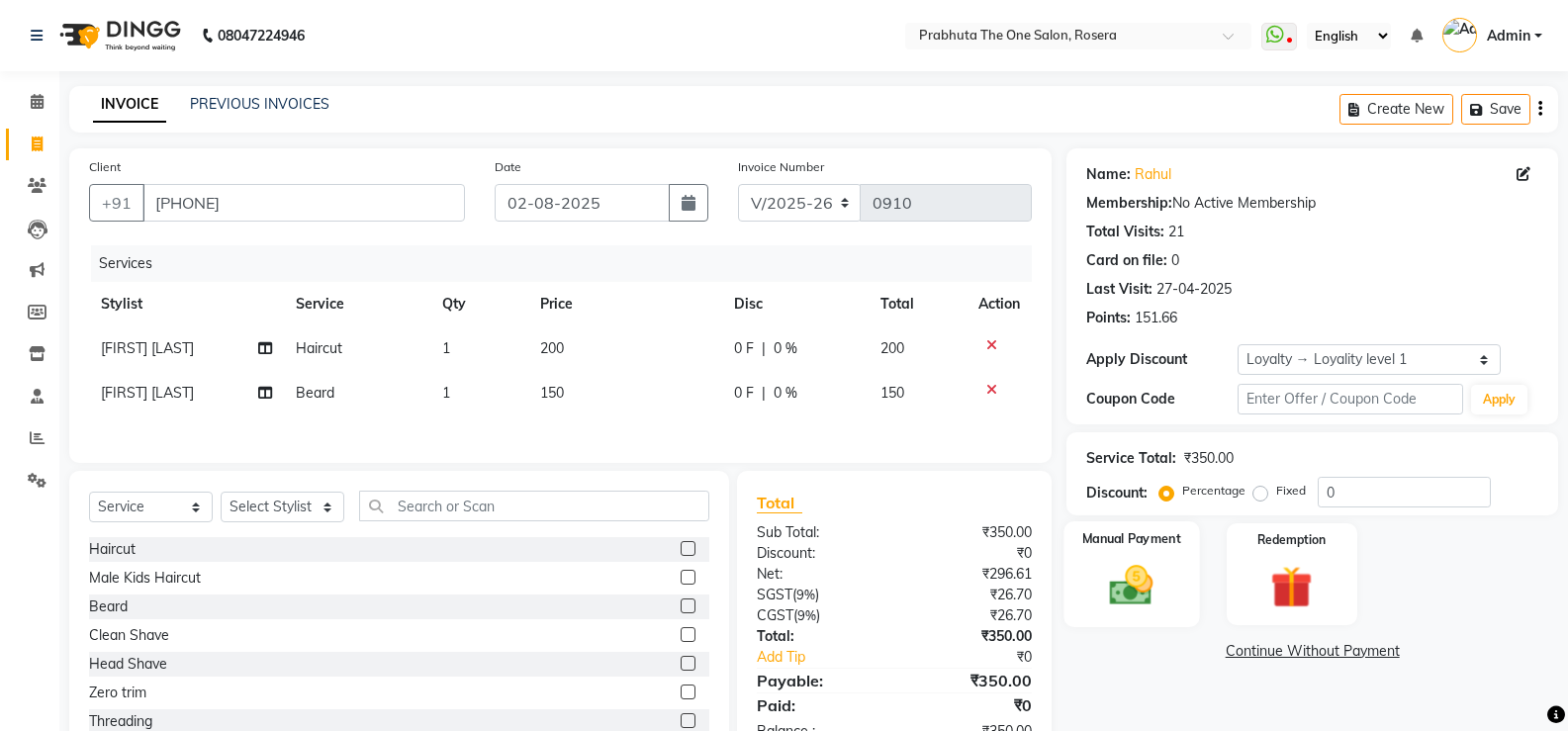 click on "Manual Payment" 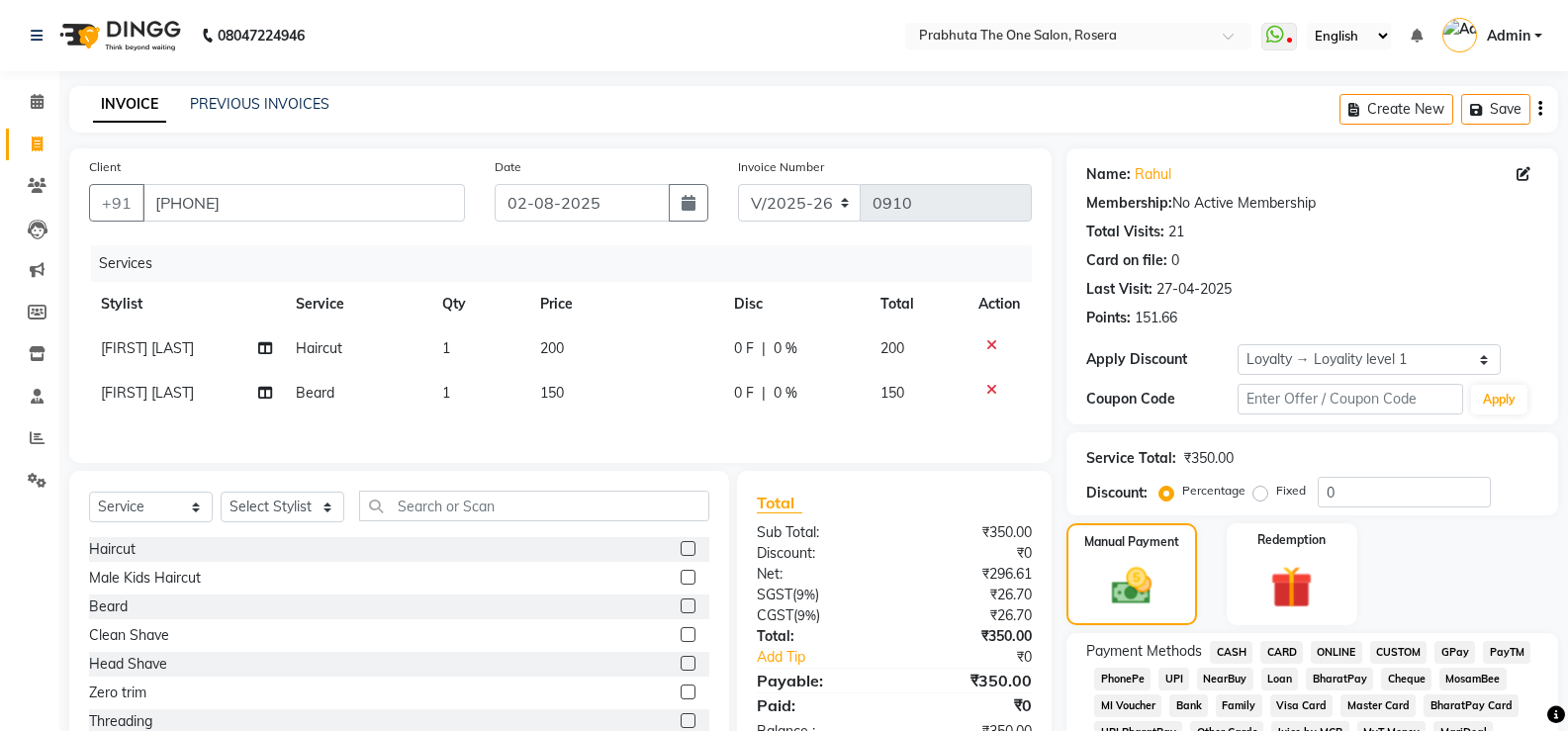 click on "GPay" 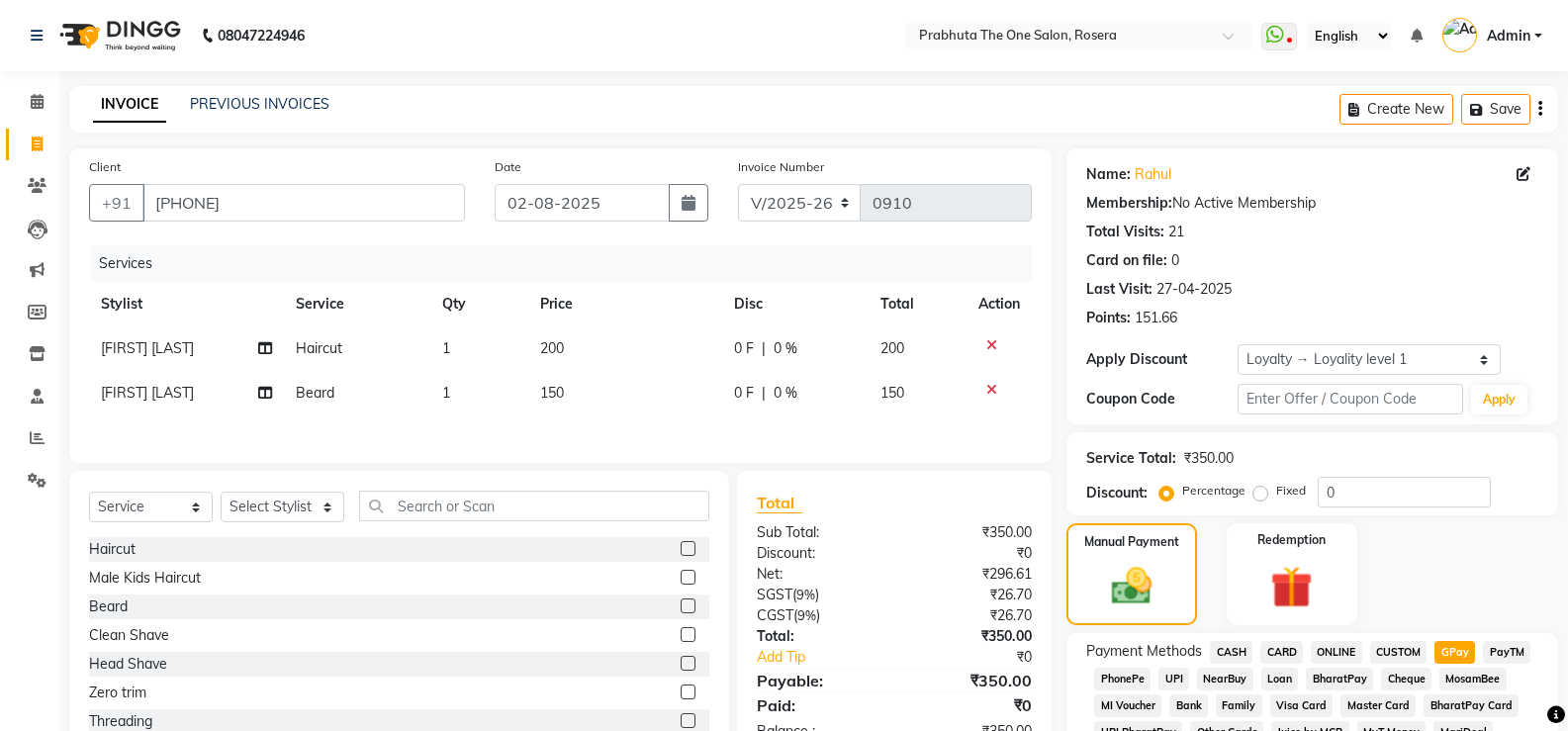 scroll, scrollTop: 676, scrollLeft: 0, axis: vertical 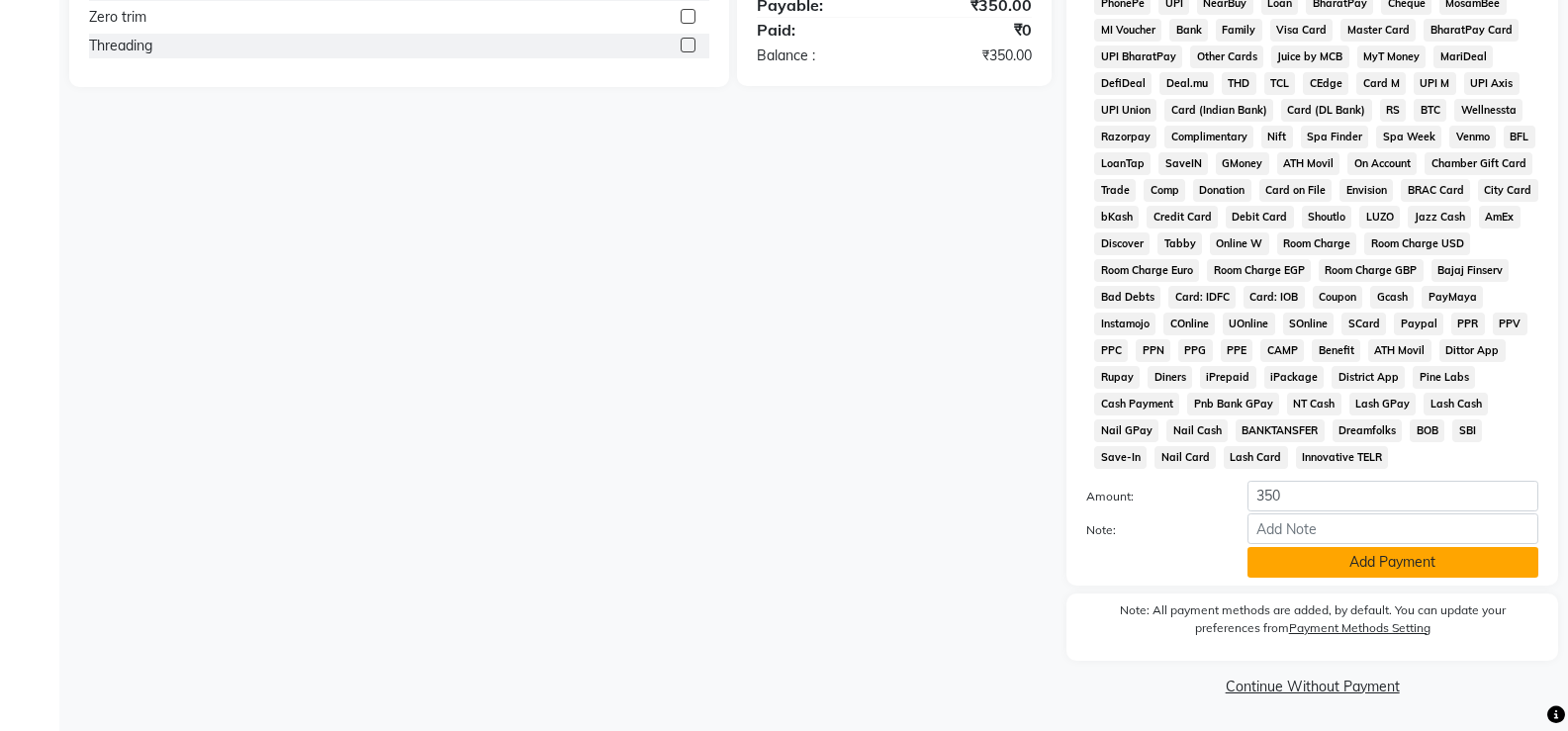 click on "Add Payment" 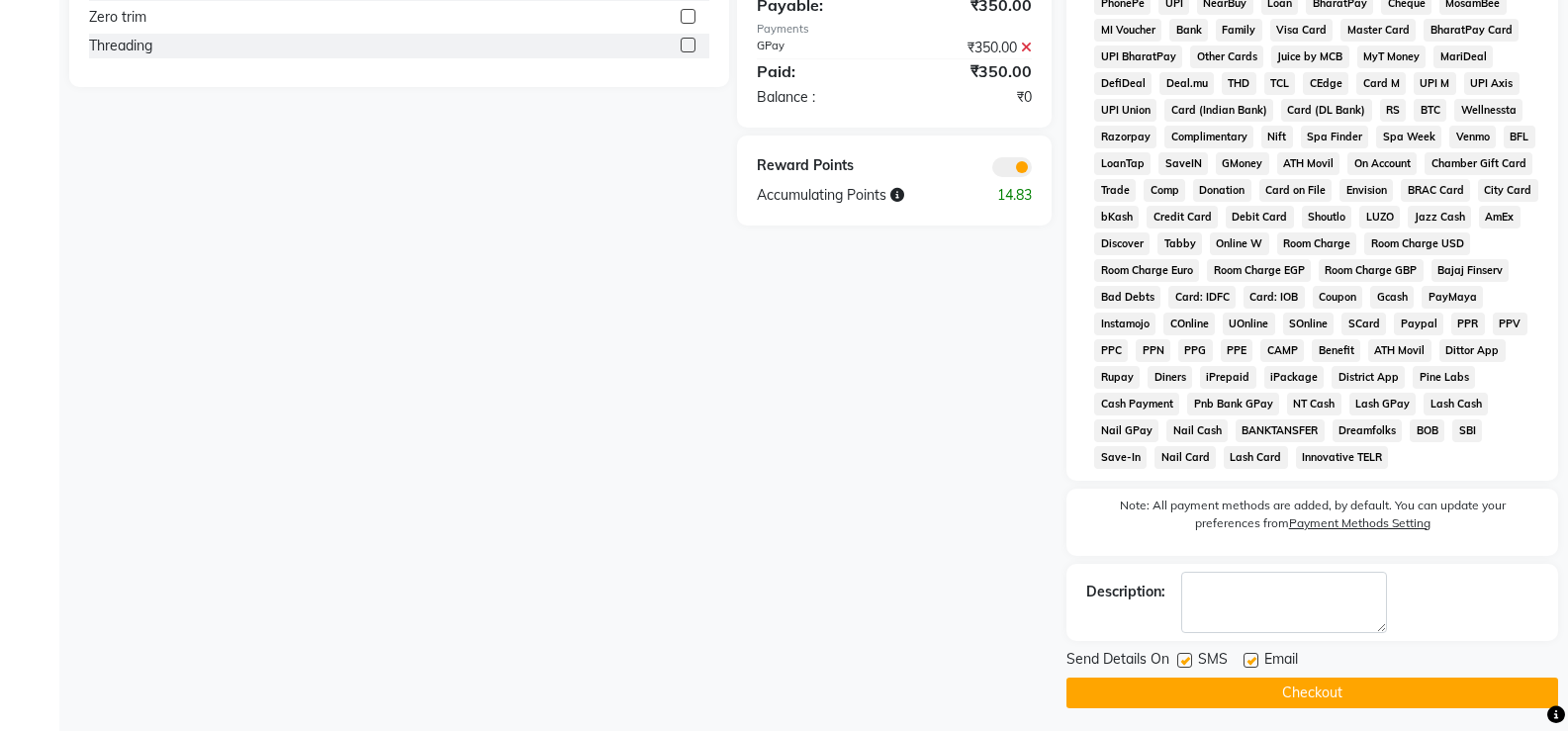 scroll, scrollTop: 0, scrollLeft: 0, axis: both 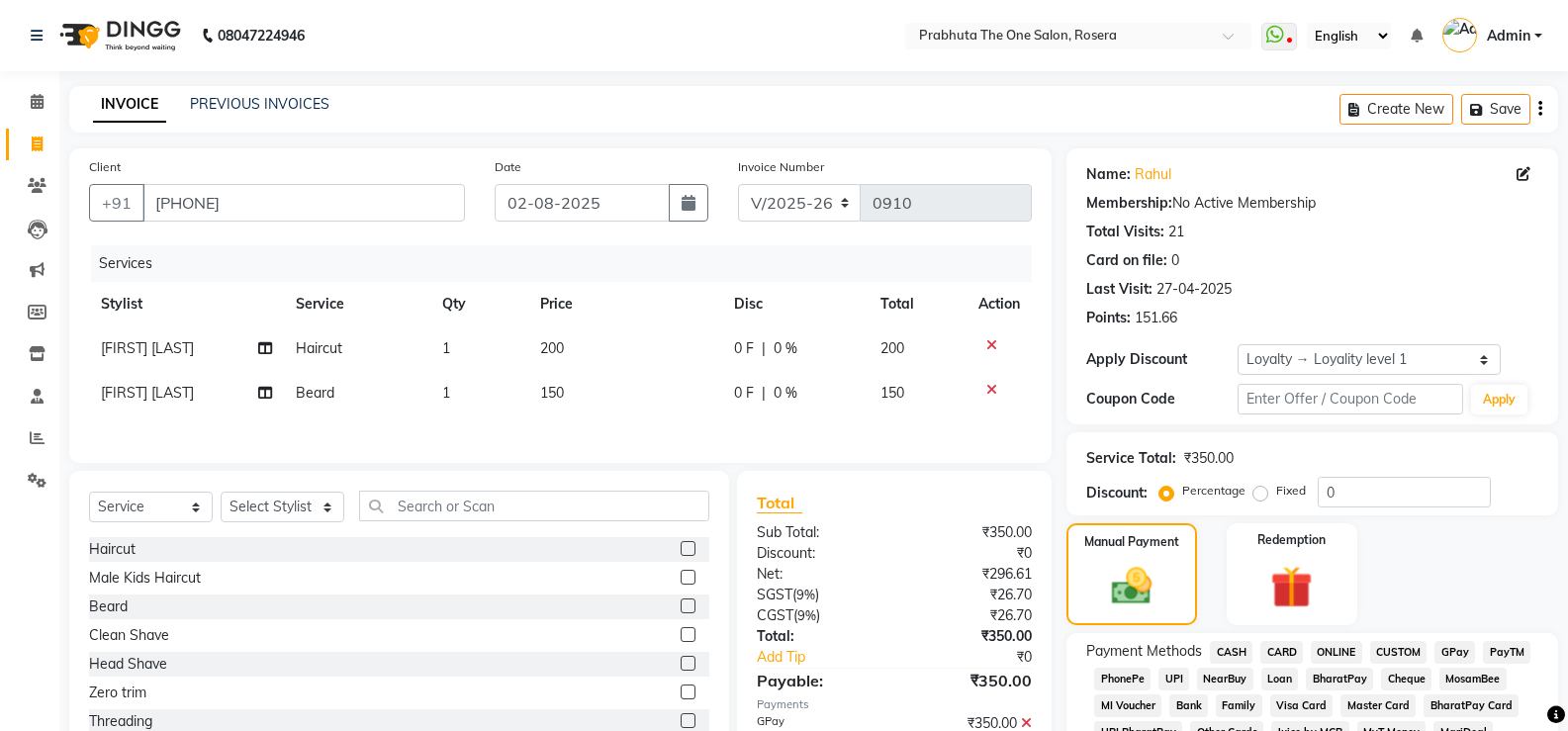 click 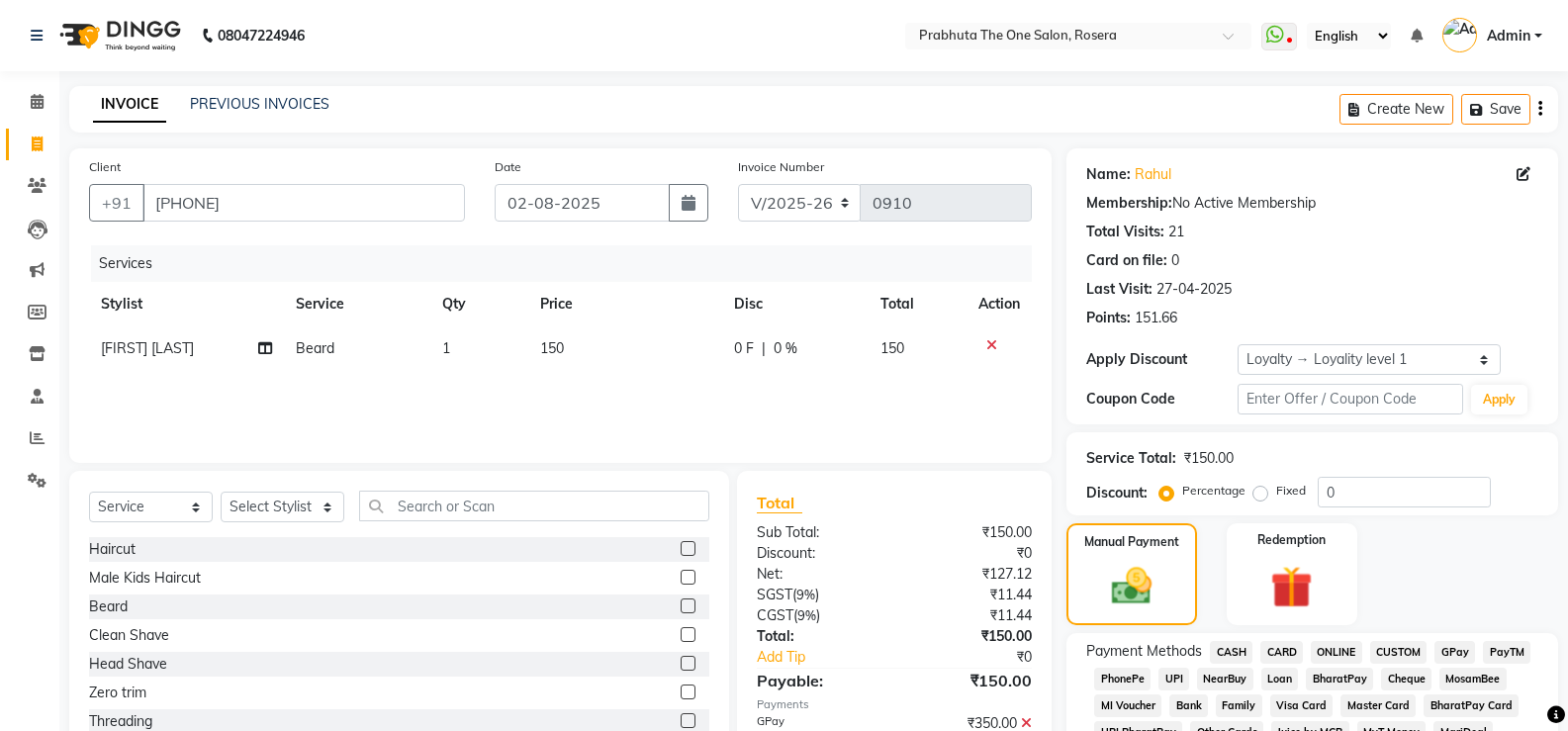 scroll, scrollTop: 683, scrollLeft: 0, axis: vertical 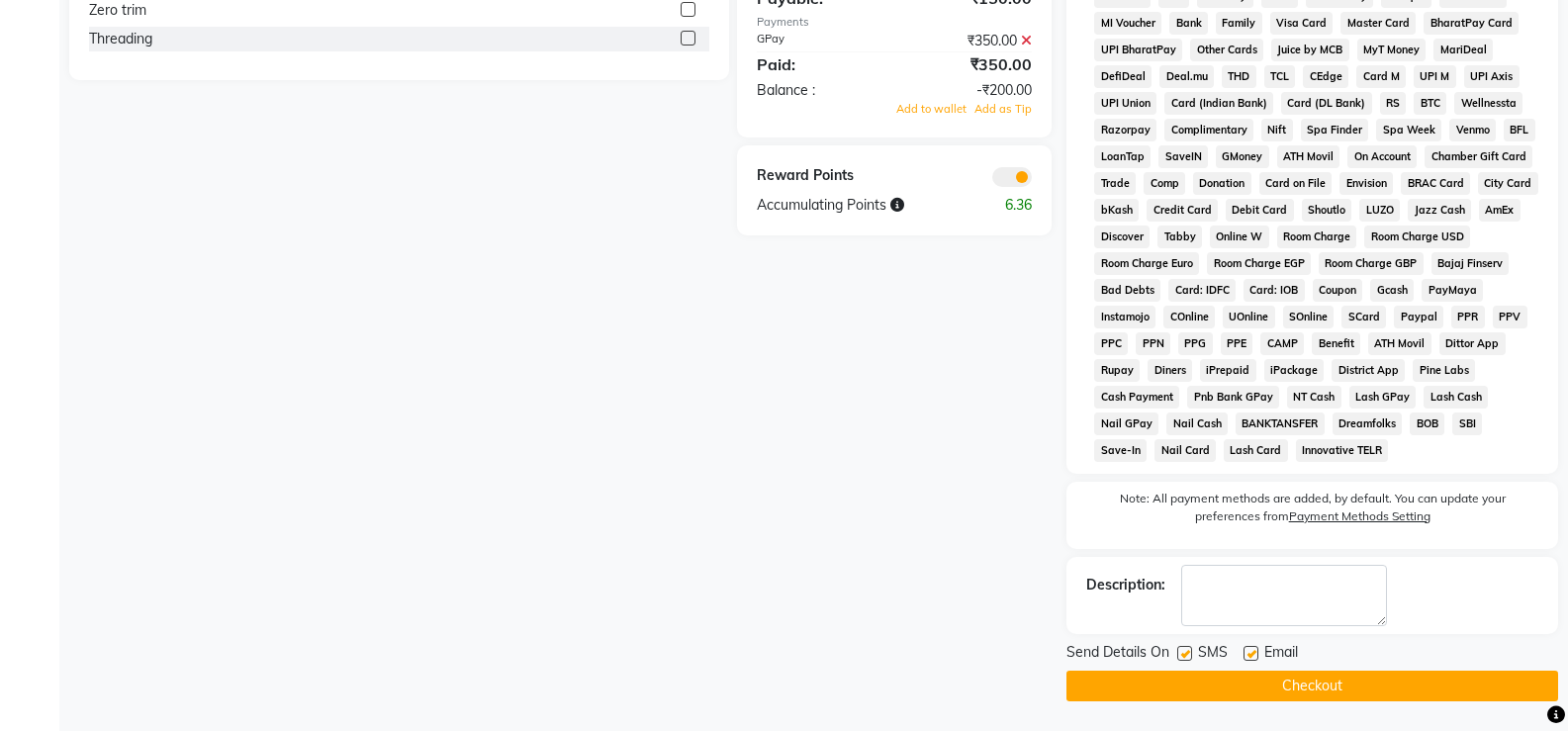 click on "Checkout" 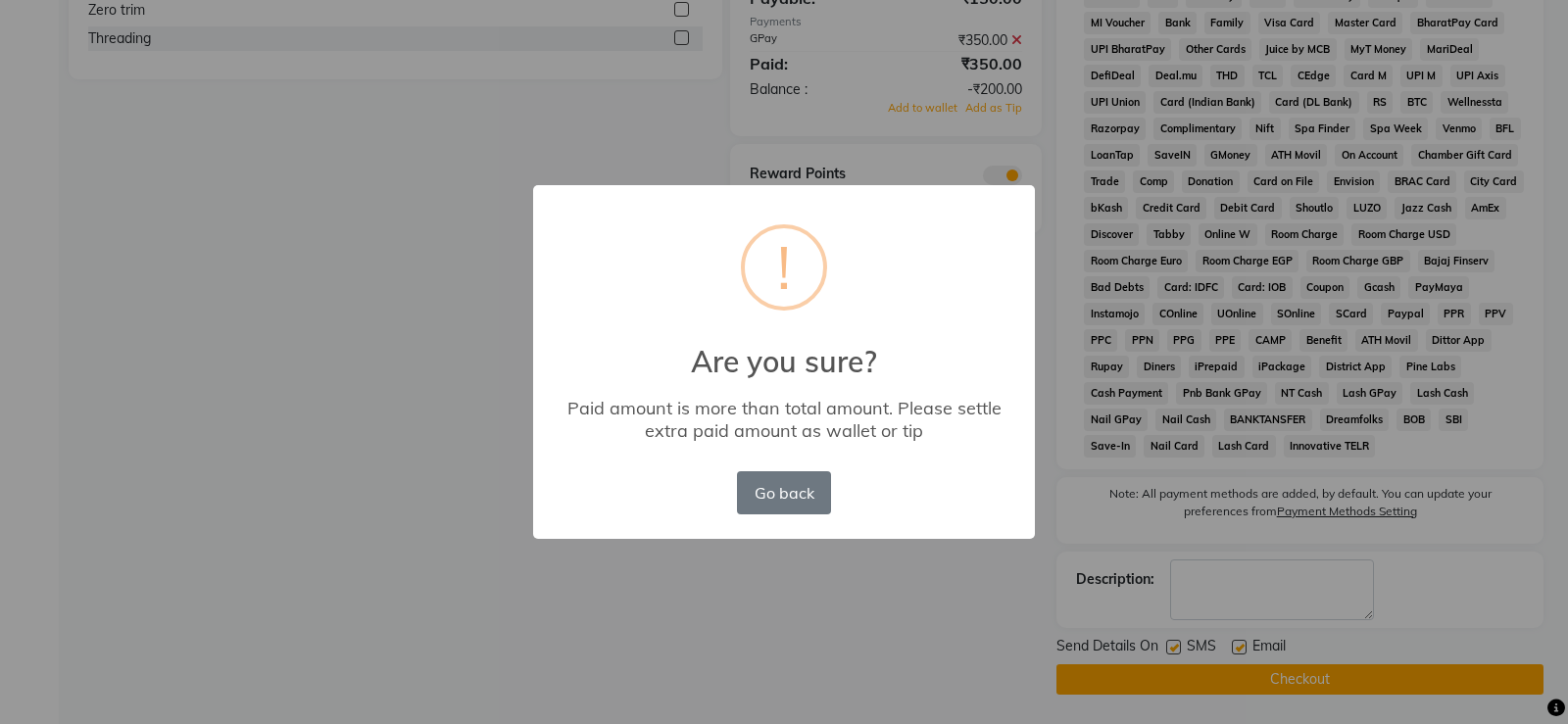 drag, startPoint x: 203, startPoint y: 329, endPoint x: 207, endPoint y: 315, distance: 14.56022 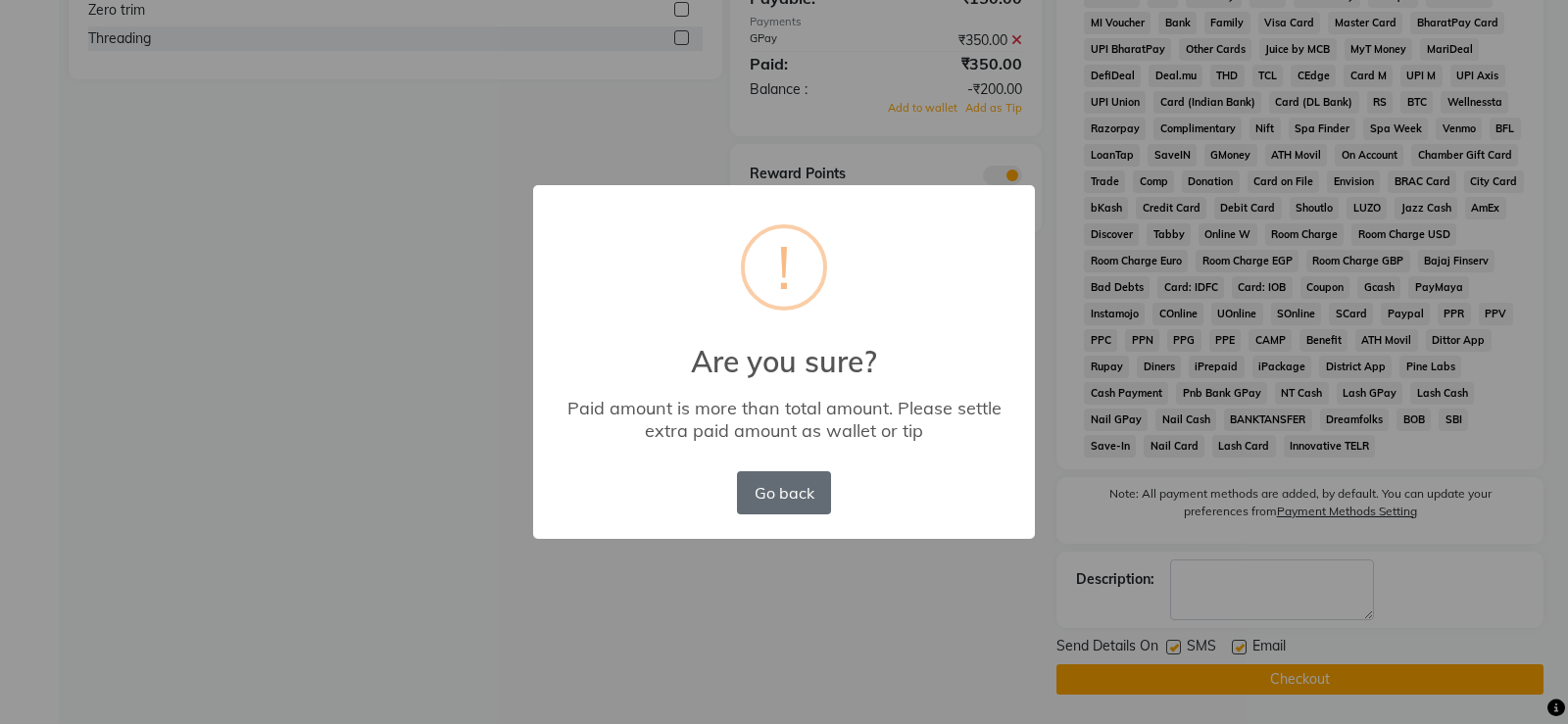 click on "Go back" at bounding box center [784, 493] 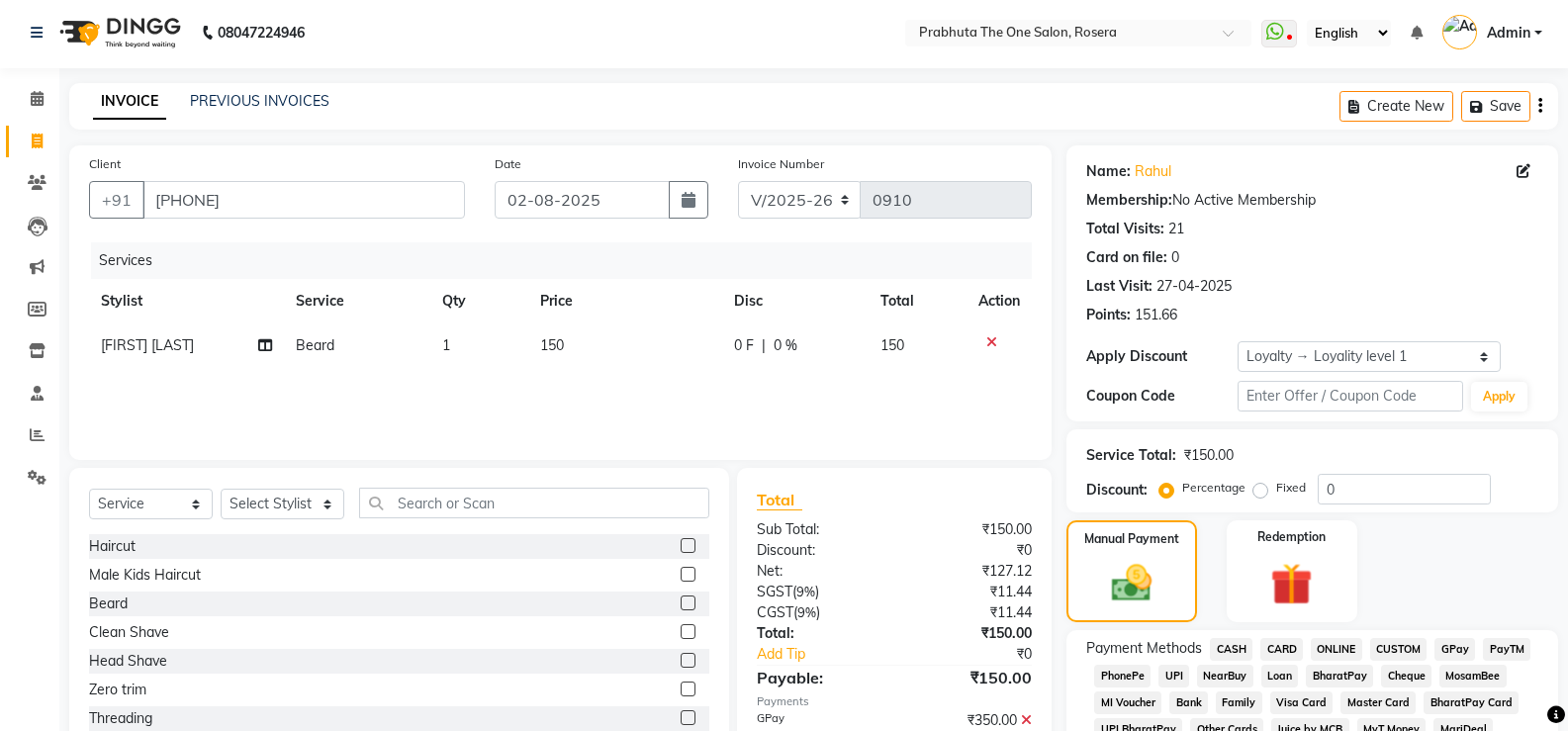 scroll, scrollTop: 0, scrollLeft: 0, axis: both 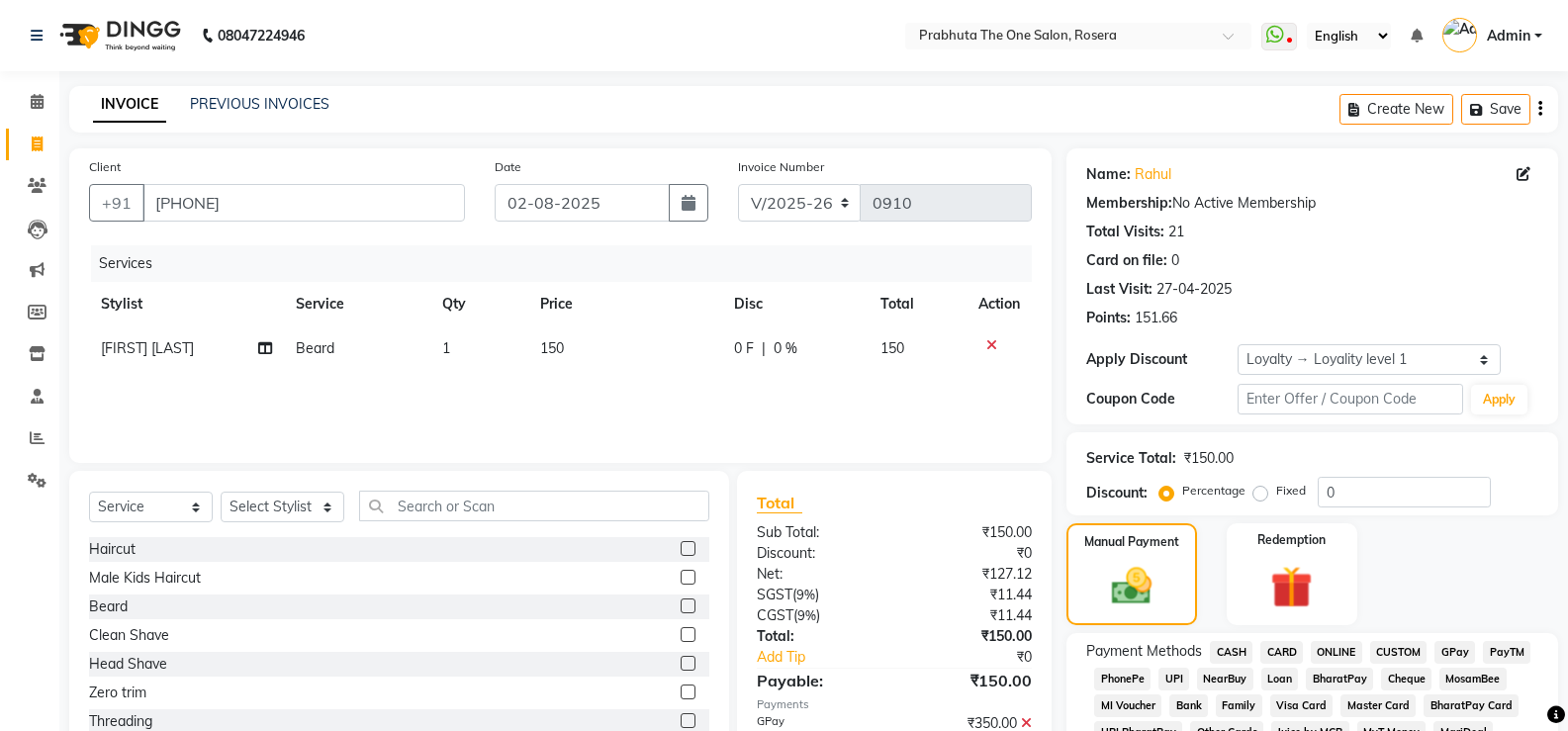 click on "GPay" 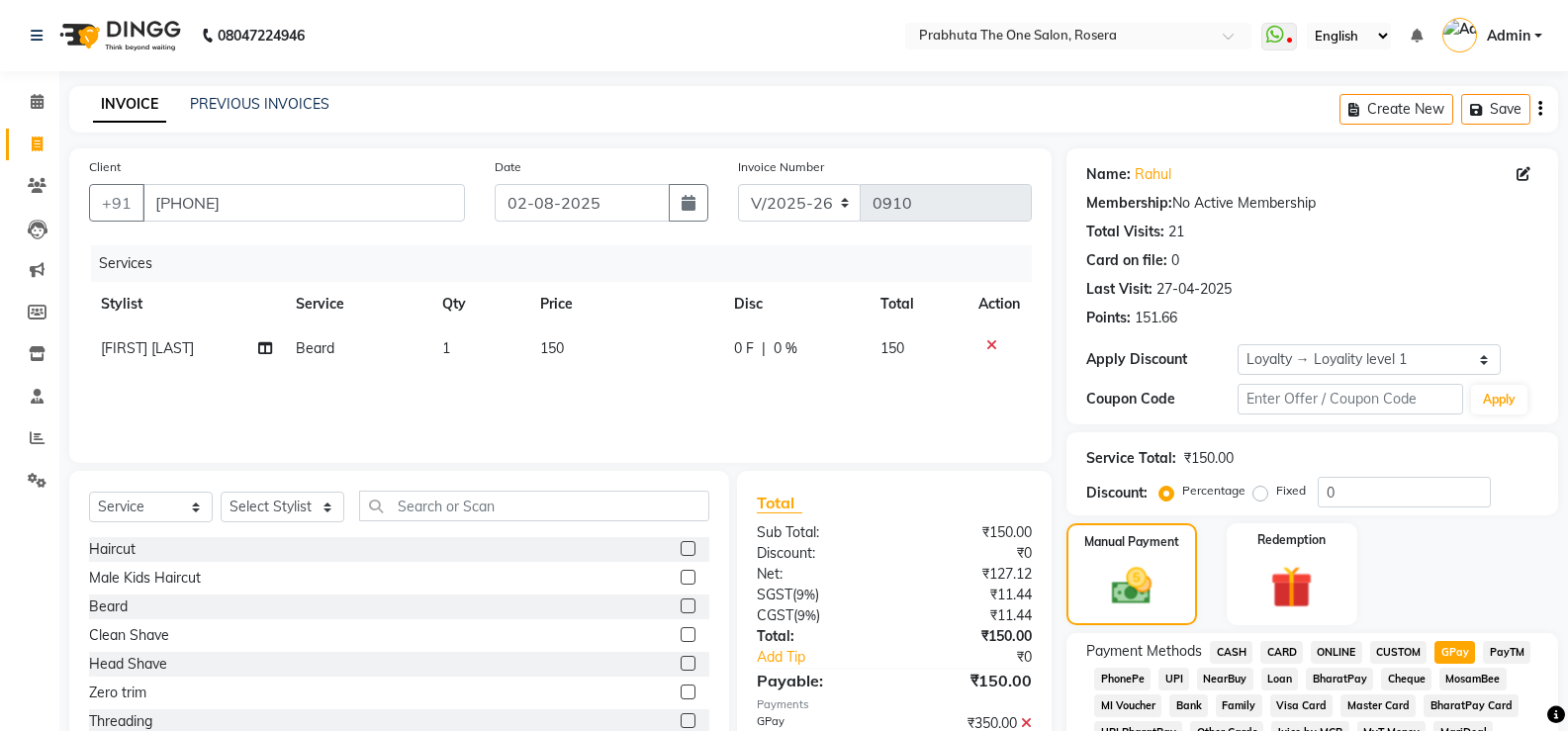 scroll, scrollTop: 787, scrollLeft: 0, axis: vertical 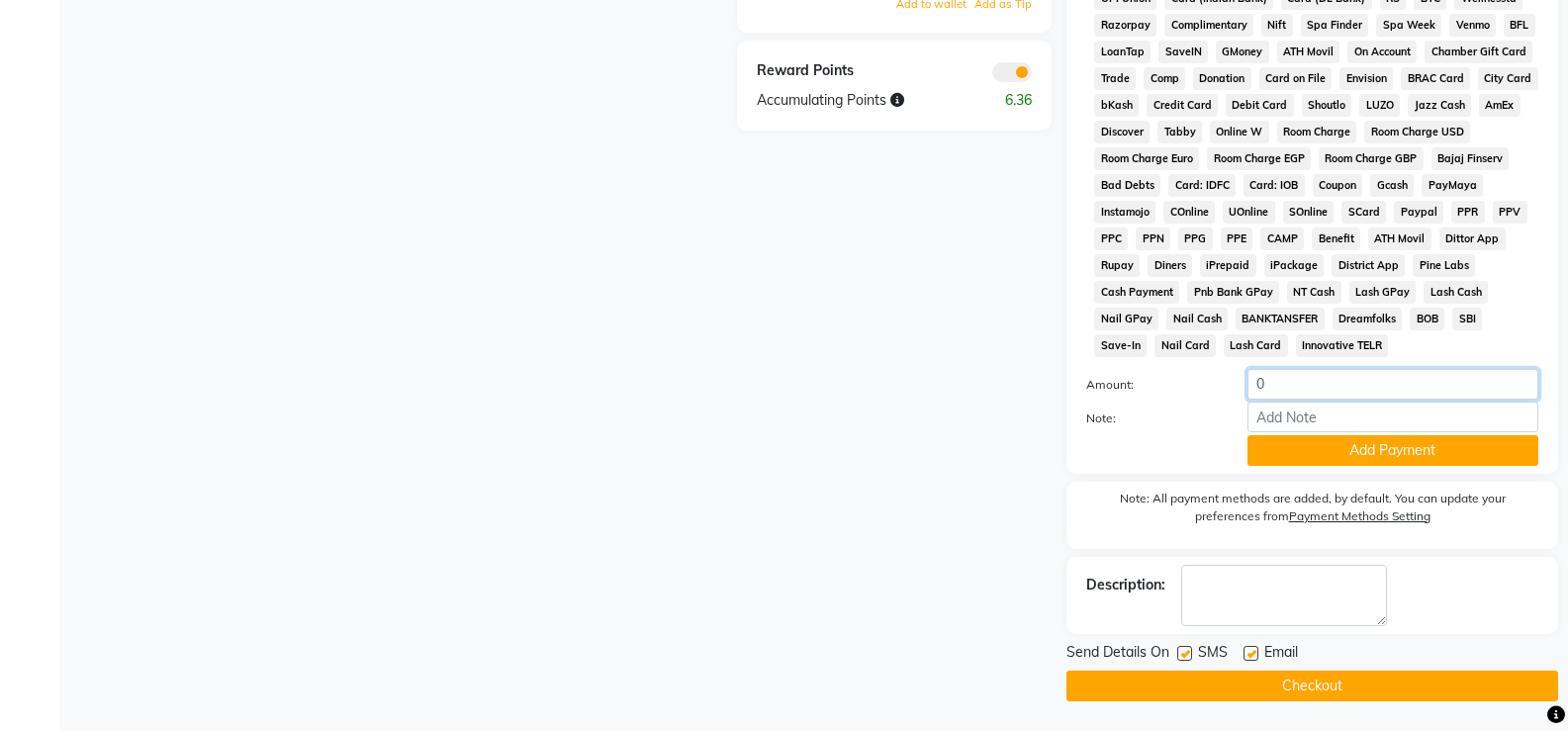 click on "0" 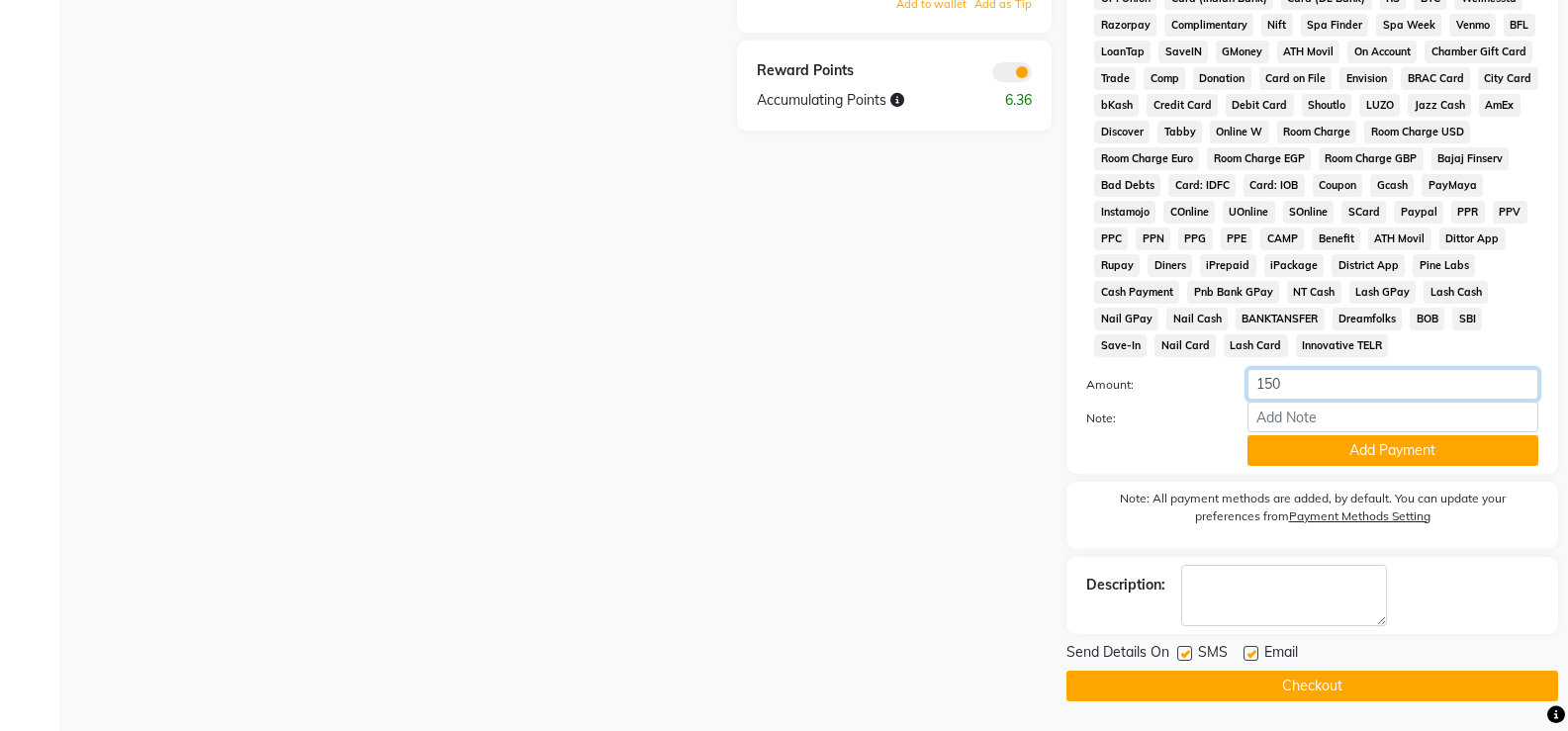 scroll, scrollTop: 0, scrollLeft: 0, axis: both 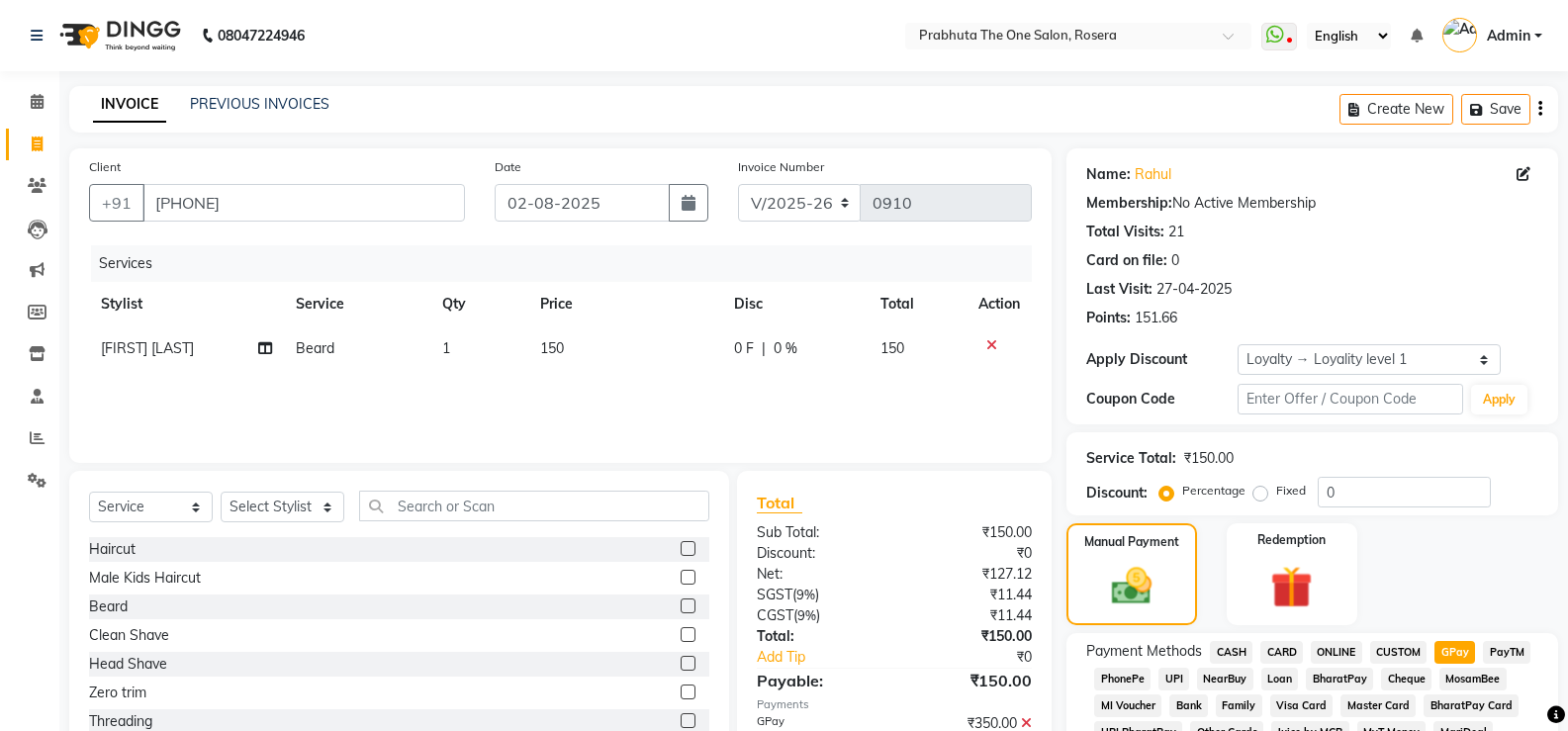 type on "150" 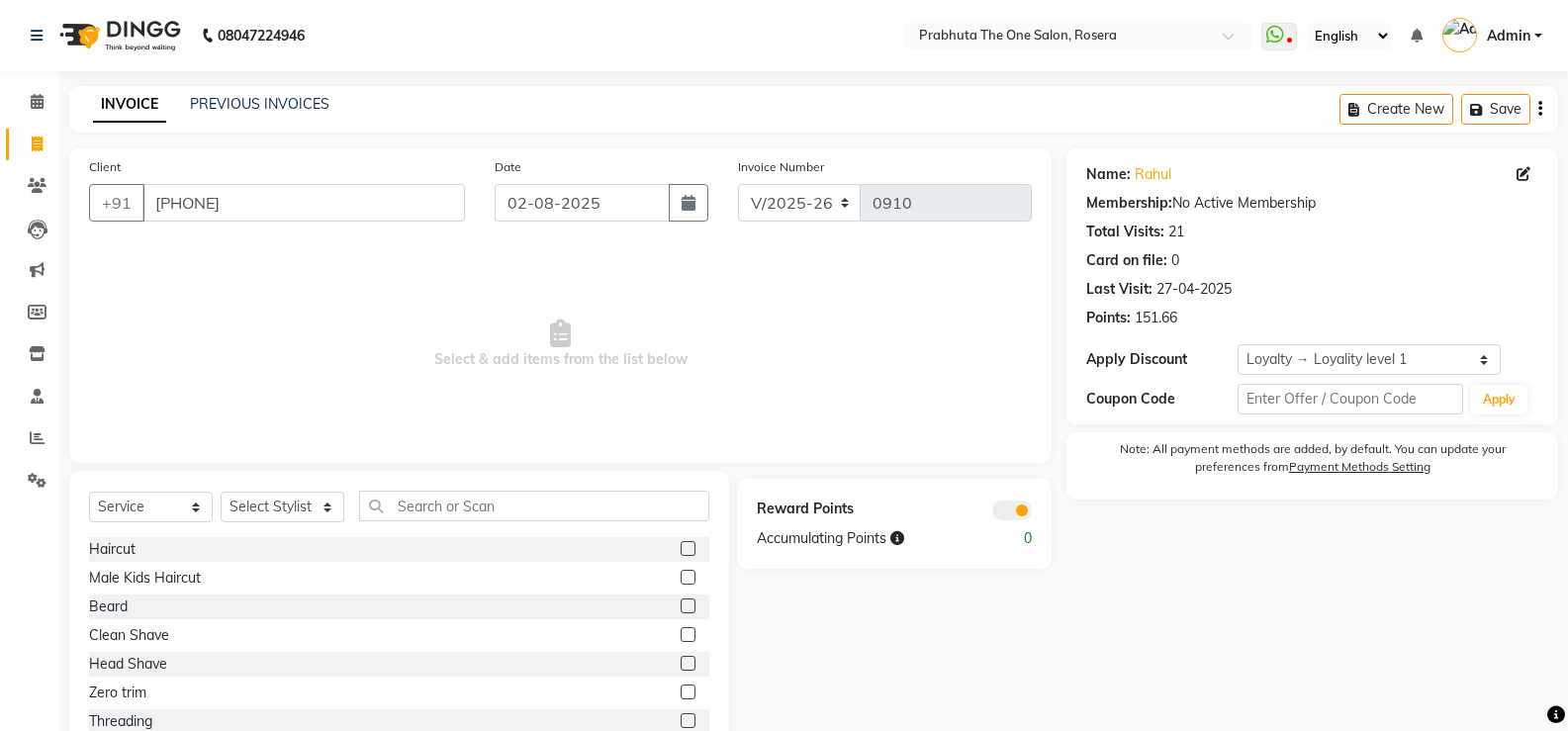 click 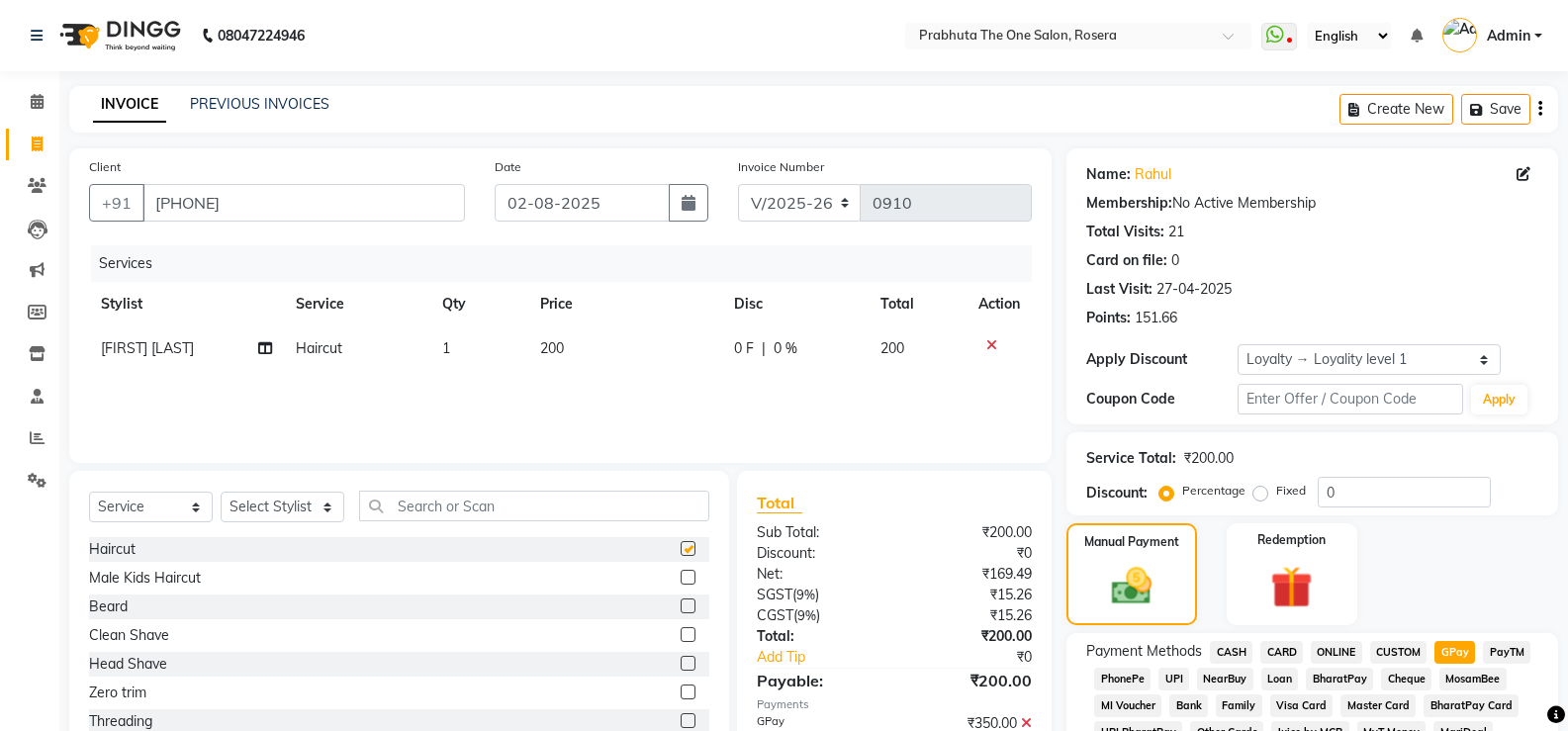 checkbox on "false" 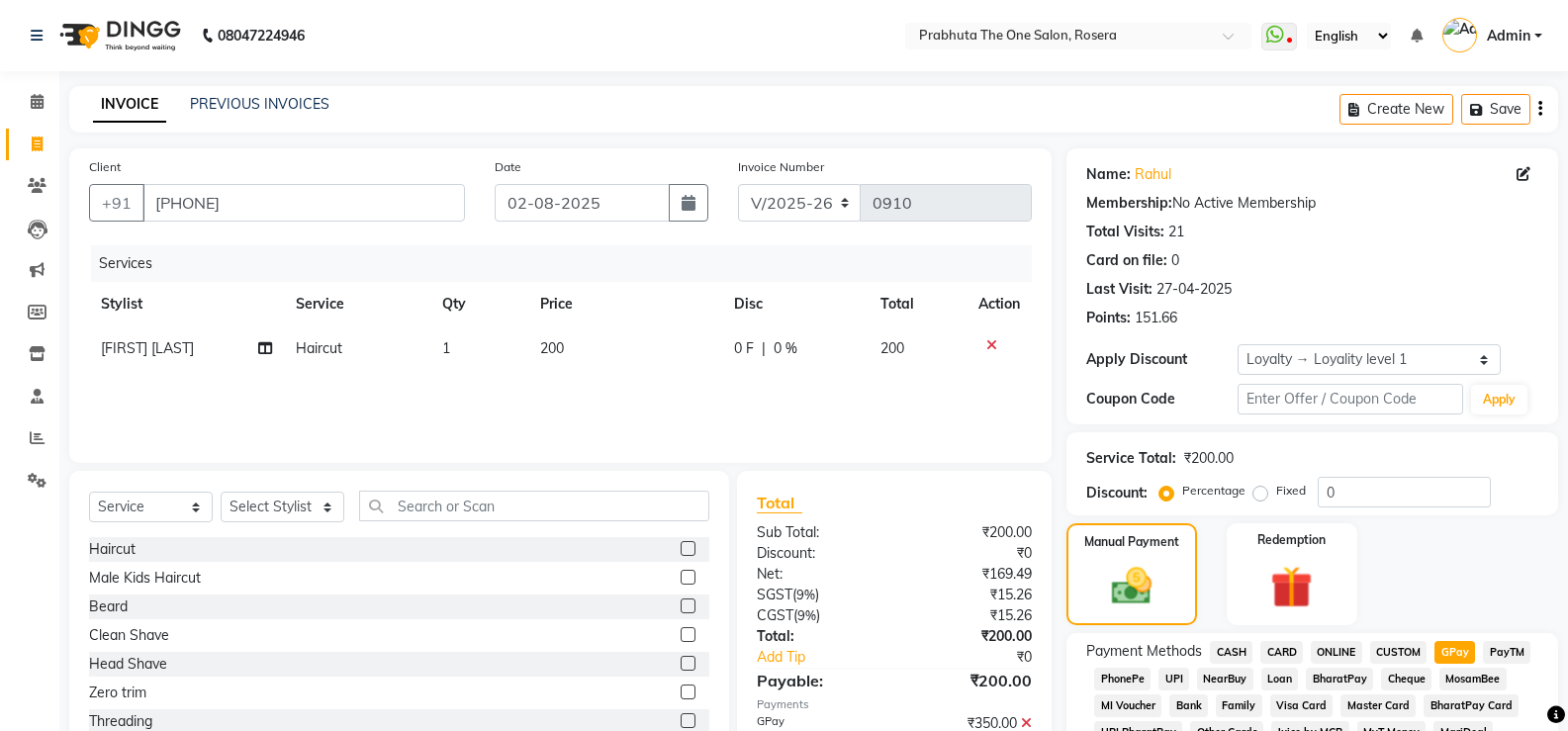 click on "200" 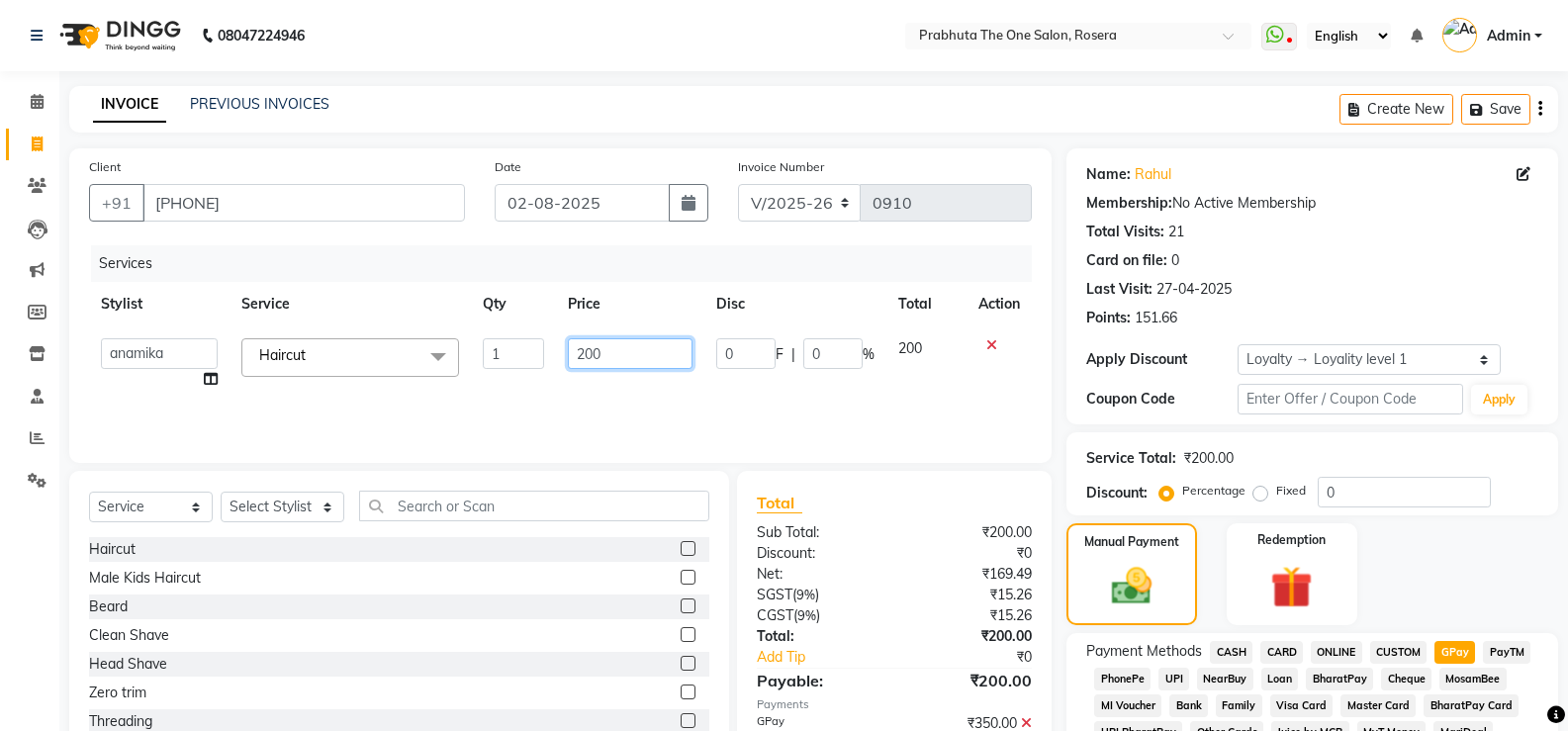 click on "200" 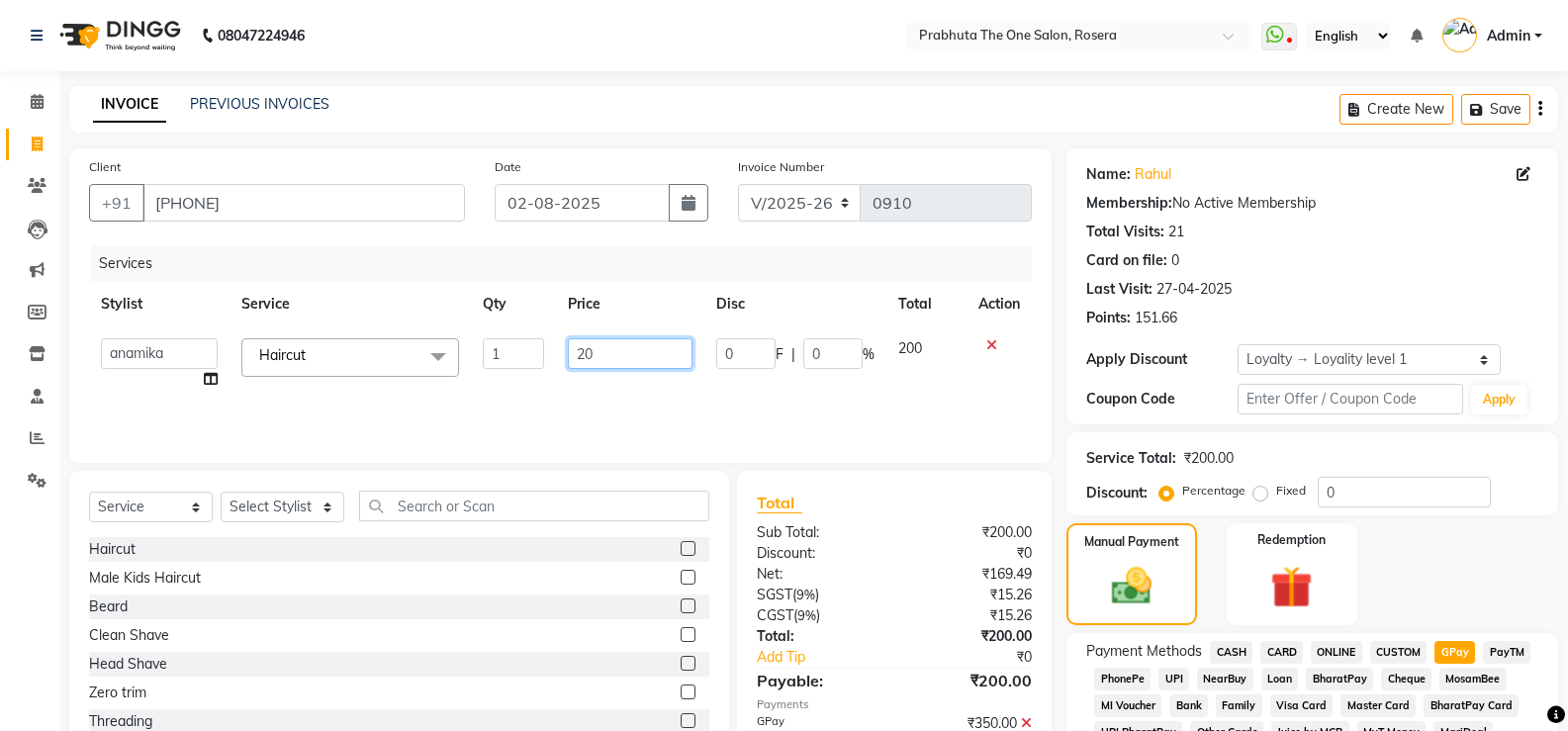 type on "2" 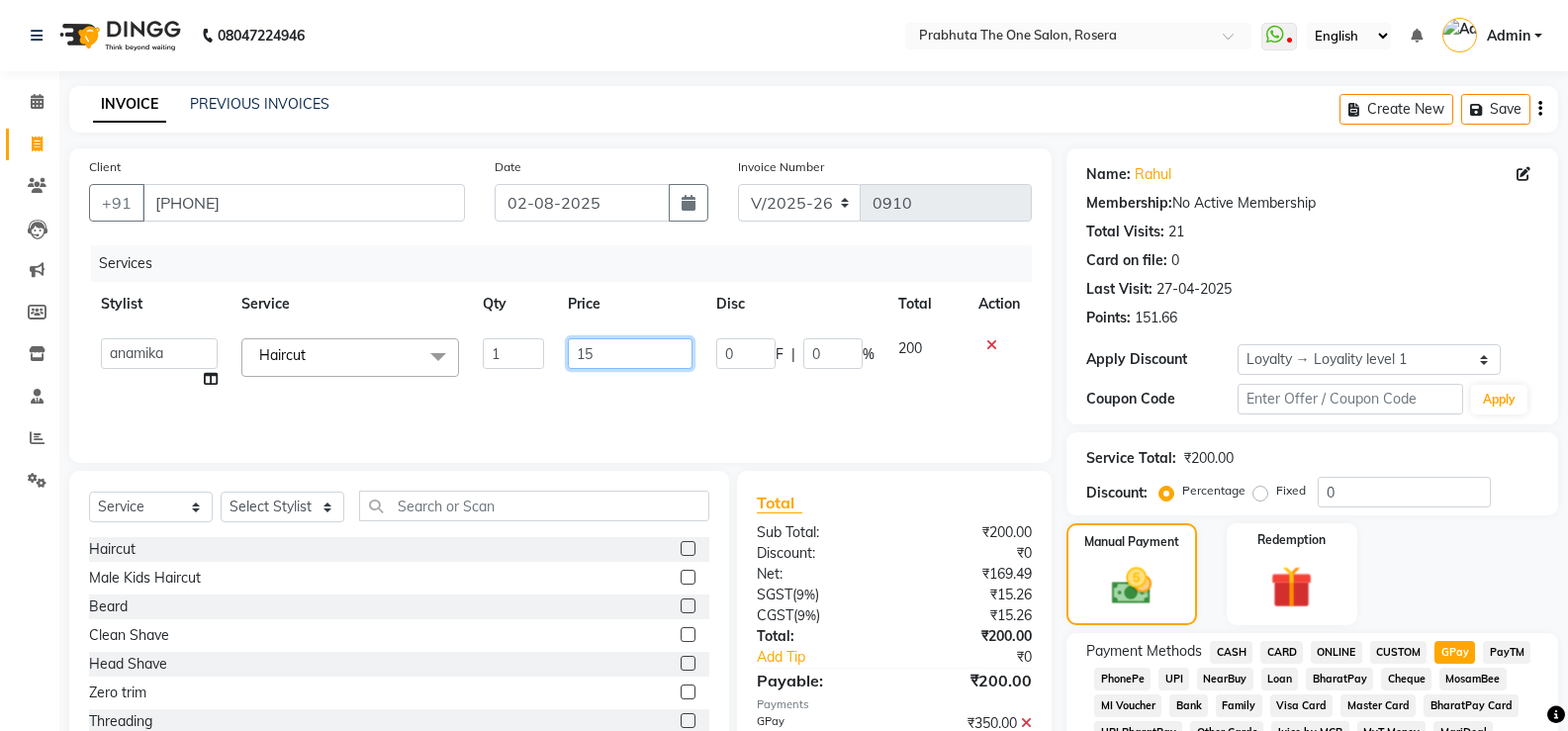 type on "150" 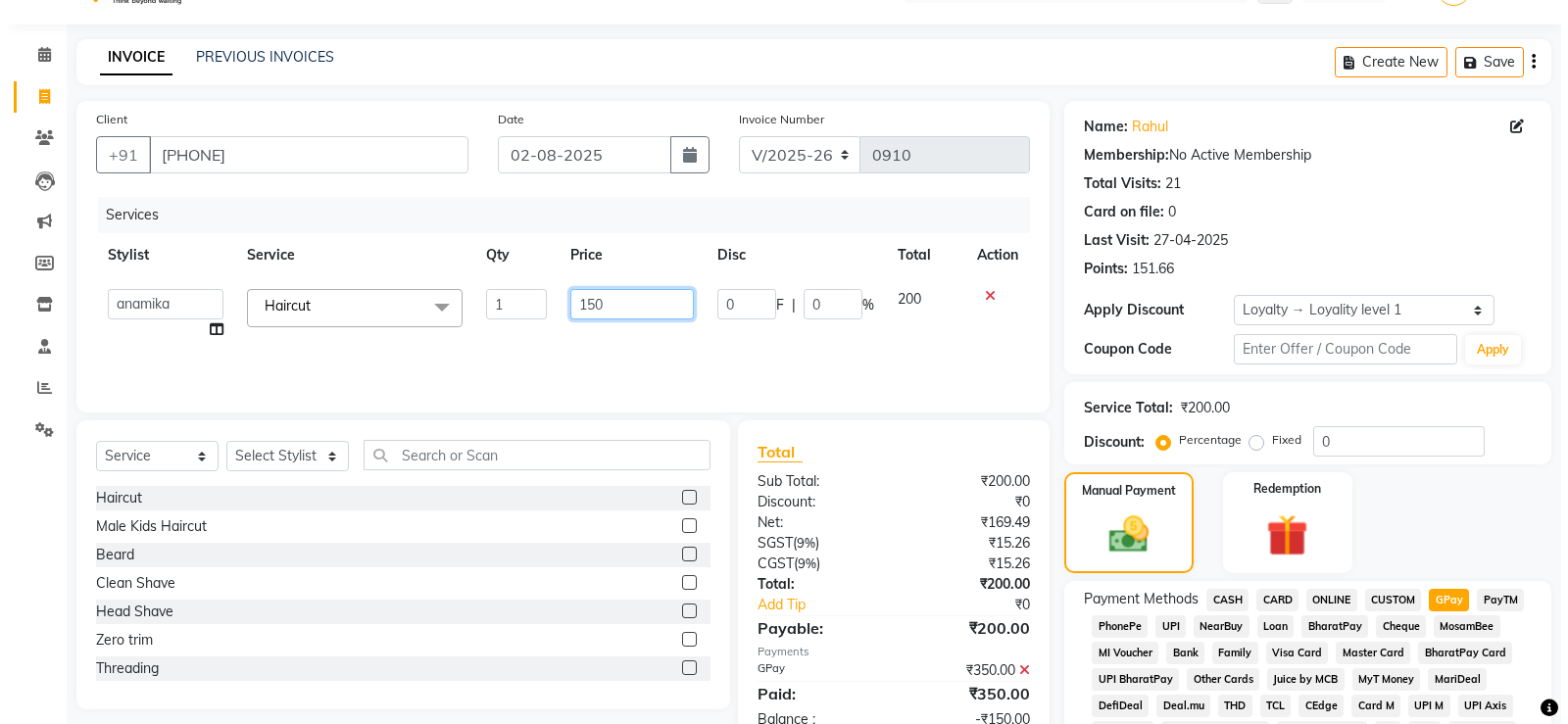 scroll, scrollTop: 0, scrollLeft: 0, axis: both 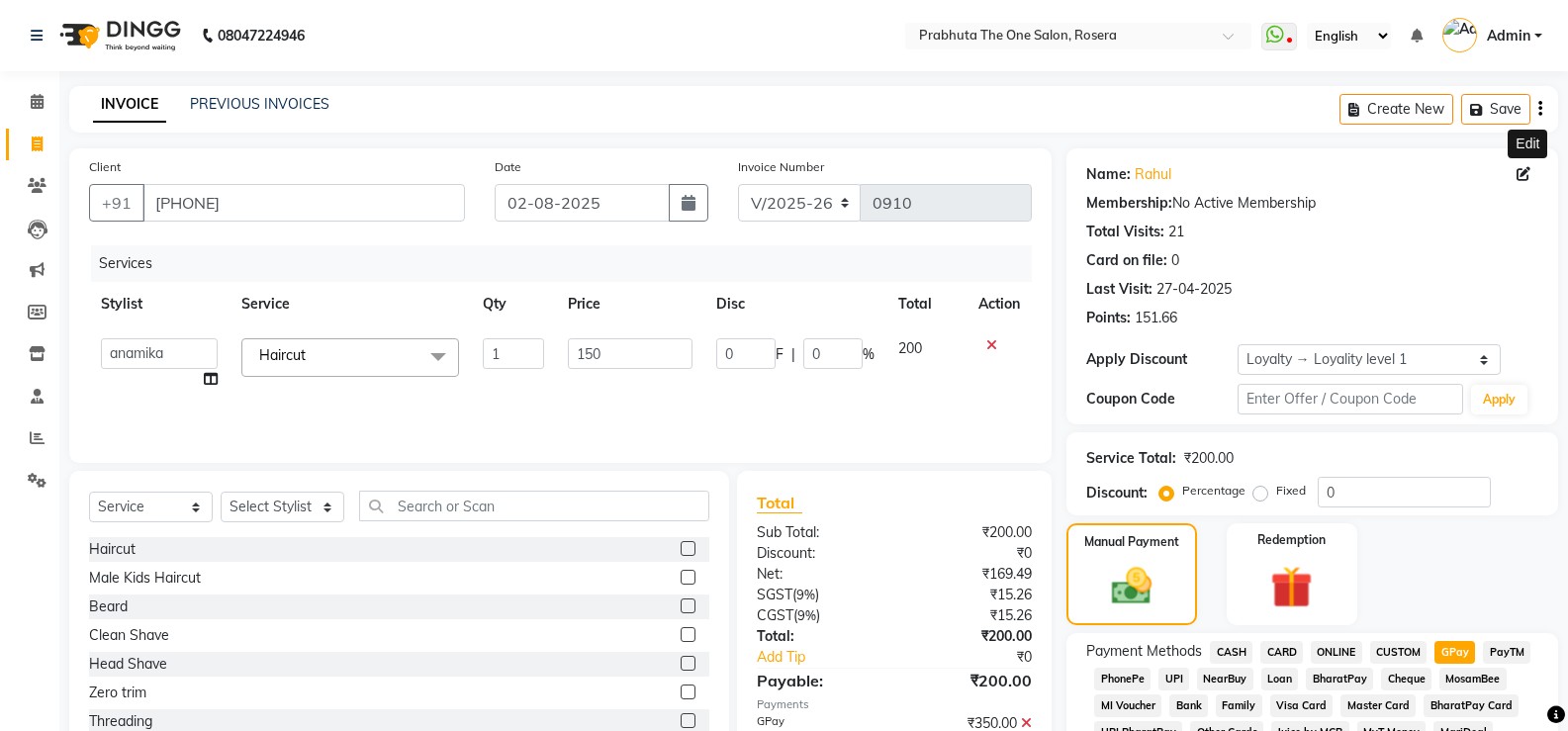 click 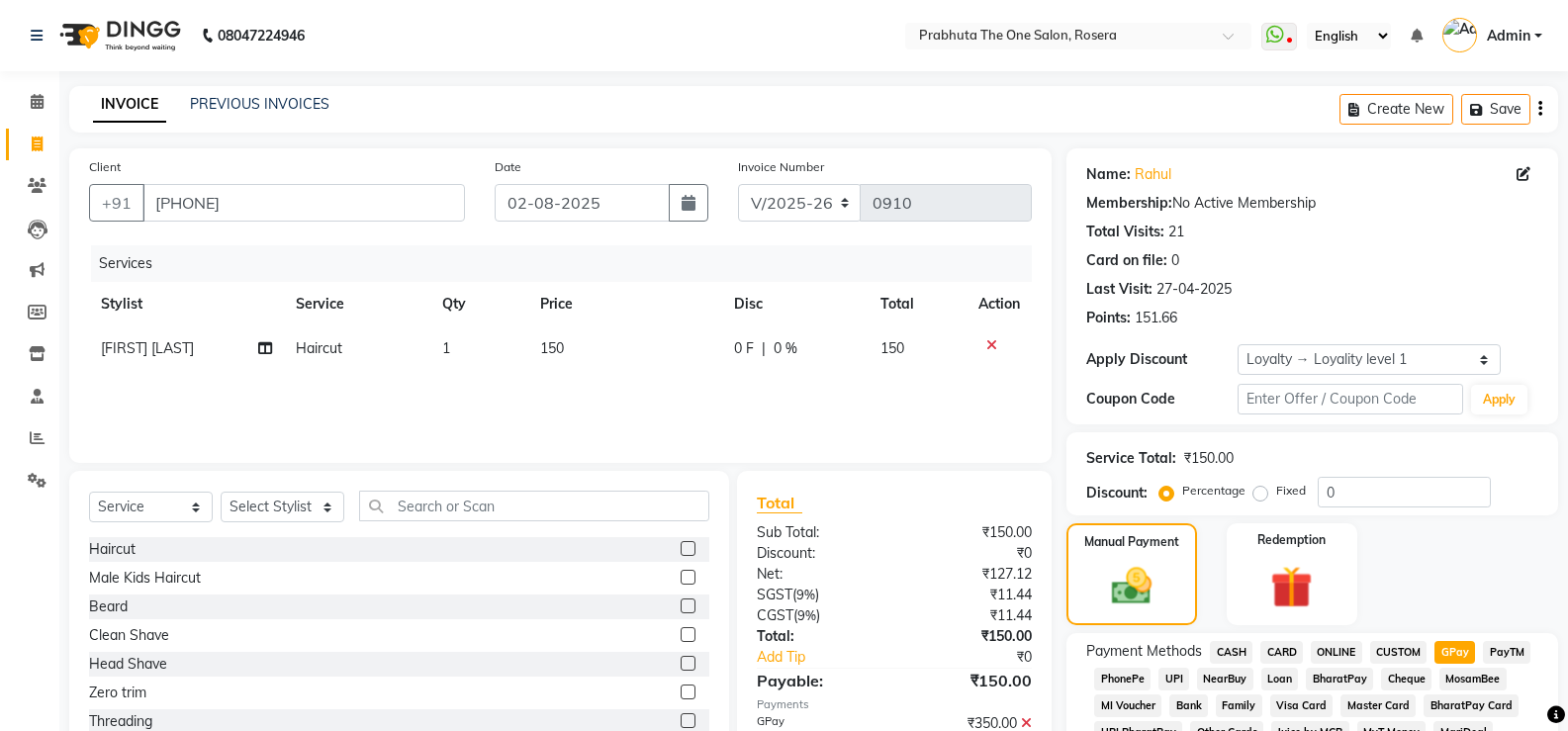 click 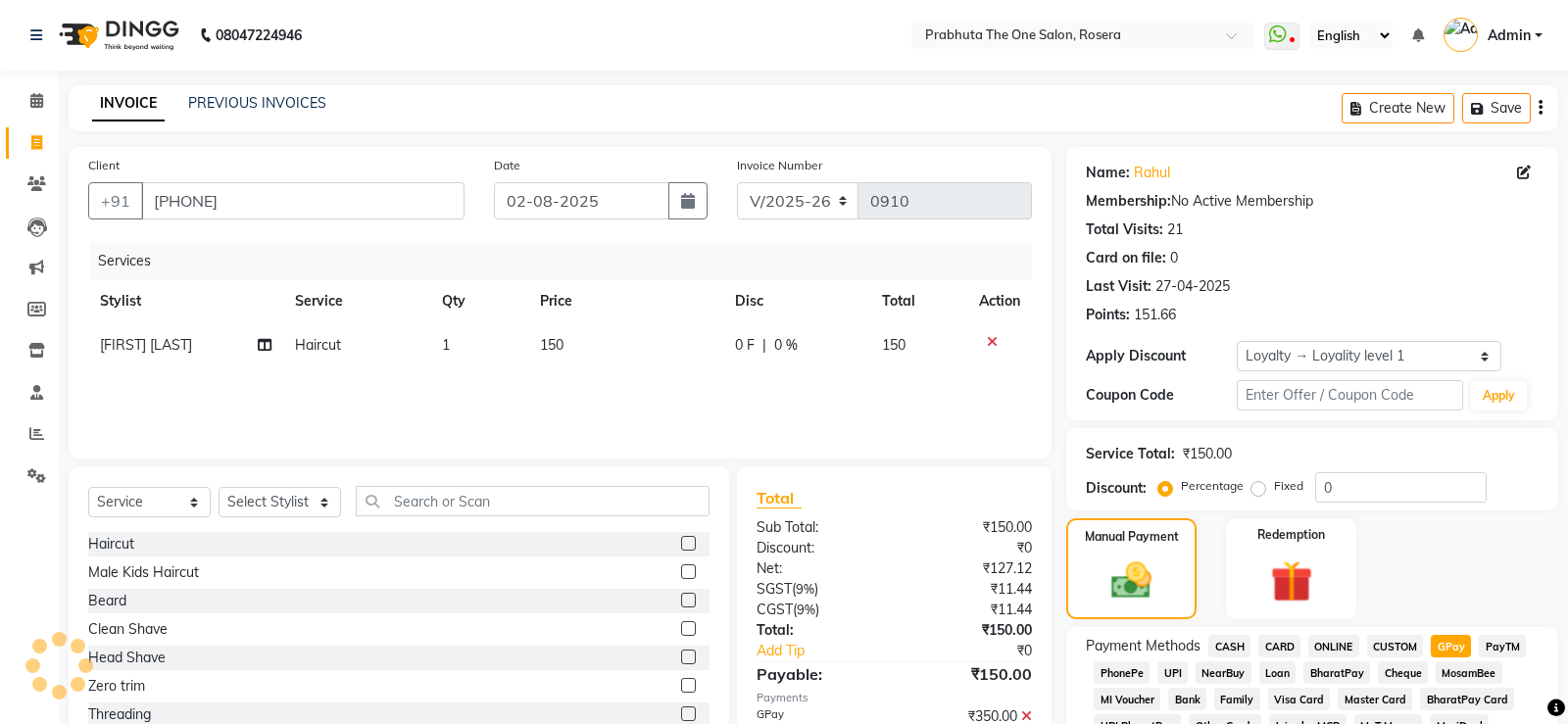 select on "male" 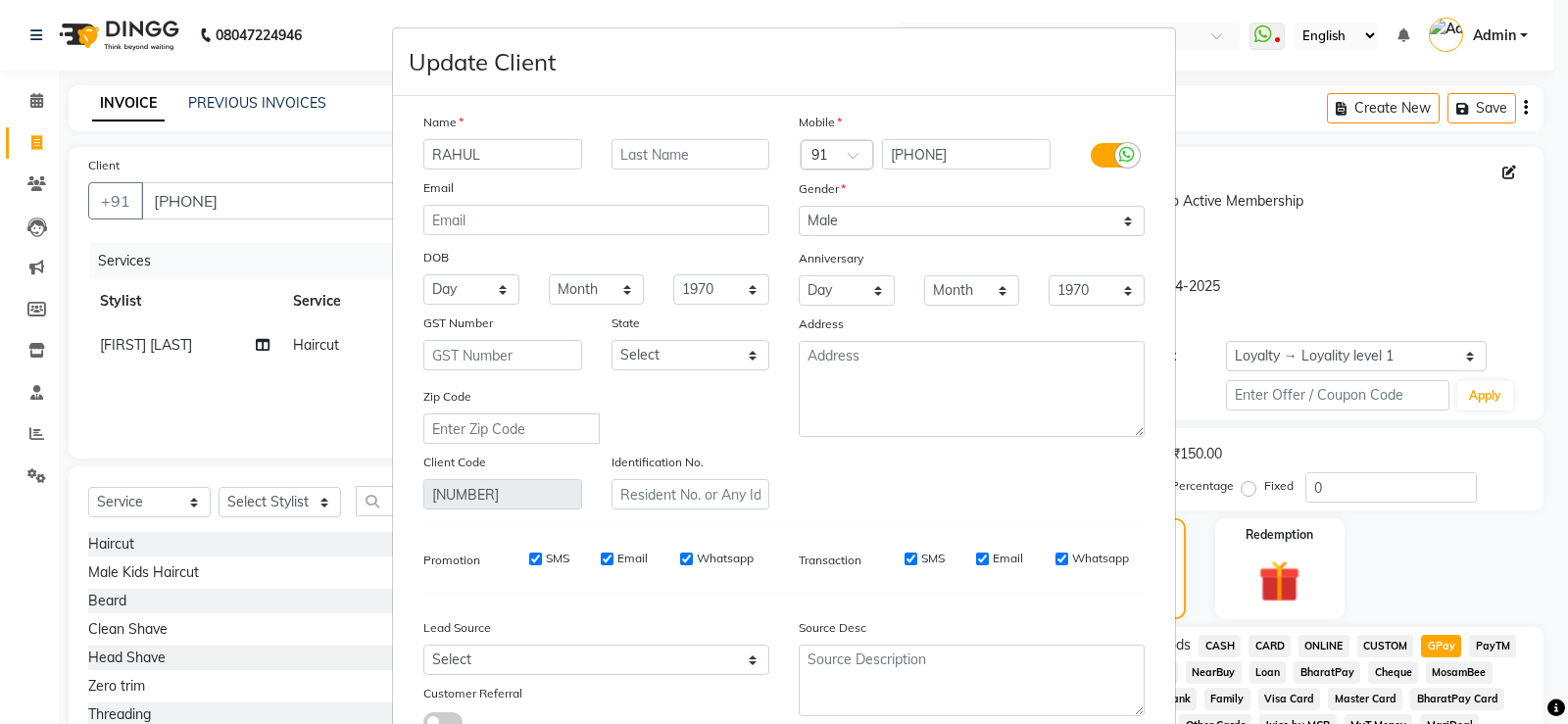 click on "Update Client Name RAHUL Email DOB Day 01 02 03 04 05 06 07 08 09 10 11 12 13 14 15 16 17 18 19 20 21 22 23 24 25 26 27 28 29 30 31 Month January February March April May June July August September October November December 1940 1941 1942 1943 1944 1945 1946 1947 1948 1949 1950 1951 1952 1953 1954 1955 1956 1957 1958 1959 1960 1961 1962 1963 1964 1965 1966 1967 1968 1969 1970 1971 1972 1973 1974 1975 1976 1977 1978 1979 1980 1981 1982 1983 1984 1985 1986 1987 1988 1989 1990 1991 1992 1993 1994 1995 1996 1997 1998 1999 2000 2001 2002 2003 2004 2005 2006 2007 2008 2009 2010 2011 2012 2013 2014 2015 2016 2017 2018 2019 2020 2021 2022 2023 2024 GST Number State Select Andaman and Nicobar Islands Andhra Pradesh Arunachal Pradesh Assam Bihar Chandigarh Chhattisgarh Dadra and Nagar Haveli Daman and Diu Delhi Goa Gujarat Haryana Himachal Pradesh Jammu and Kashmir Jharkhand Karnataka Kerala Lakshadweep Madhya Pradesh Maharashtra Manipur Meghalaya Mizoram Nagaland Odisha Pondicherry Punjab Rajasthan Sikkim Tamil Nadu" at bounding box center [784, 362] 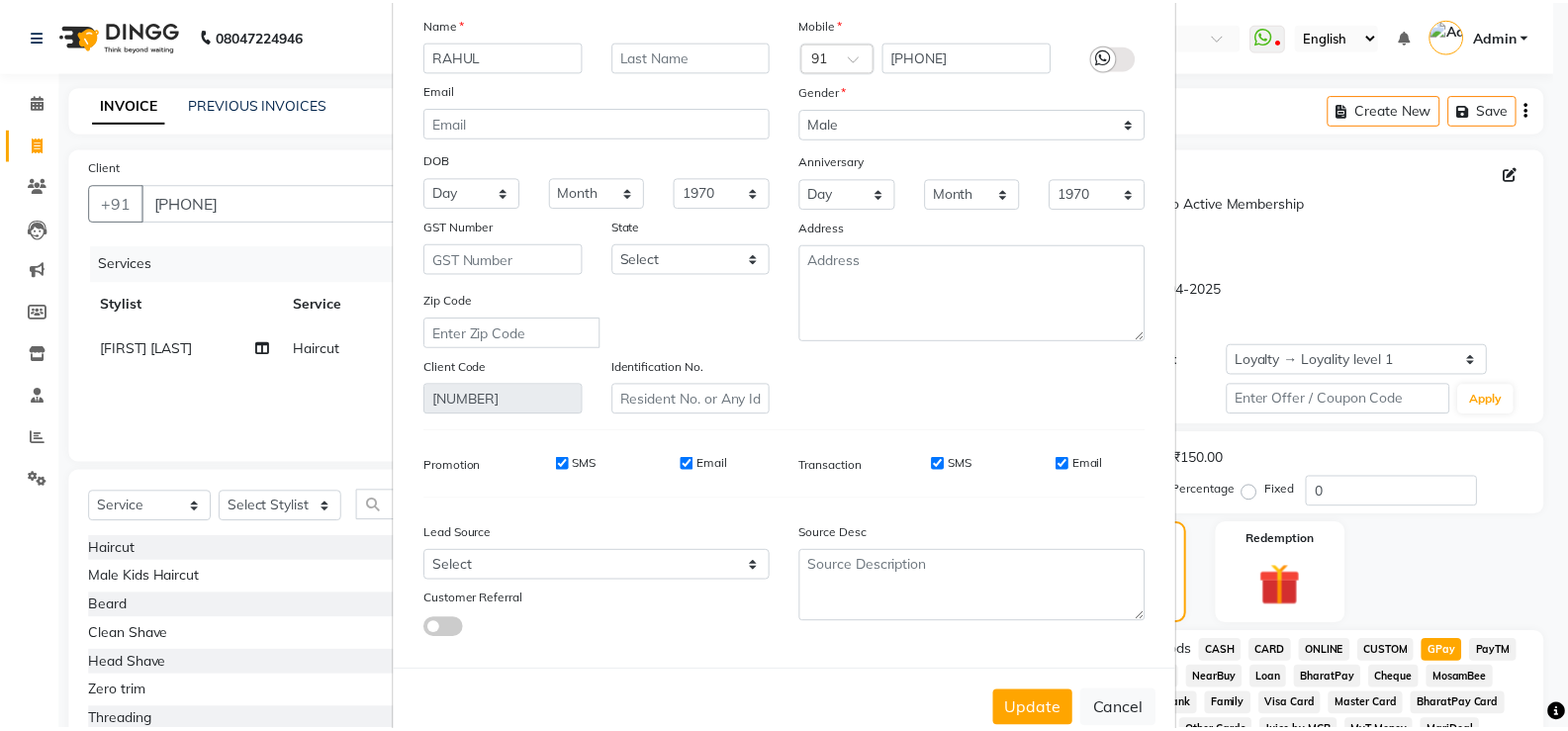 scroll, scrollTop: 146, scrollLeft: 0, axis: vertical 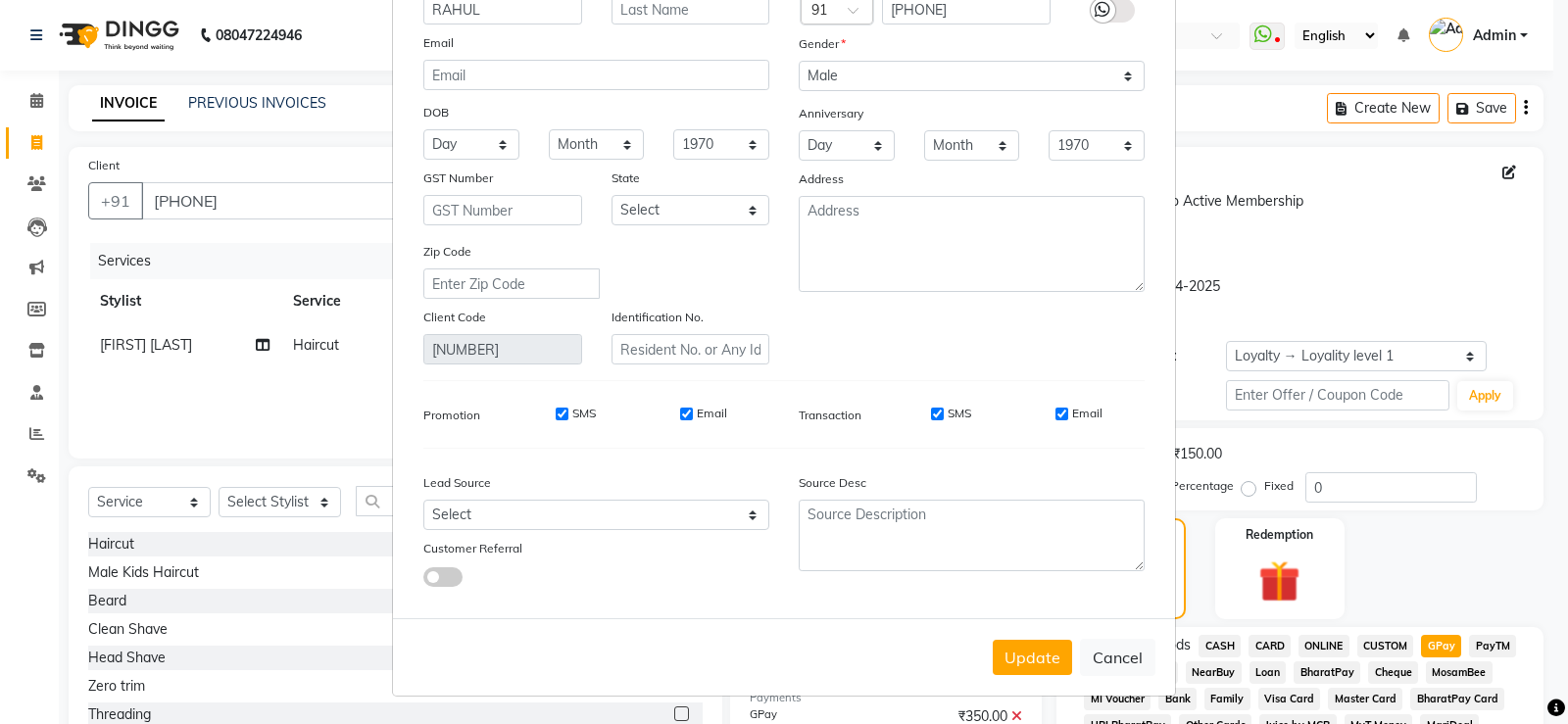 click on "Promotion SMS Email" at bounding box center [596, 414] 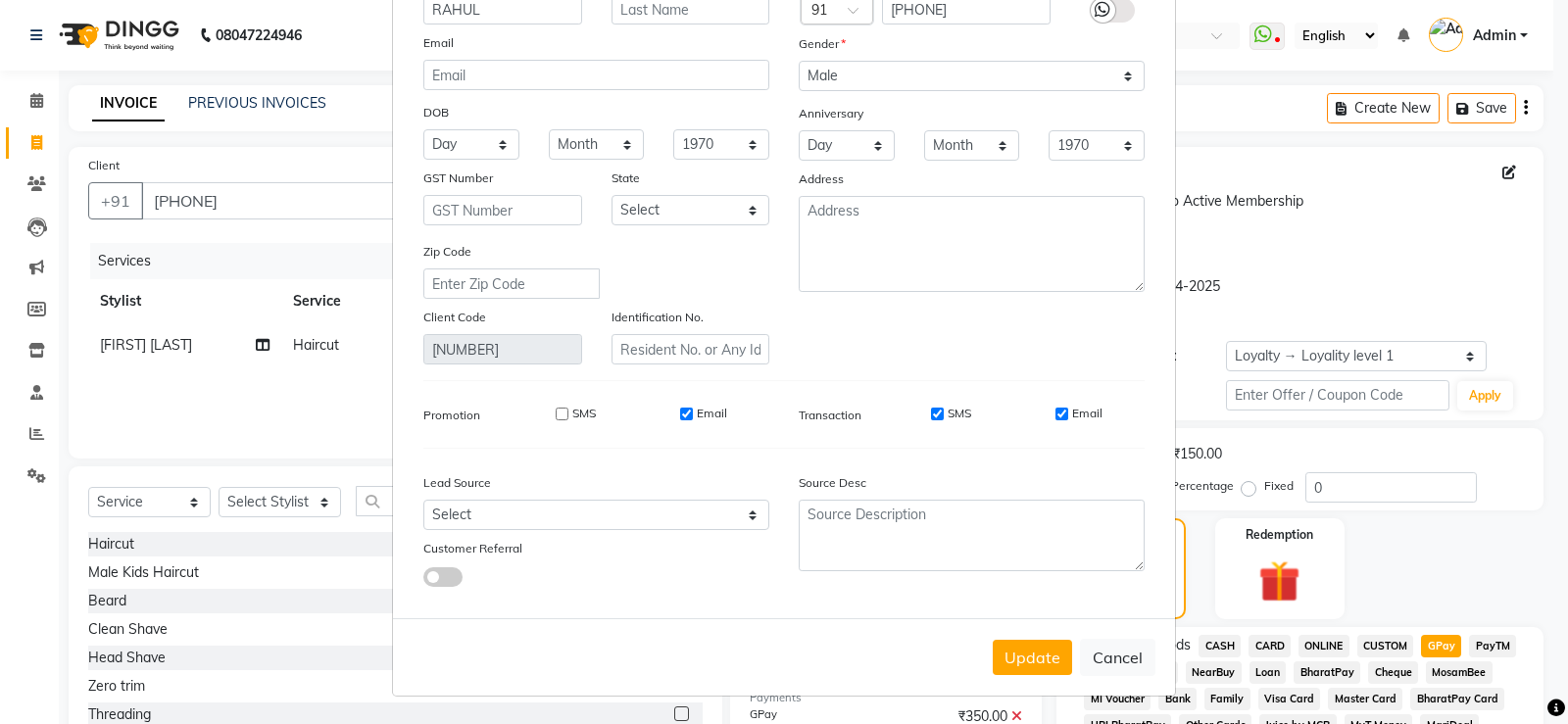 click on "Email" at bounding box center (686, 413) 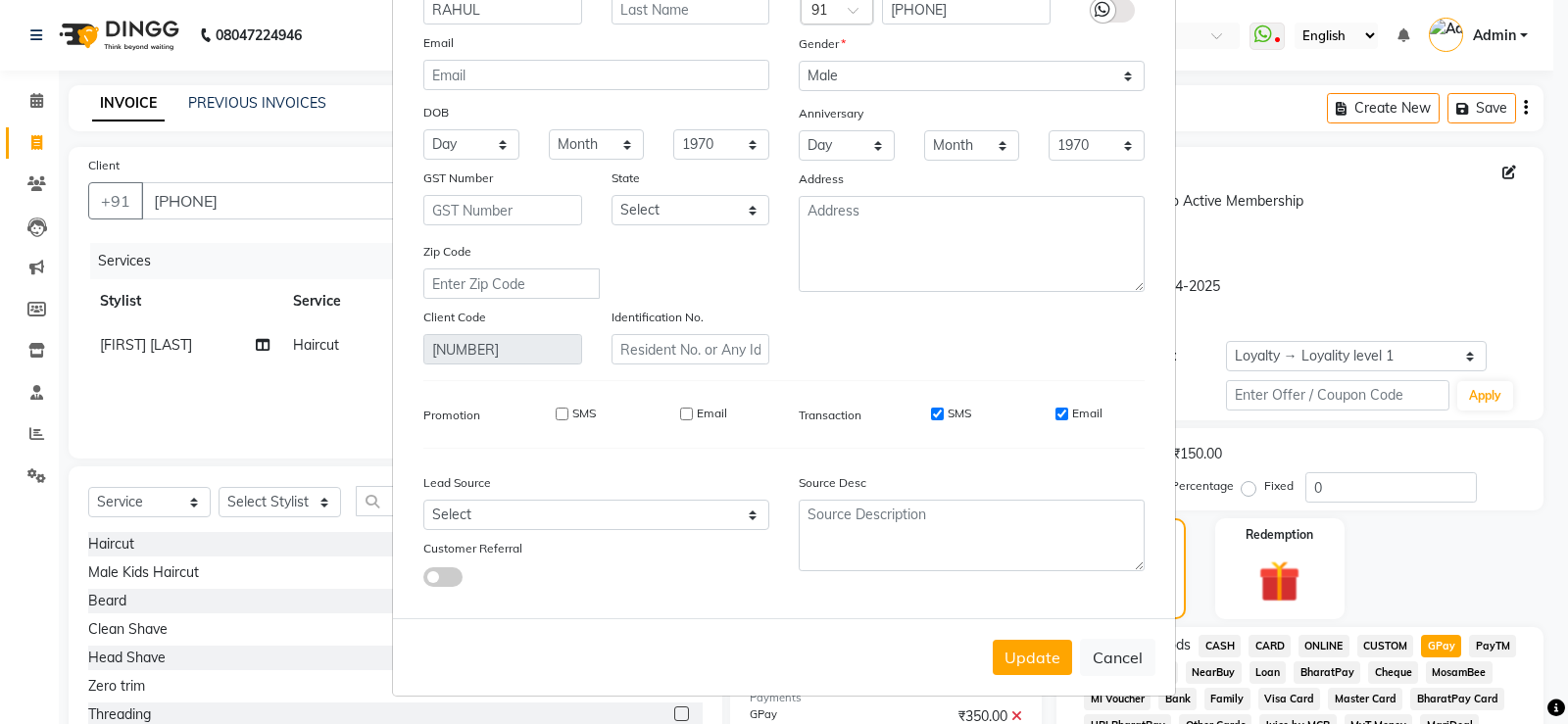 click on "SMS" at bounding box center (937, 413) 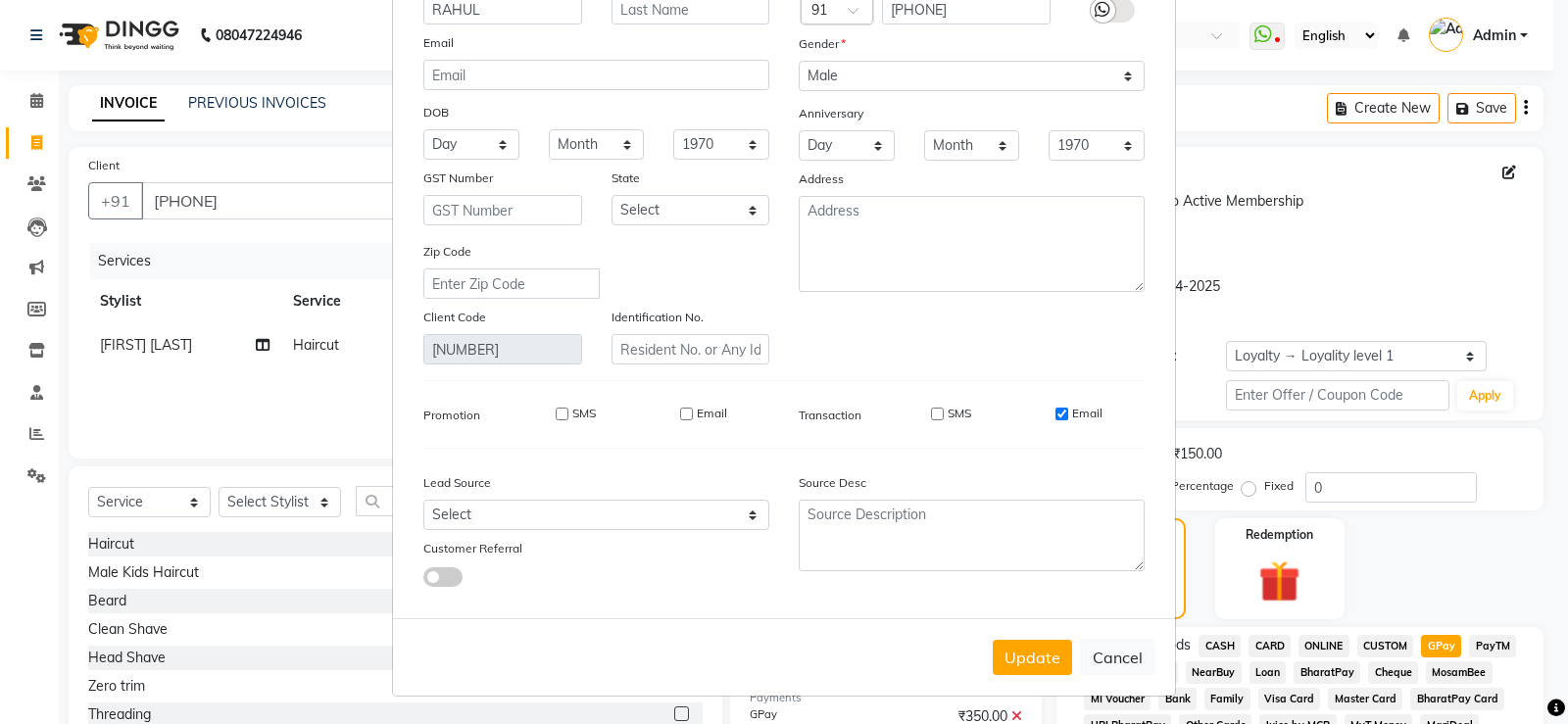 click on "Email" at bounding box center [1079, 413] 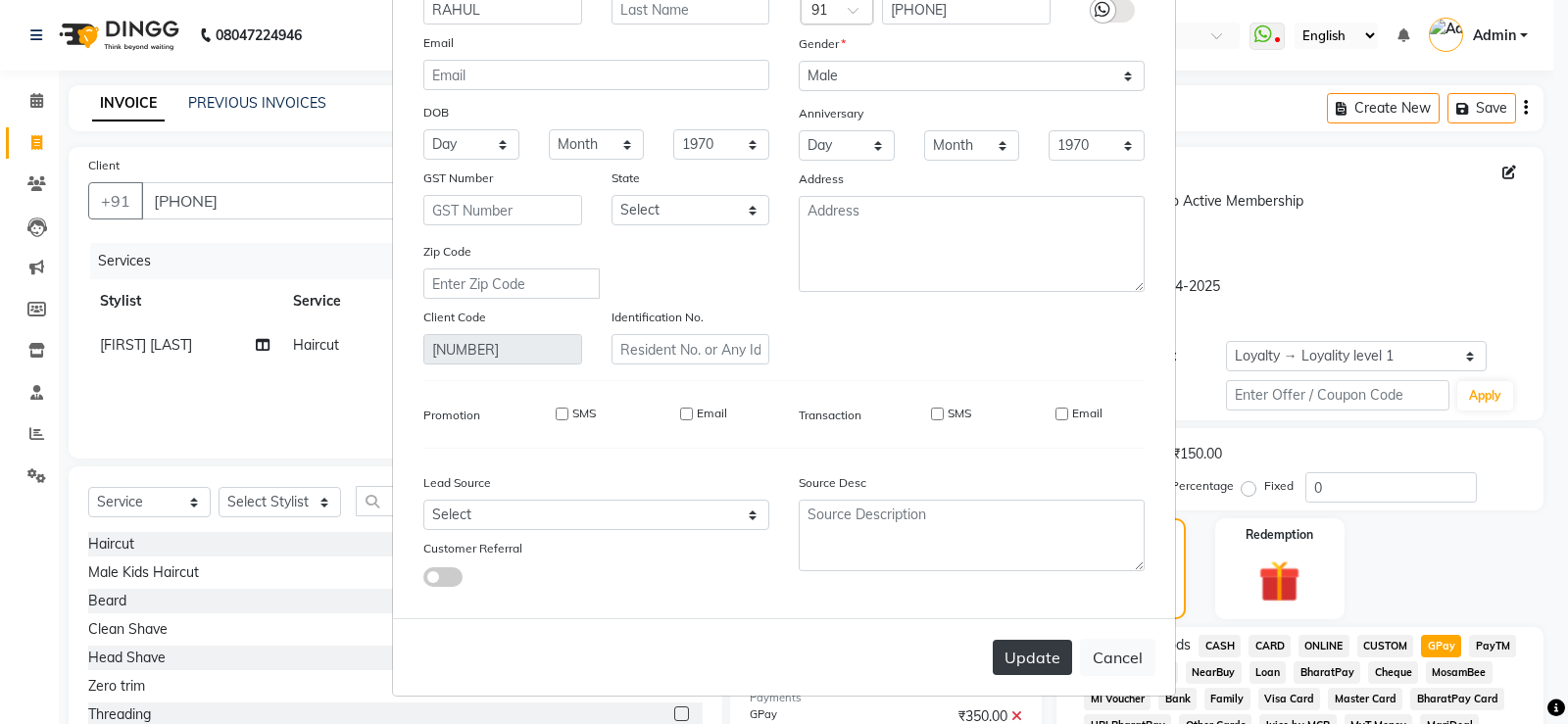 click on "Update" at bounding box center (1032, 657) 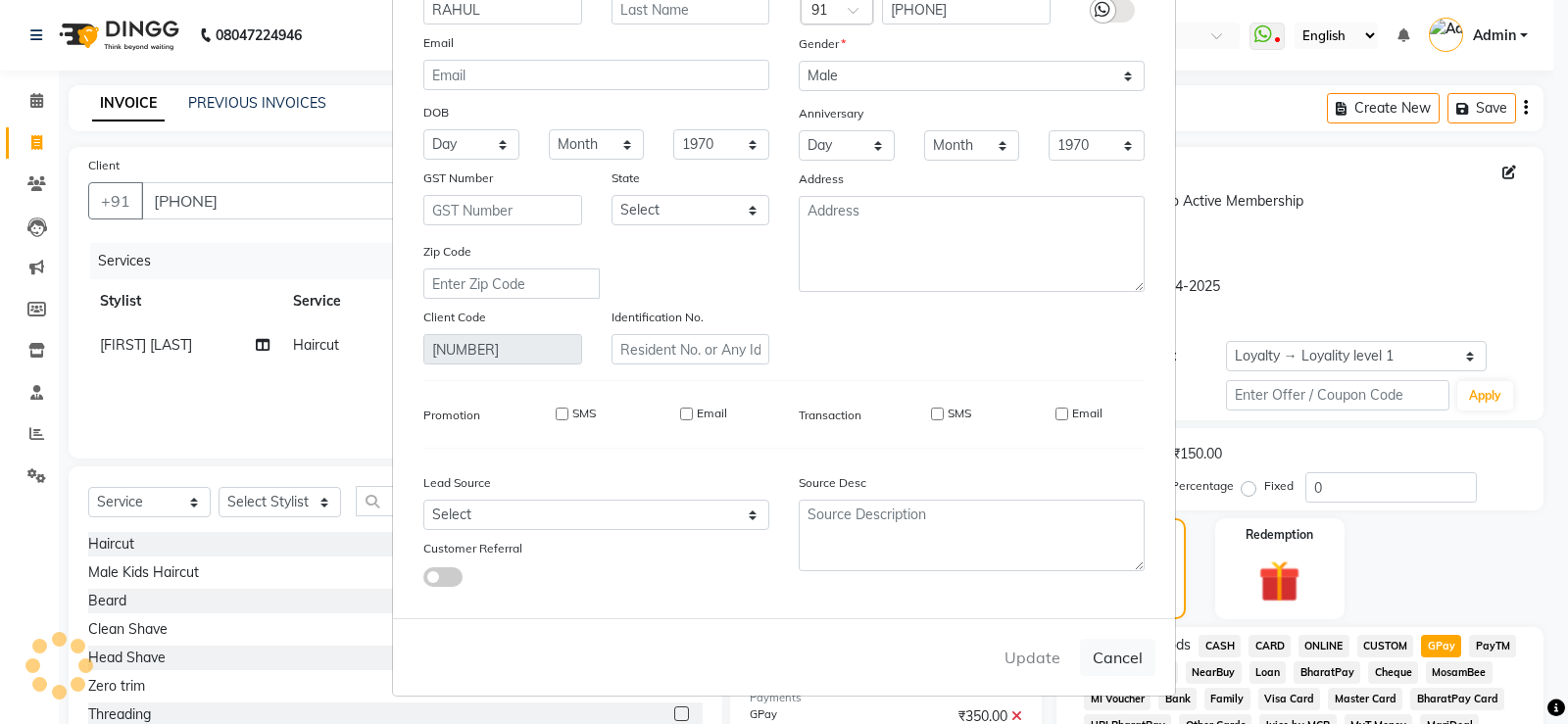 type 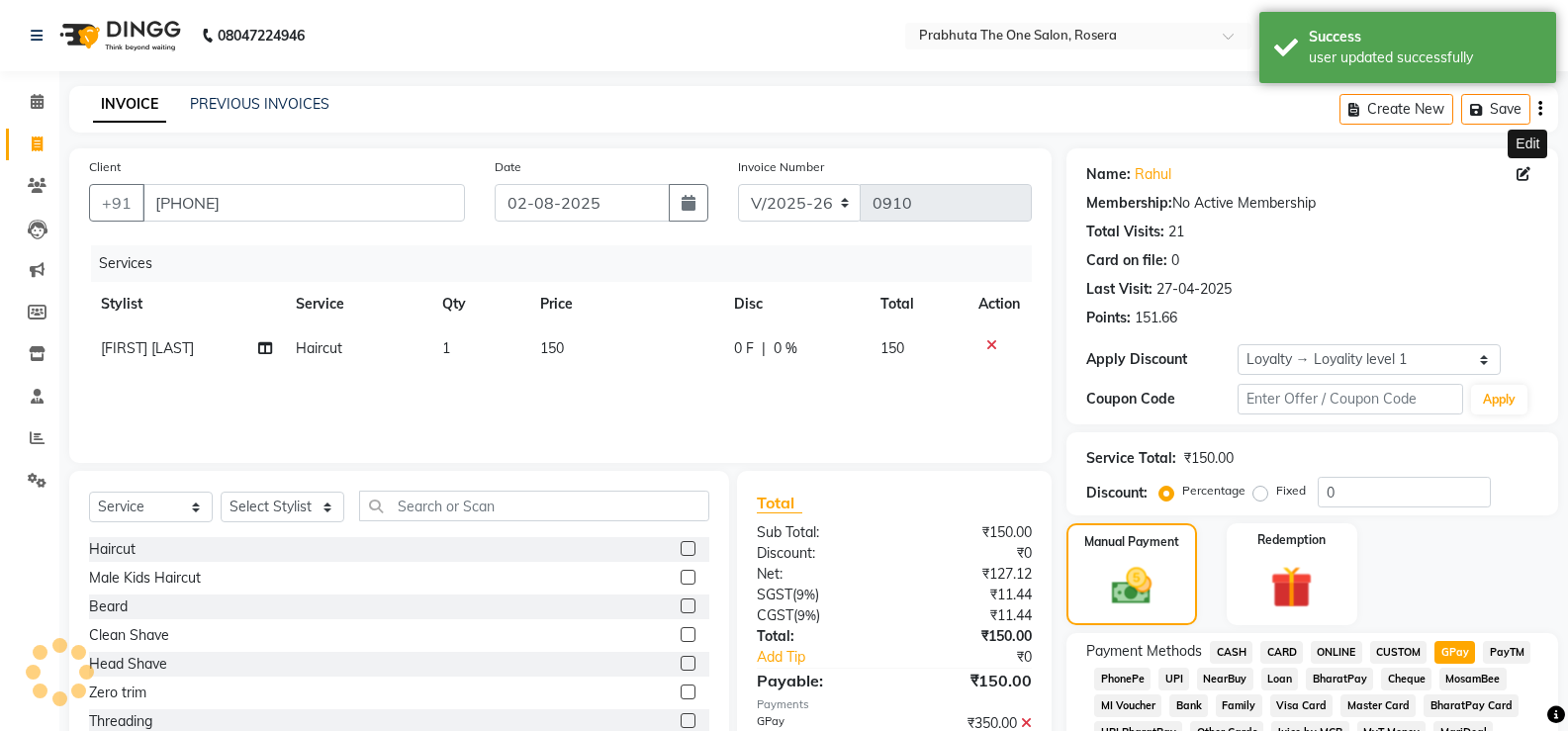 select on "1: Object" 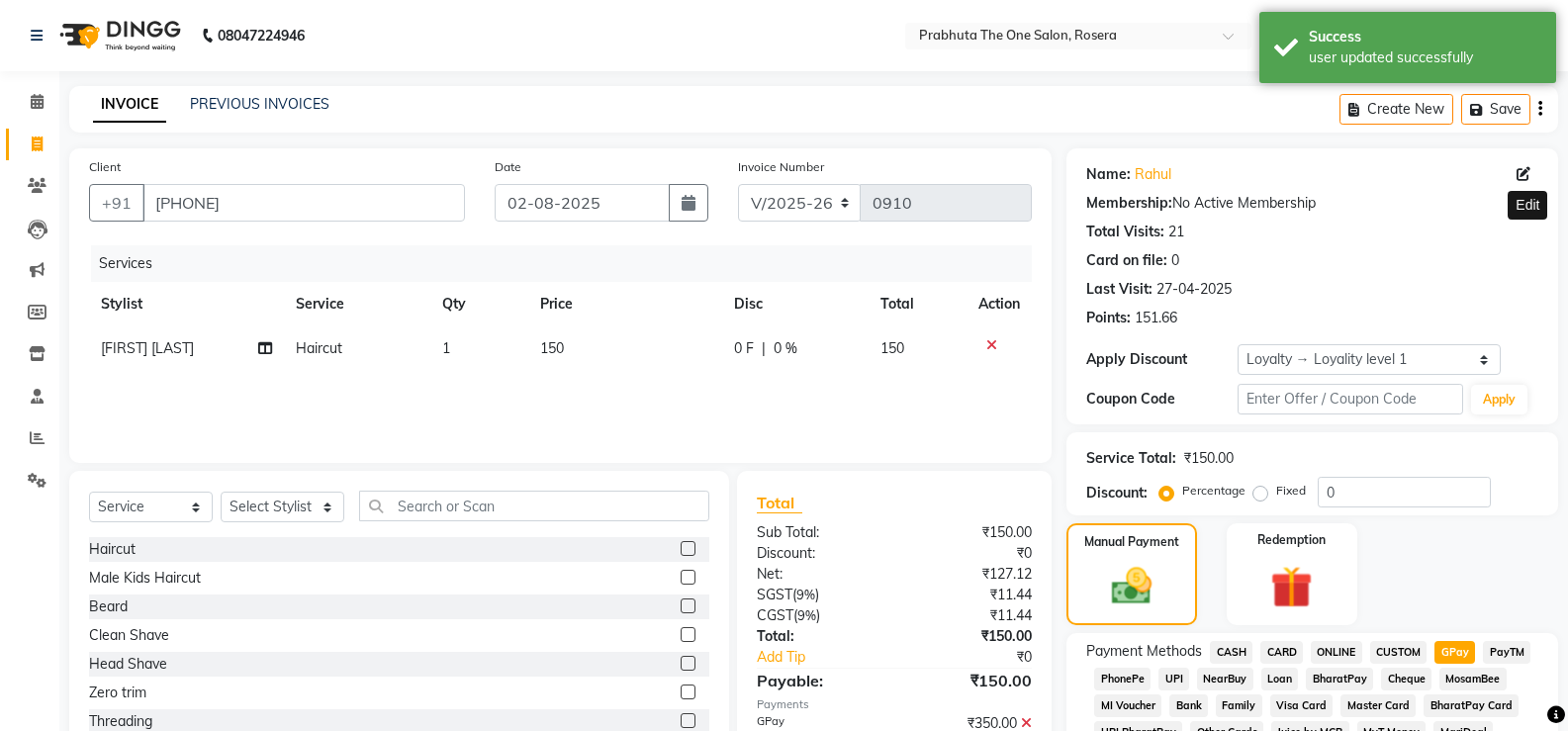 scroll, scrollTop: 787, scrollLeft: 0, axis: vertical 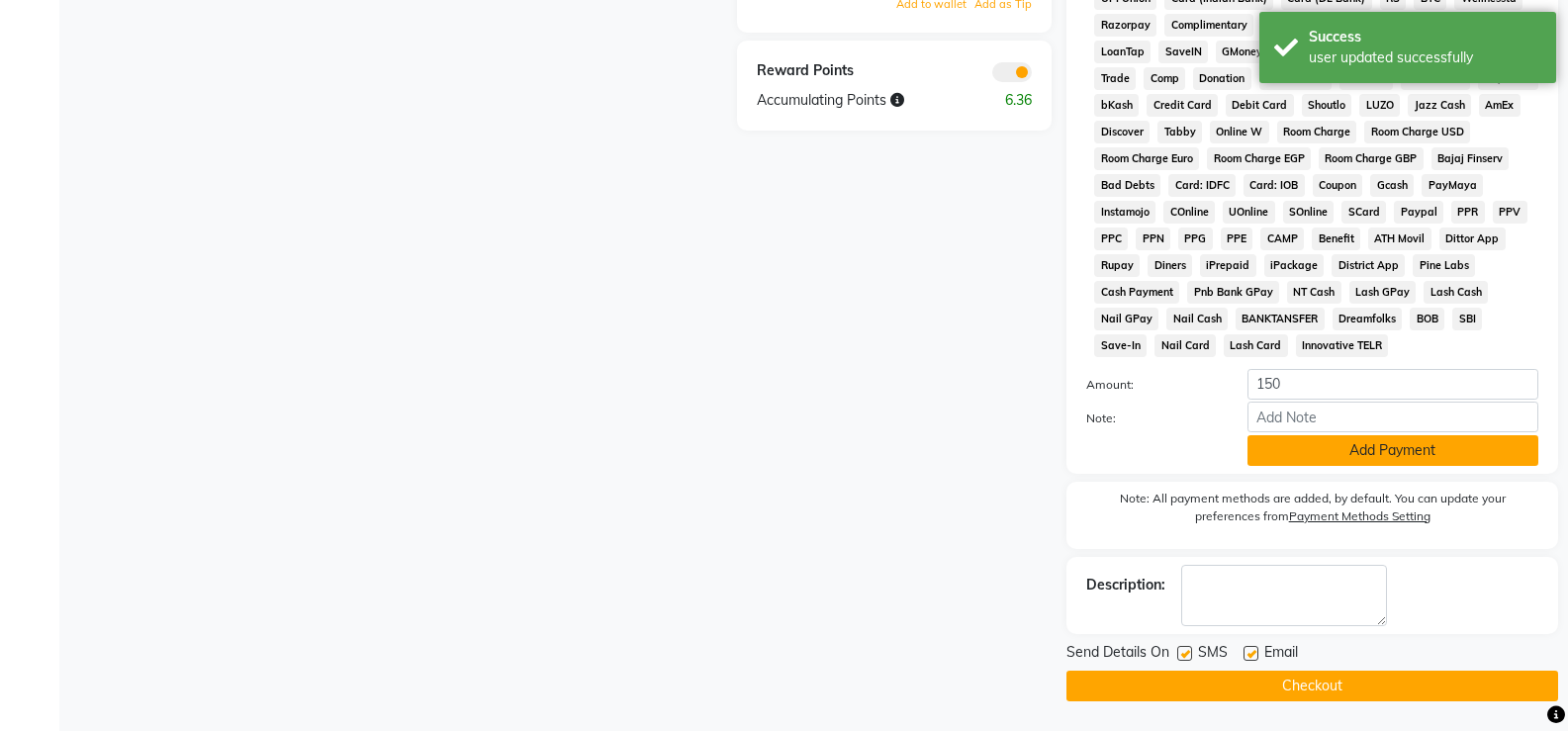 click on "Add Payment" 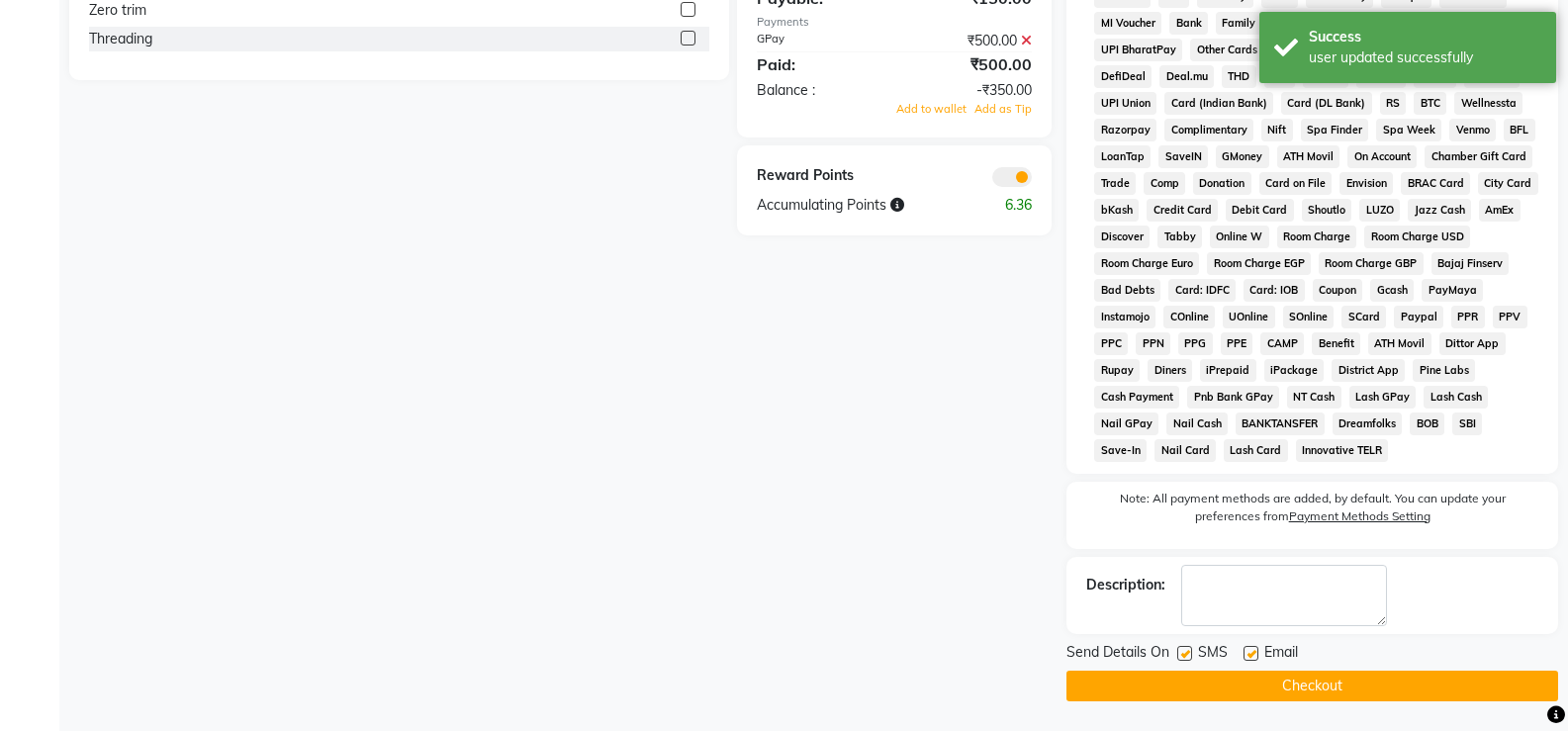 drag, startPoint x: 1310, startPoint y: 658, endPoint x: 1312, endPoint y: 674, distance: 16.124515 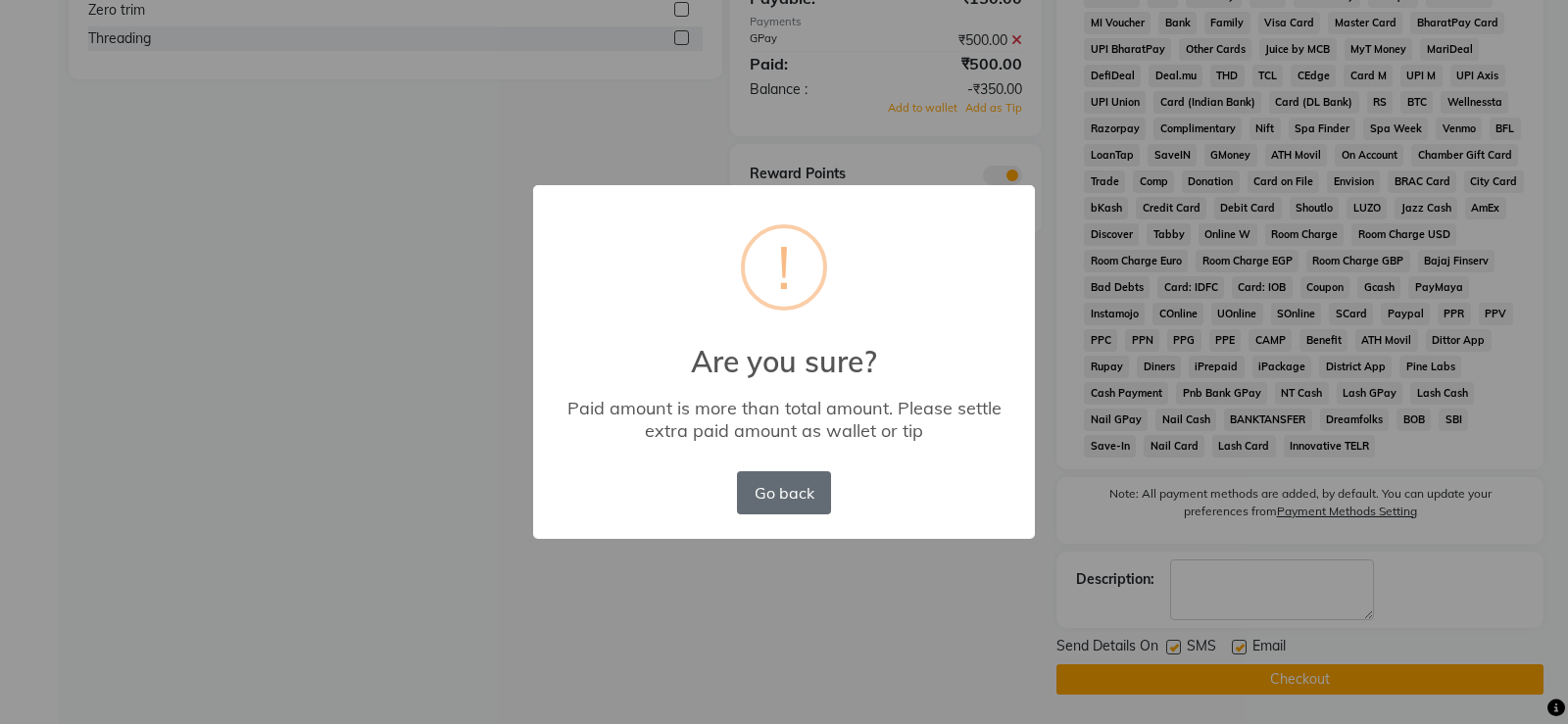 click on "Go back" at bounding box center (784, 493) 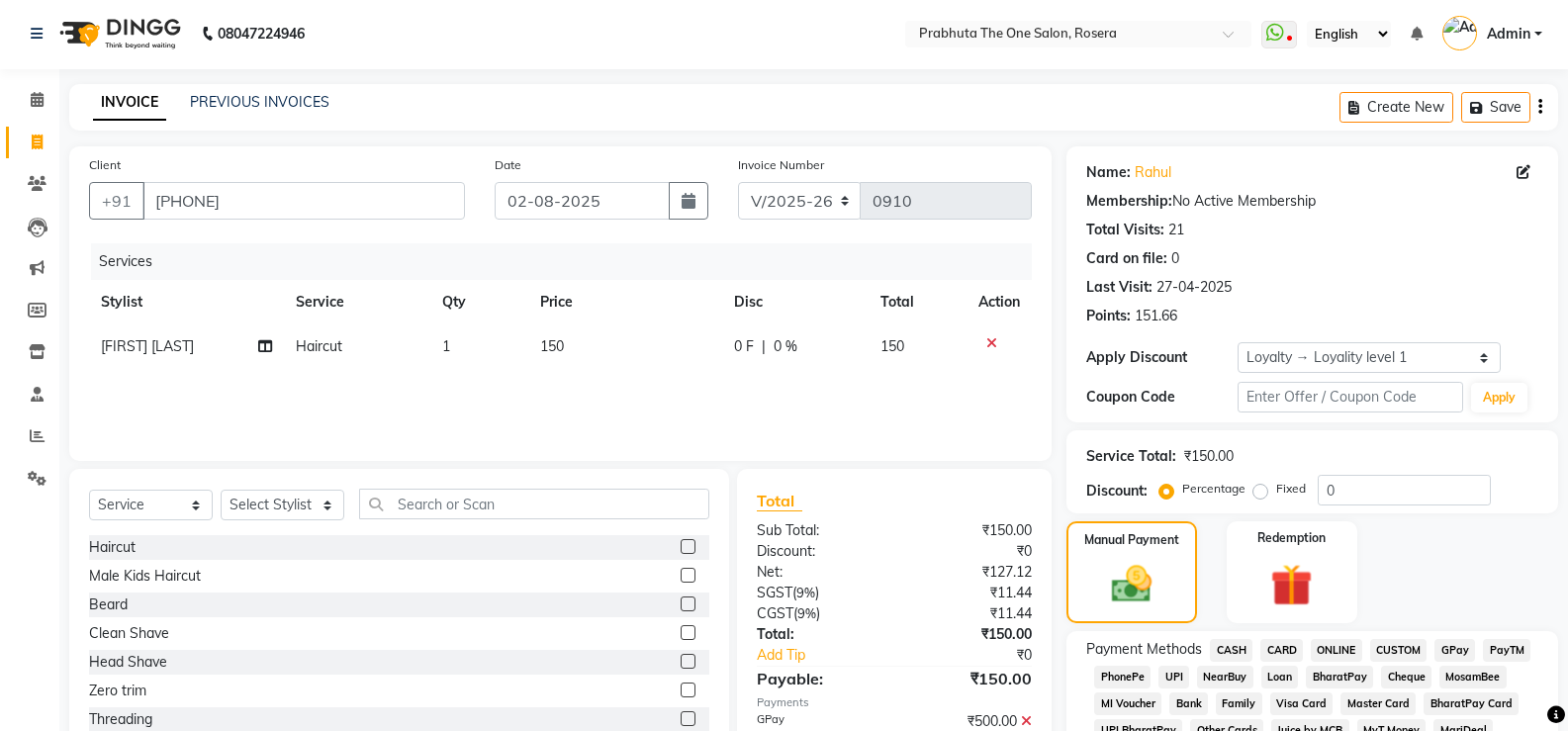 scroll, scrollTop: 0, scrollLeft: 0, axis: both 